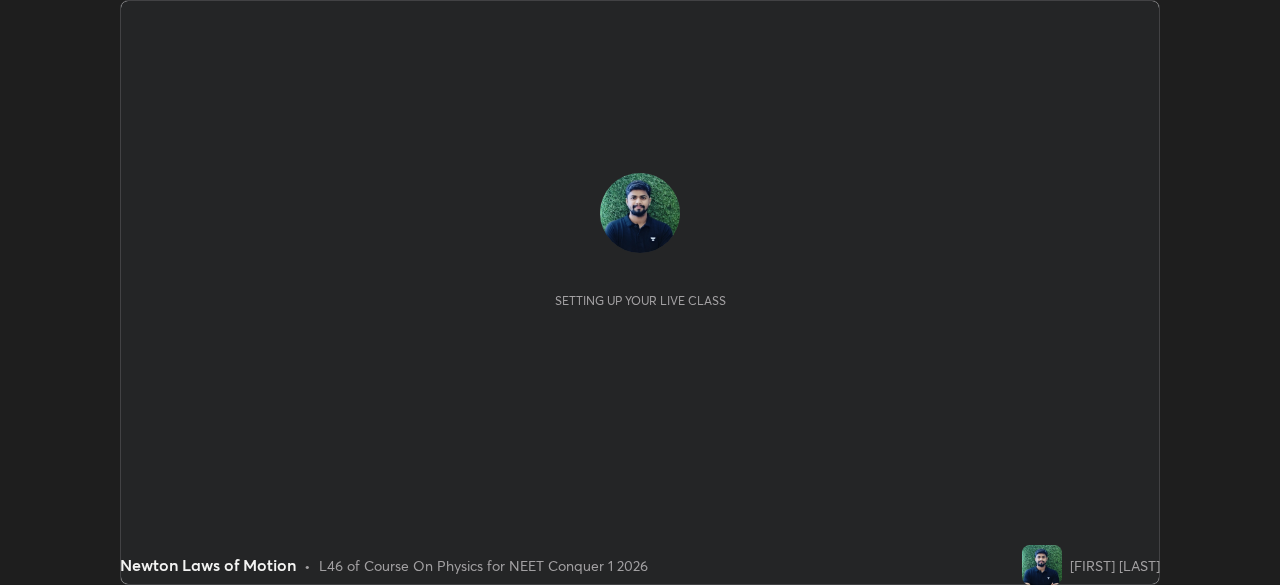 scroll, scrollTop: 0, scrollLeft: 0, axis: both 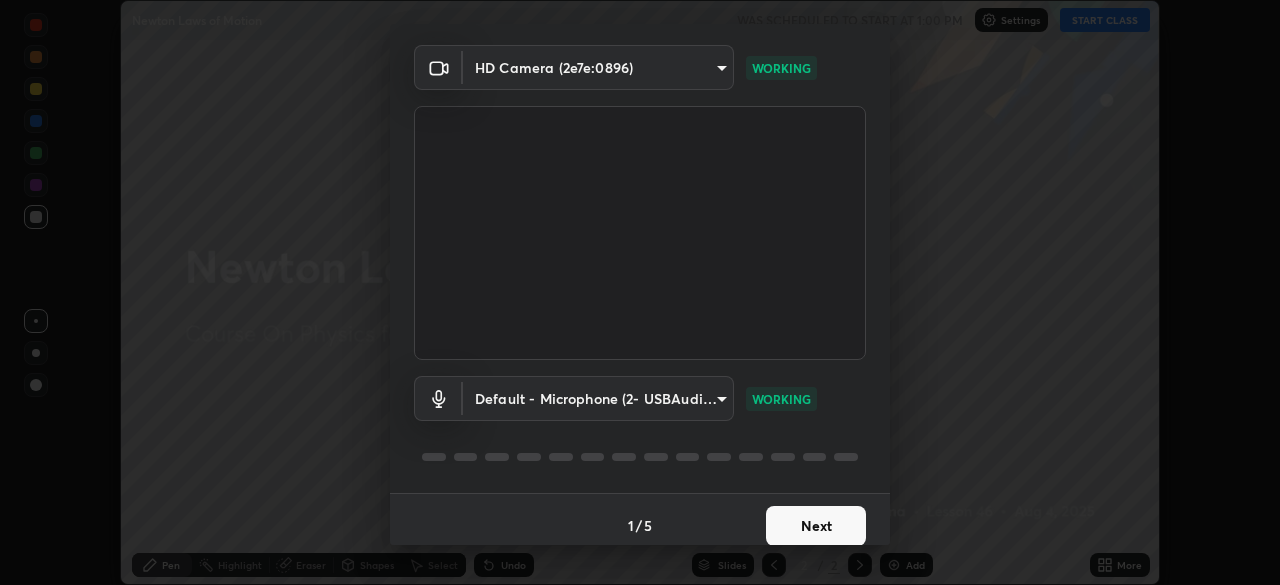 click on "Next" at bounding box center (816, 526) 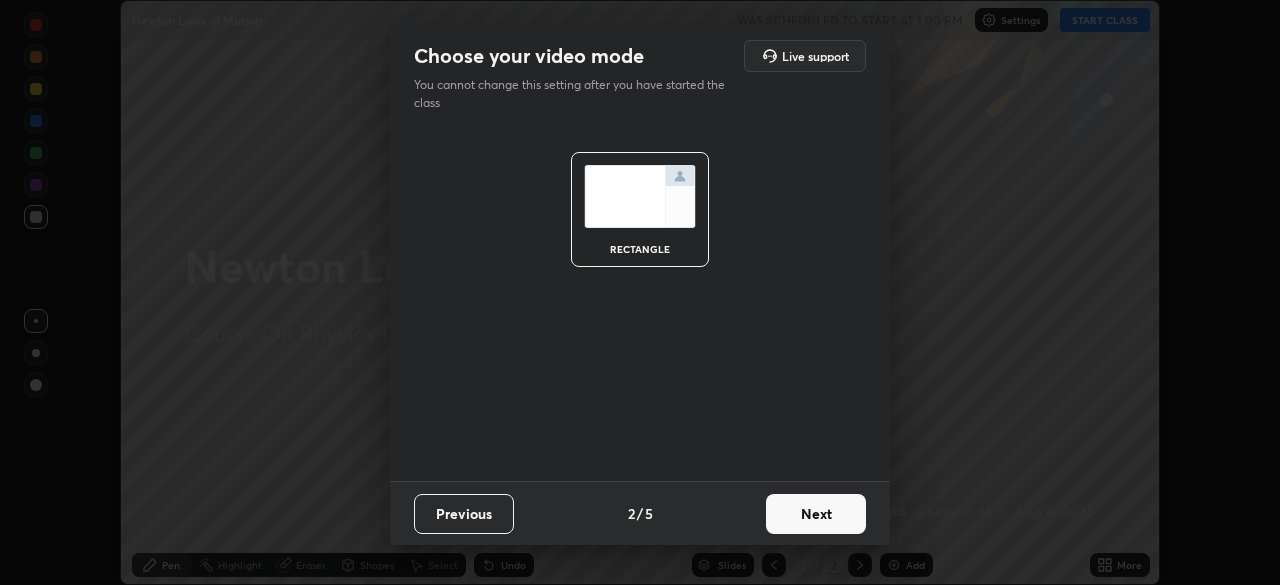 scroll, scrollTop: 0, scrollLeft: 0, axis: both 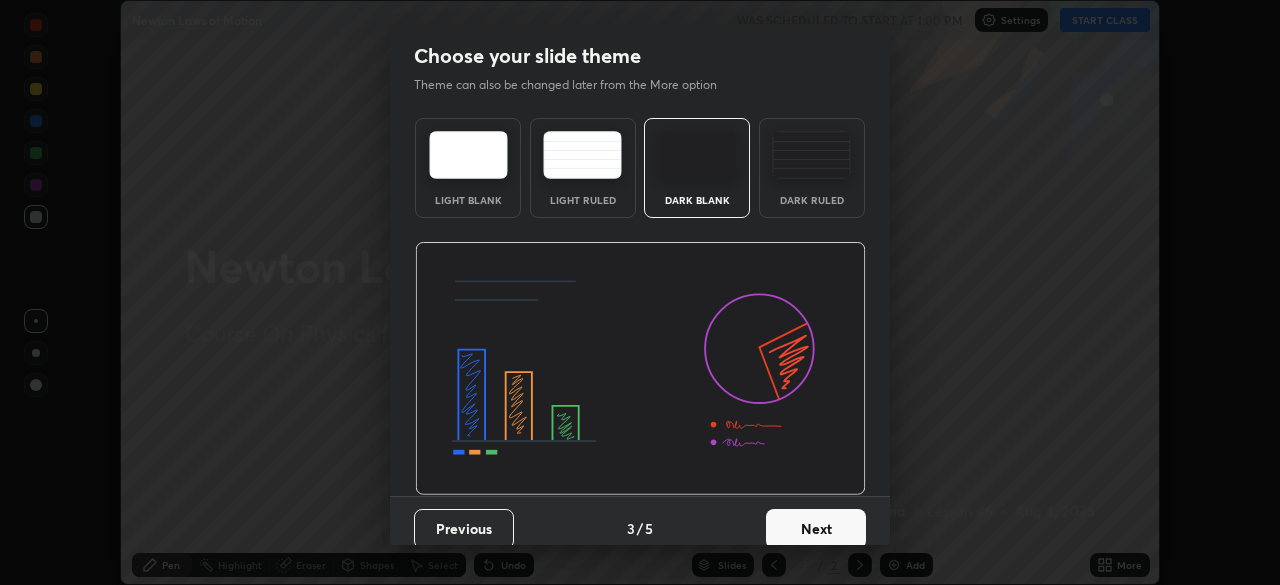 click on "Dark Ruled" at bounding box center (812, 168) 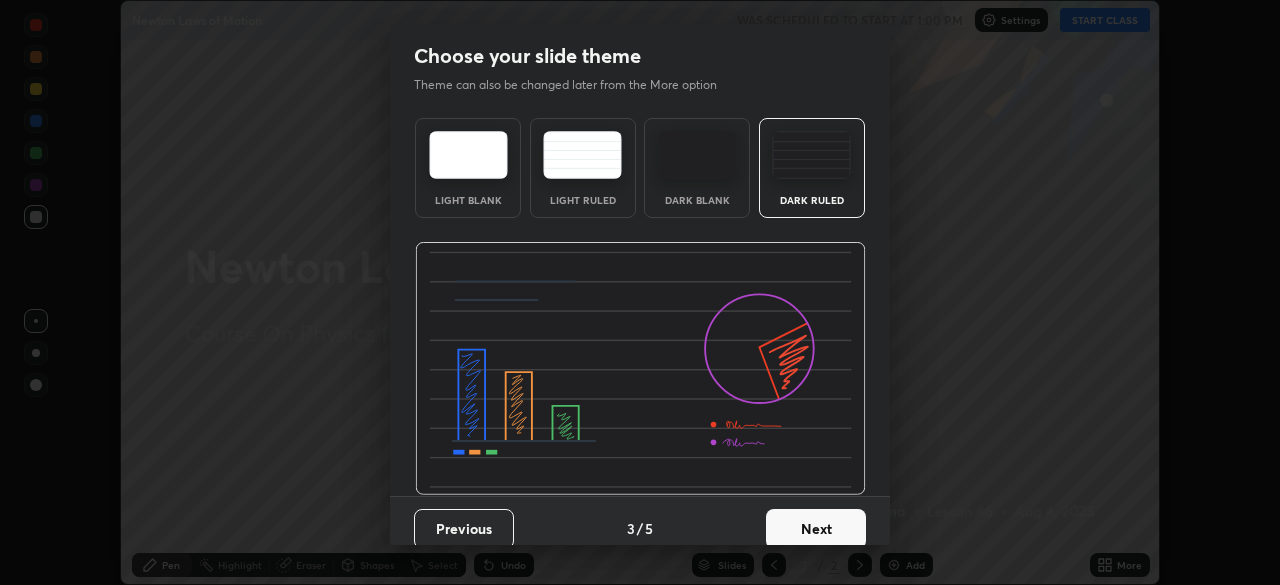 click on "Next" at bounding box center (816, 529) 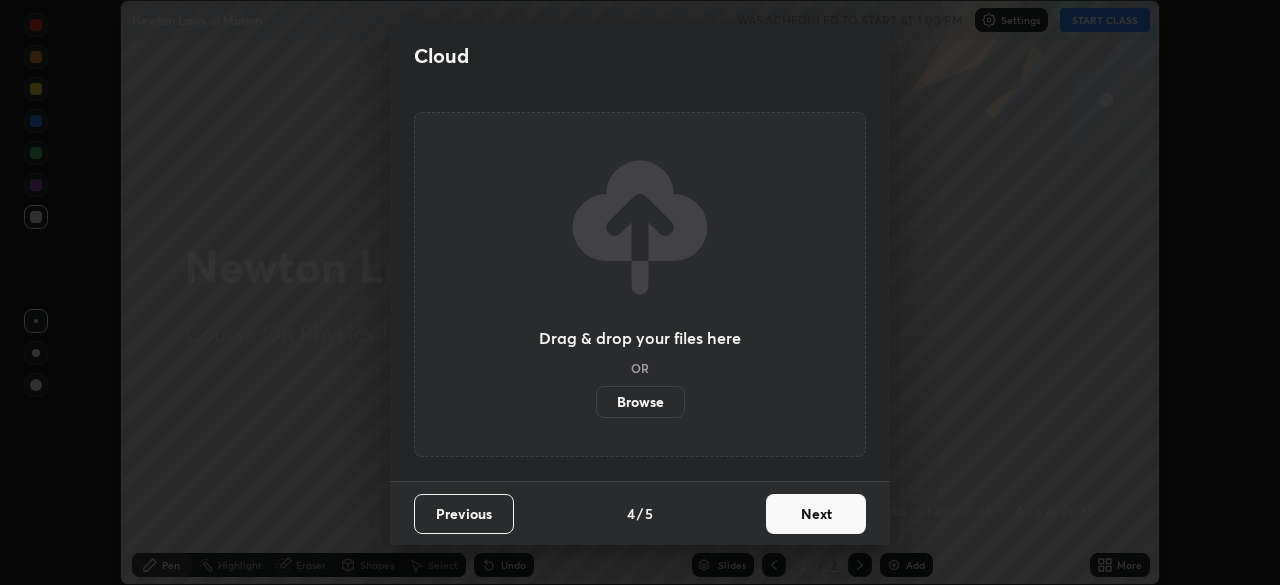 click on "Next" at bounding box center (816, 514) 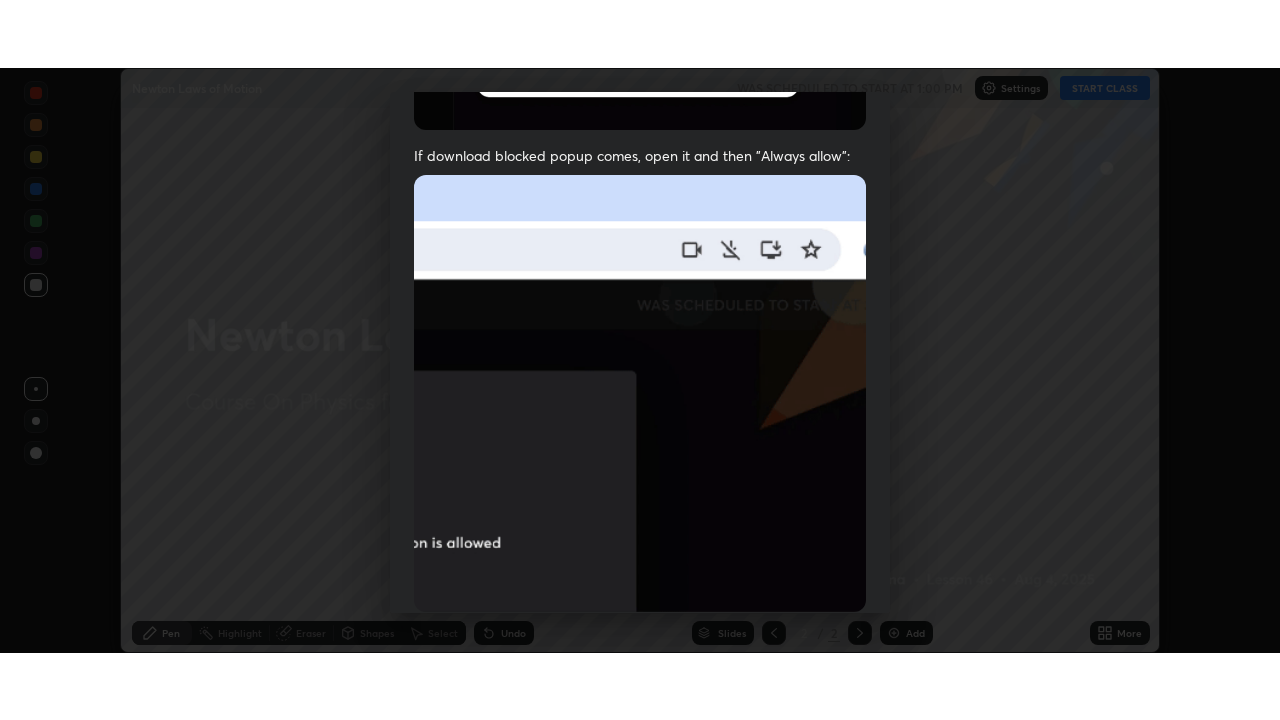 scroll, scrollTop: 479, scrollLeft: 0, axis: vertical 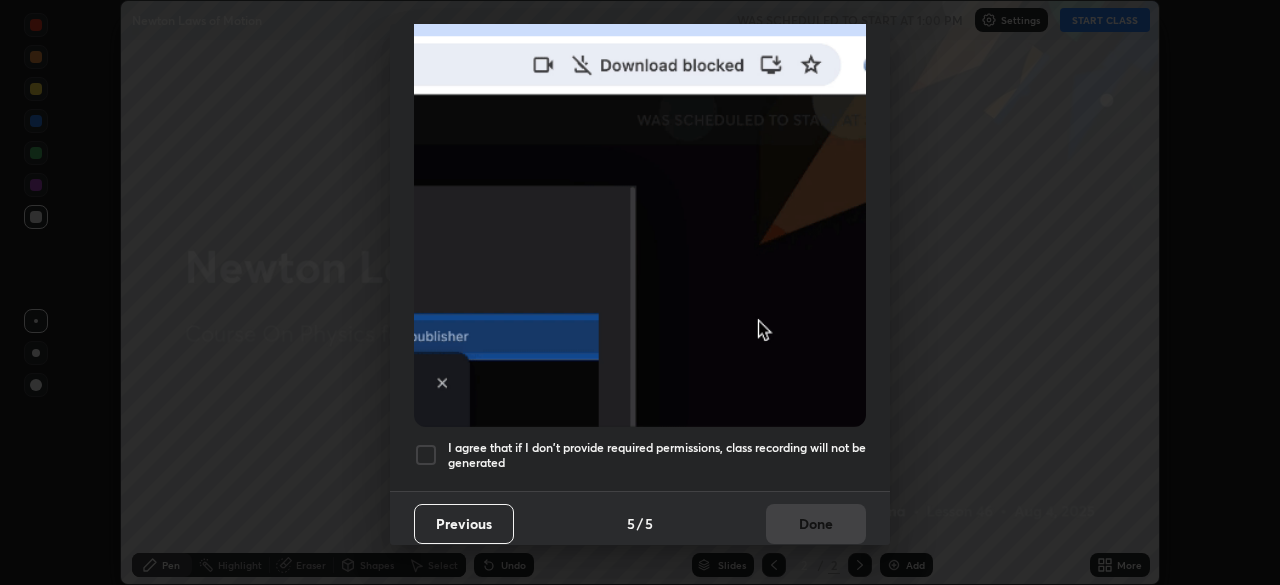 click at bounding box center (426, 455) 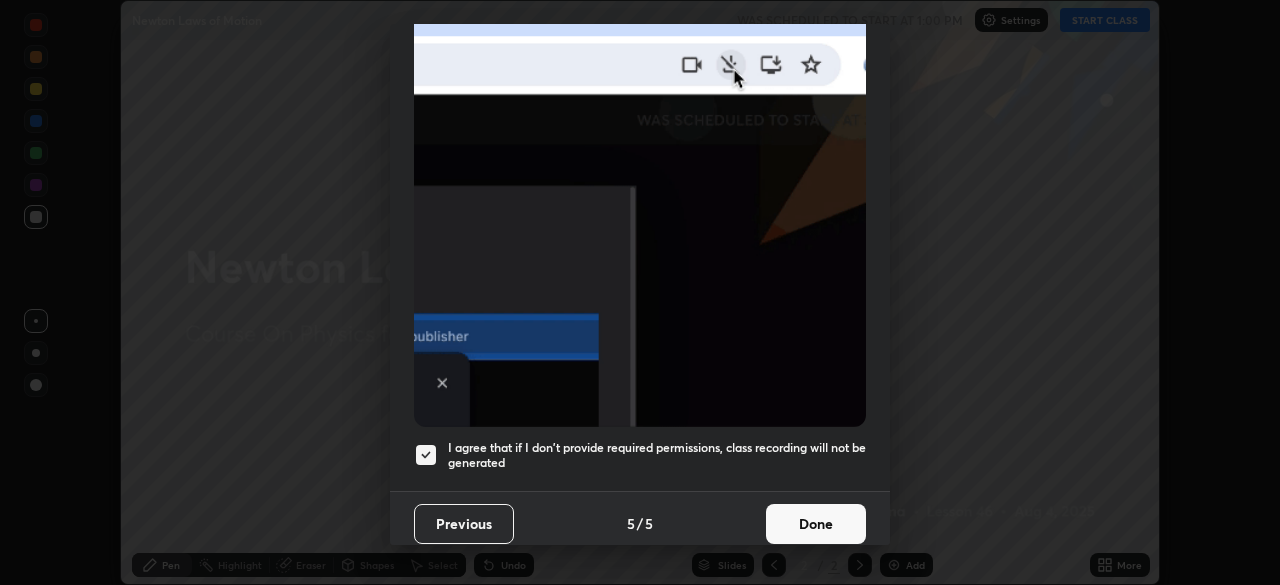click on "Done" at bounding box center (816, 524) 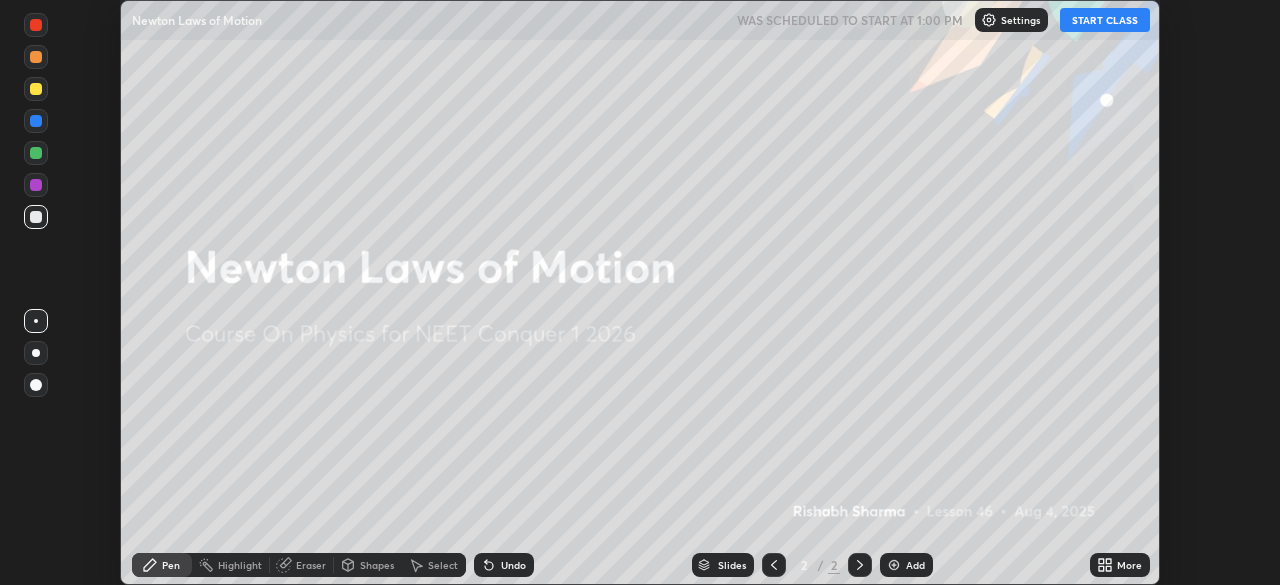 click 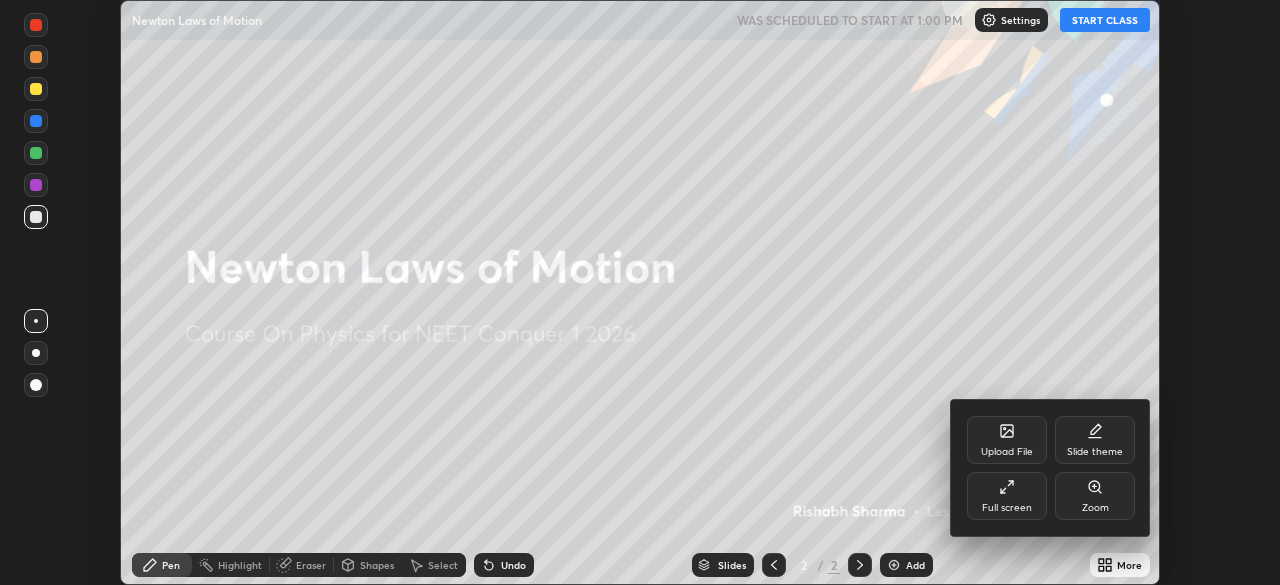 click on "Full screen" at bounding box center [1007, 496] 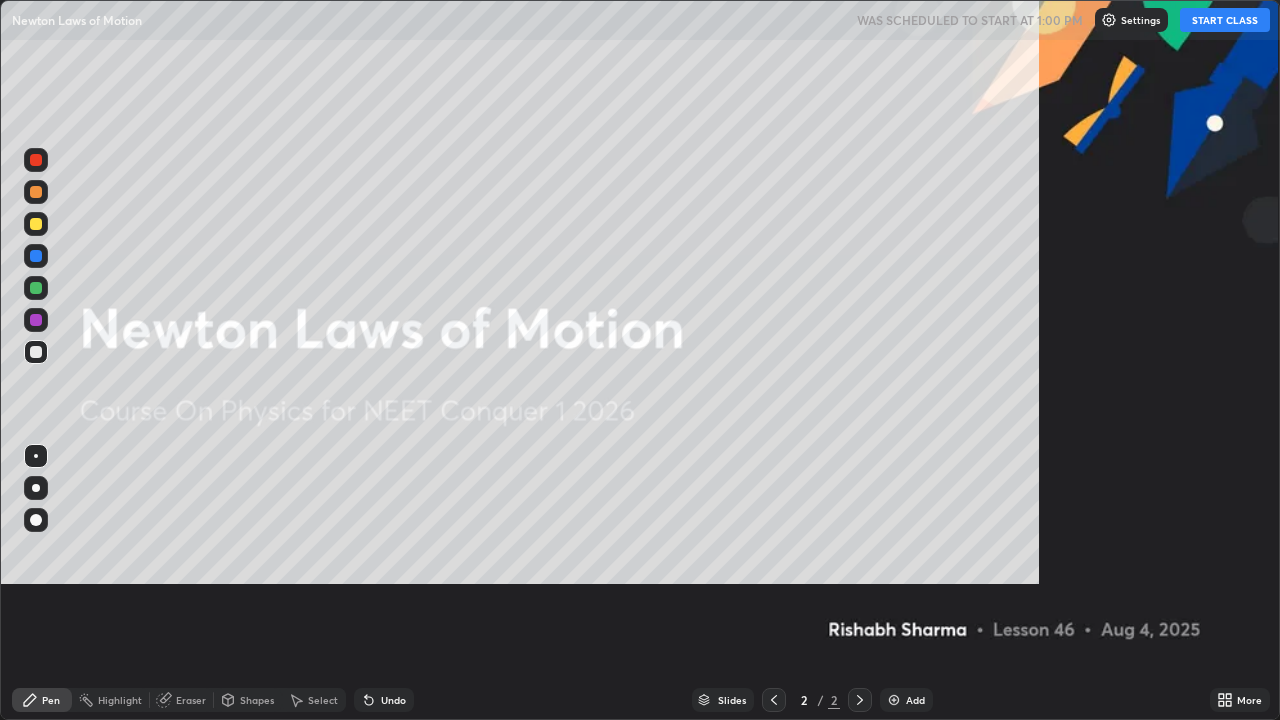 scroll, scrollTop: 99280, scrollLeft: 98720, axis: both 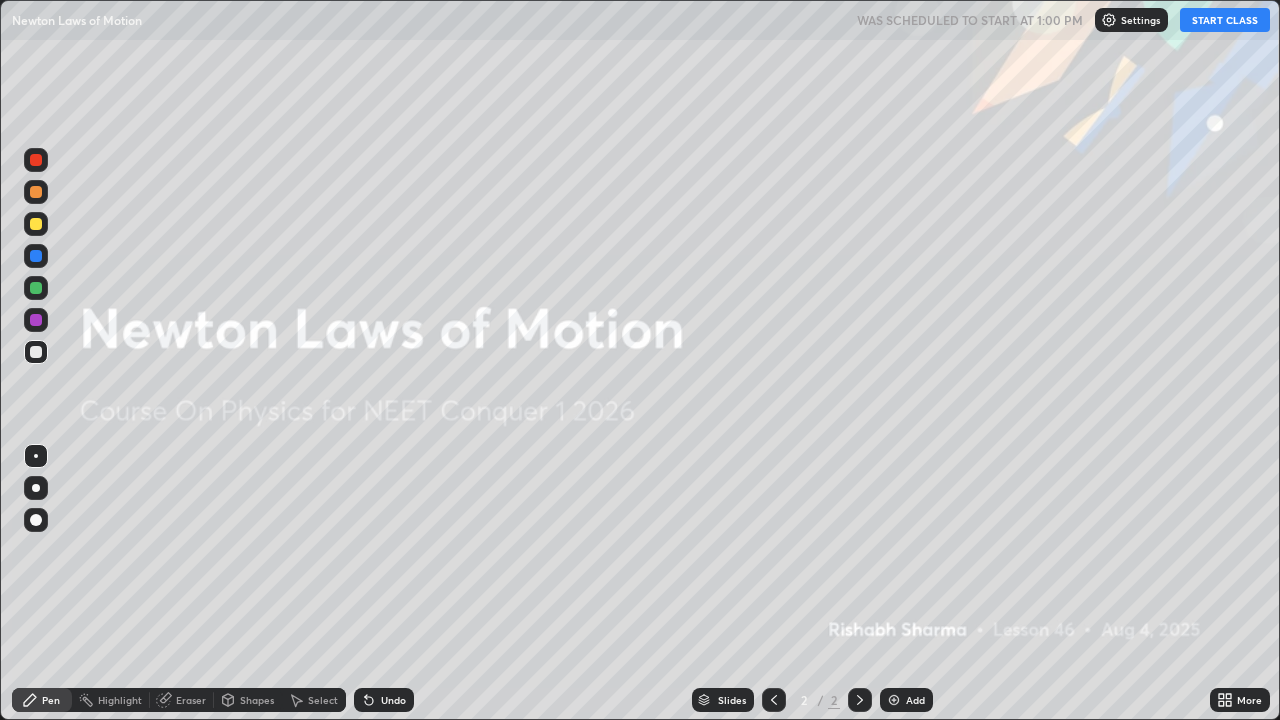 click on "START CLASS" at bounding box center (1225, 20) 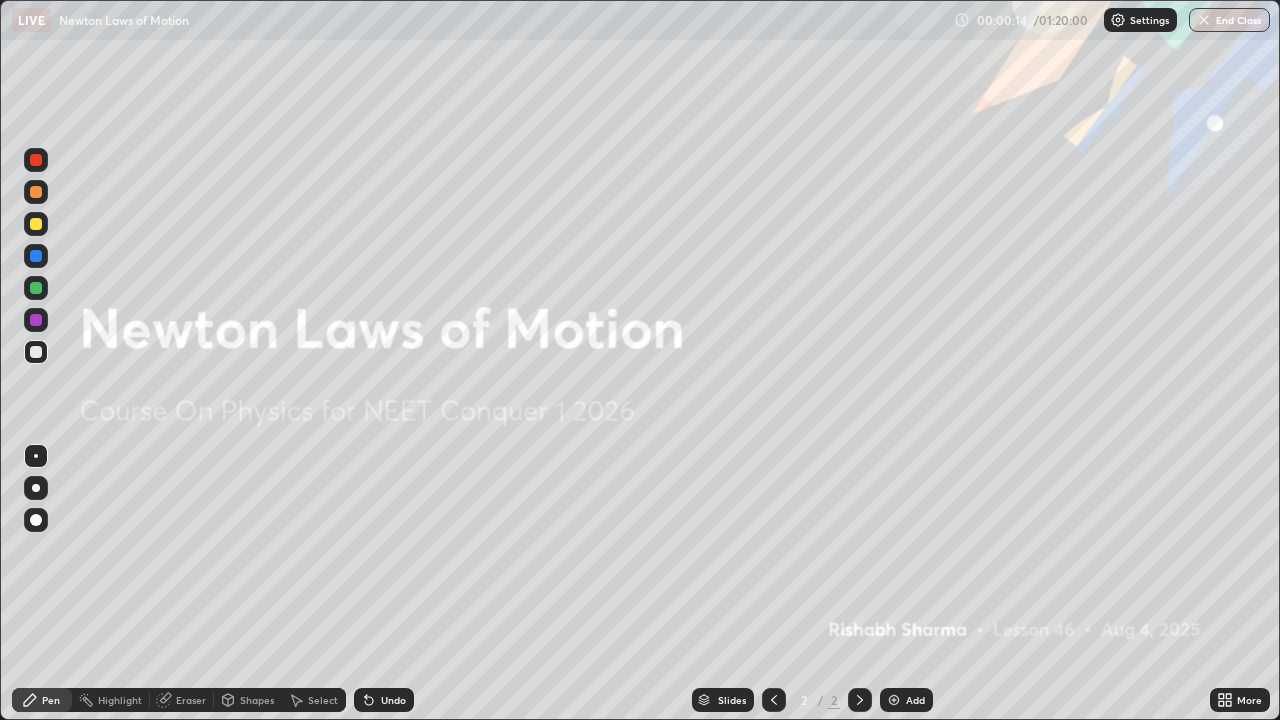 click on "End Class" at bounding box center [1229, 20] 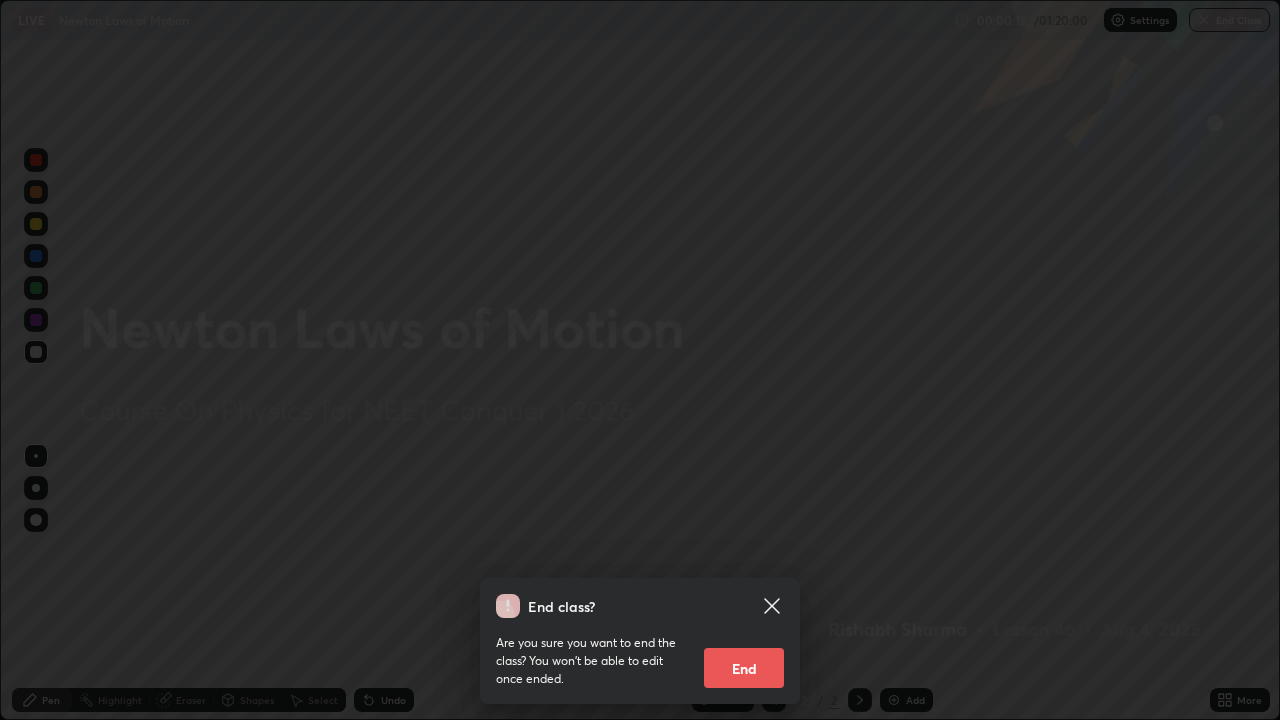 click on "End" at bounding box center [744, 668] 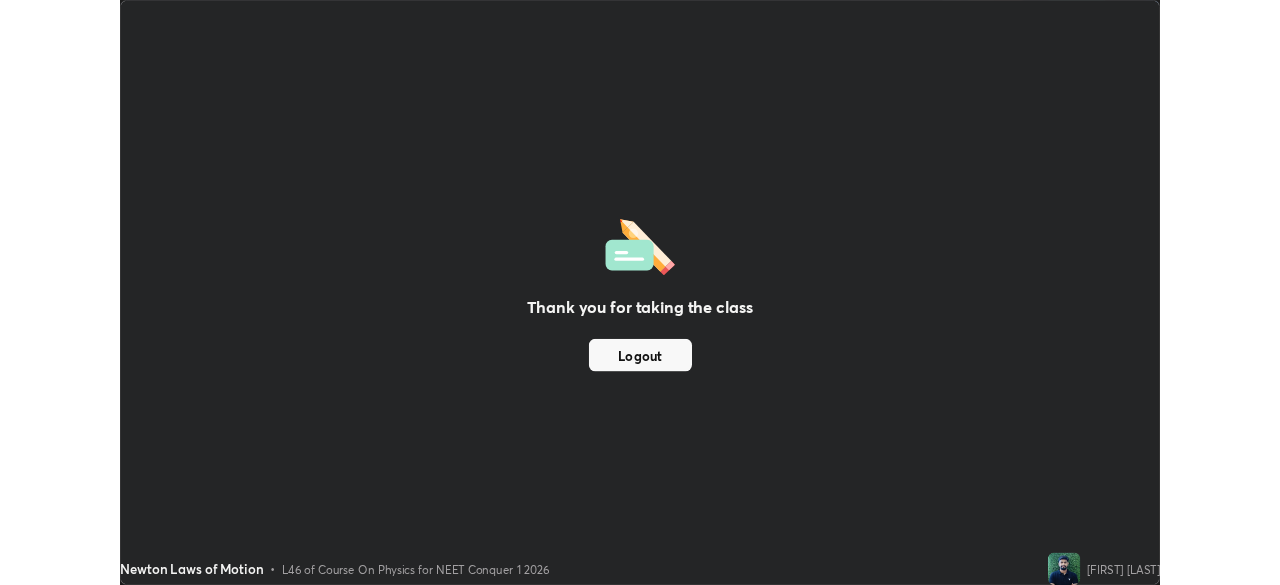 scroll, scrollTop: 585, scrollLeft: 1280, axis: both 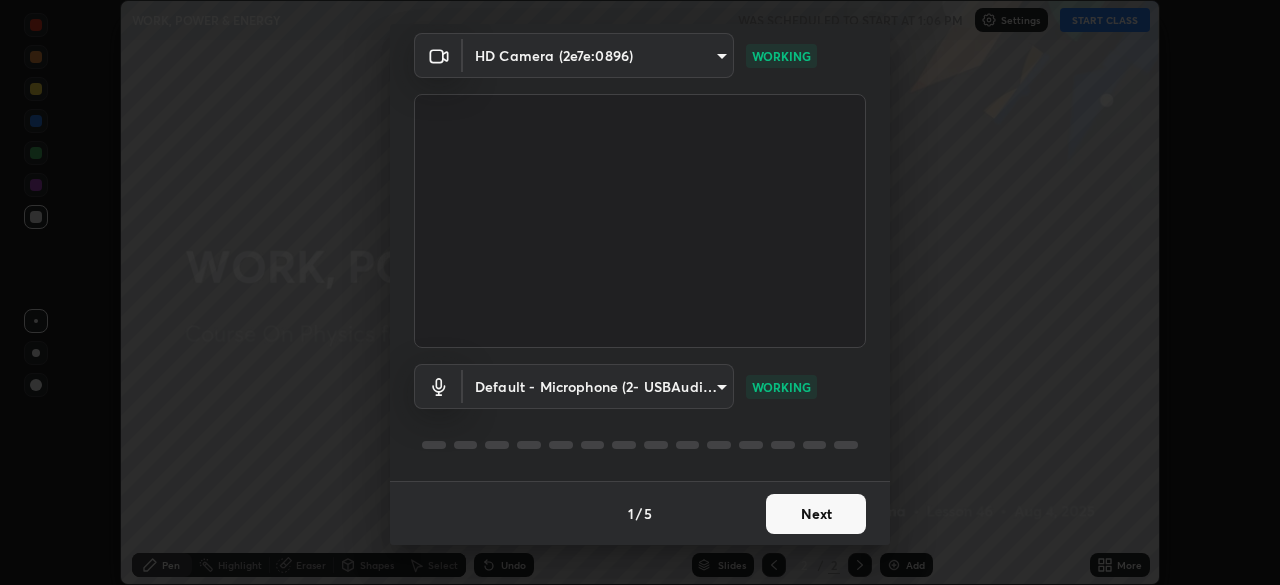 click on "Next" at bounding box center [816, 514] 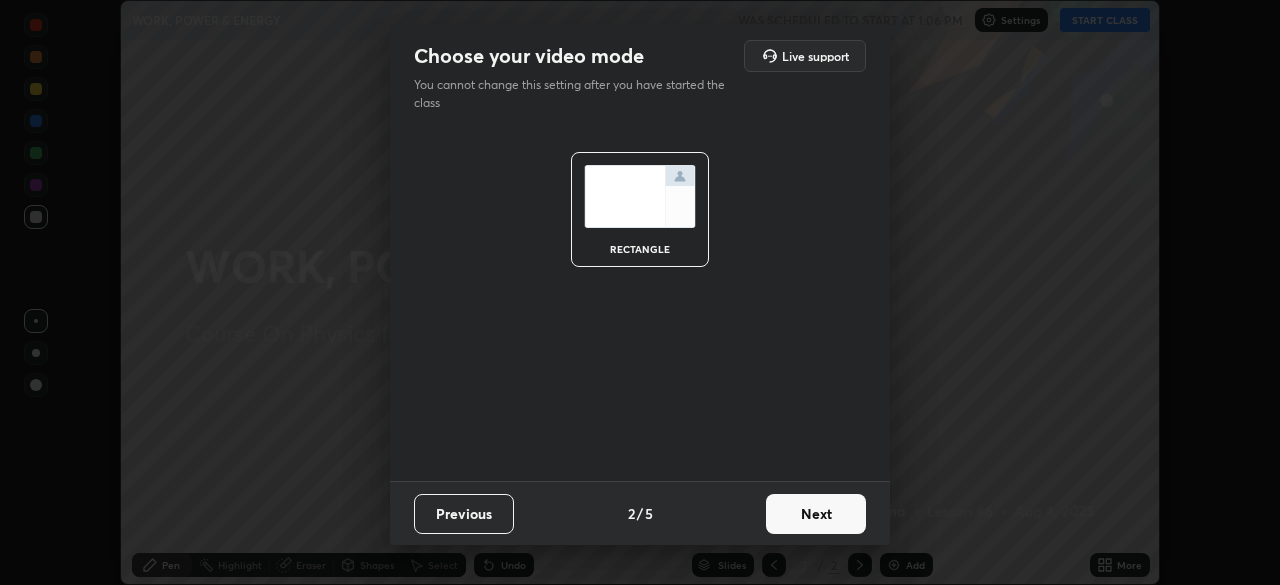 scroll, scrollTop: 0, scrollLeft: 0, axis: both 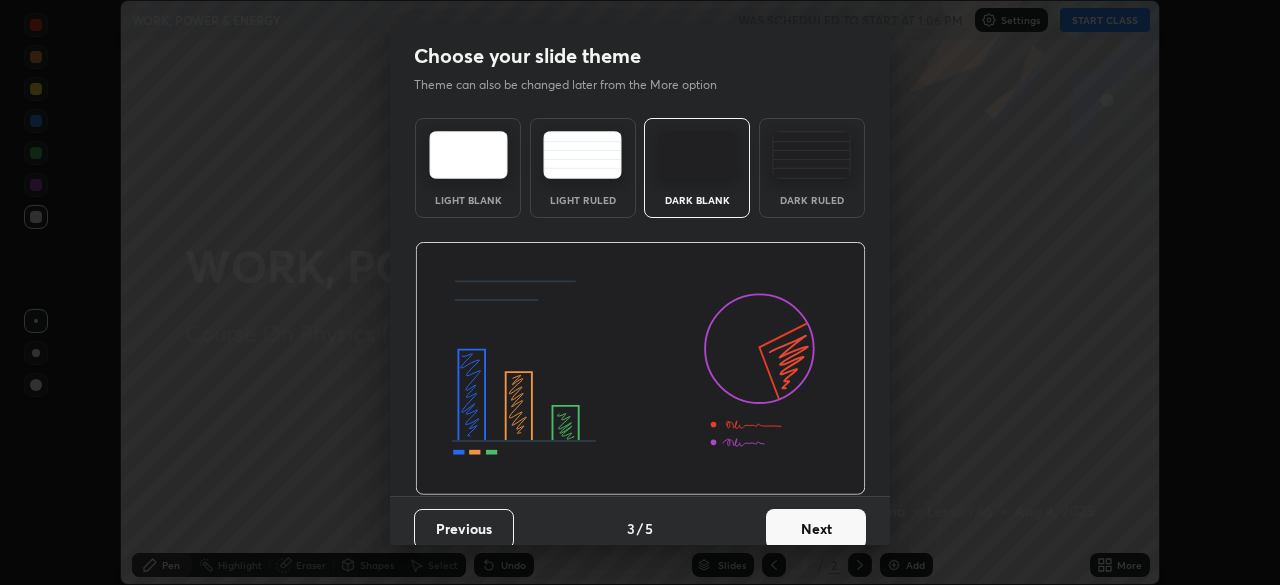 click on "Dark Ruled" at bounding box center (812, 200) 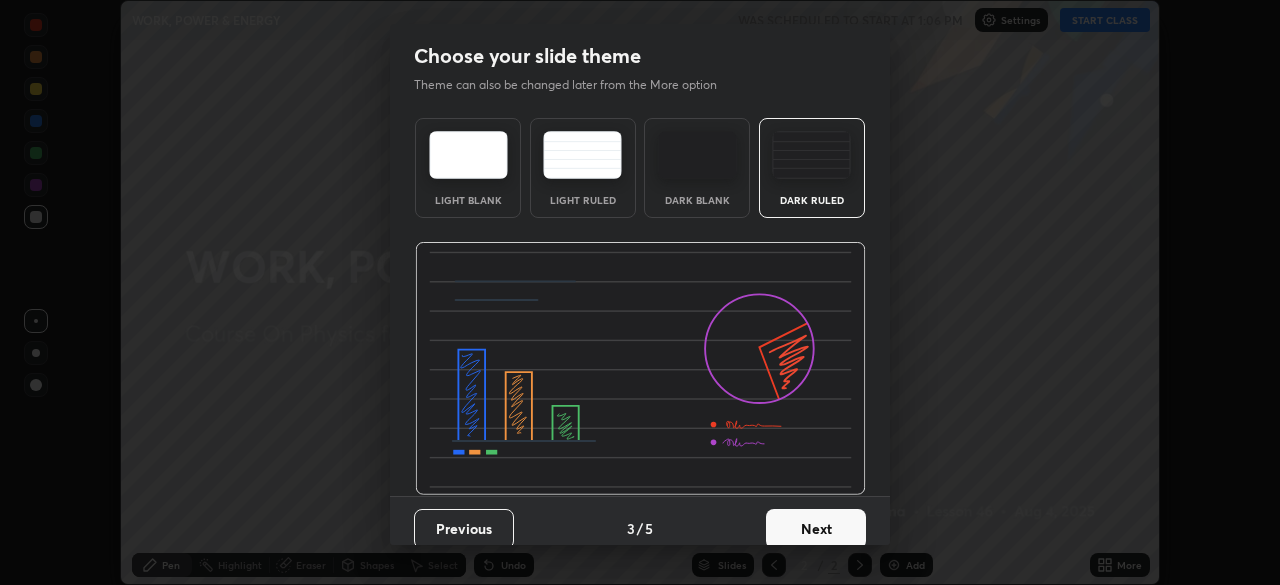 click on "Next" at bounding box center (816, 529) 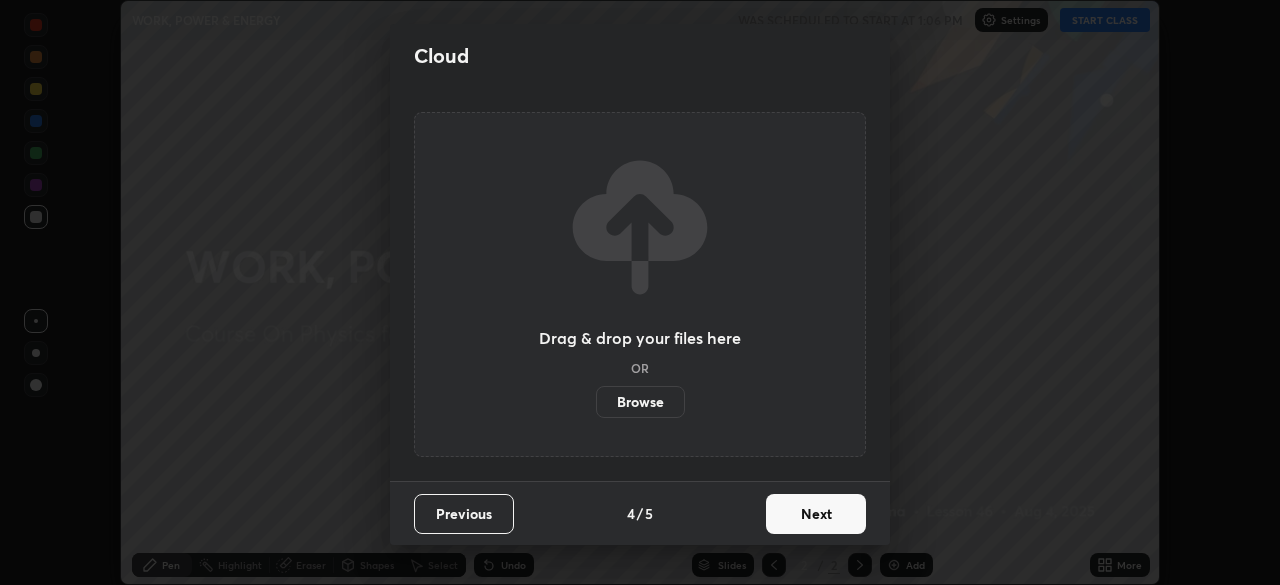 click on "Next" at bounding box center (816, 514) 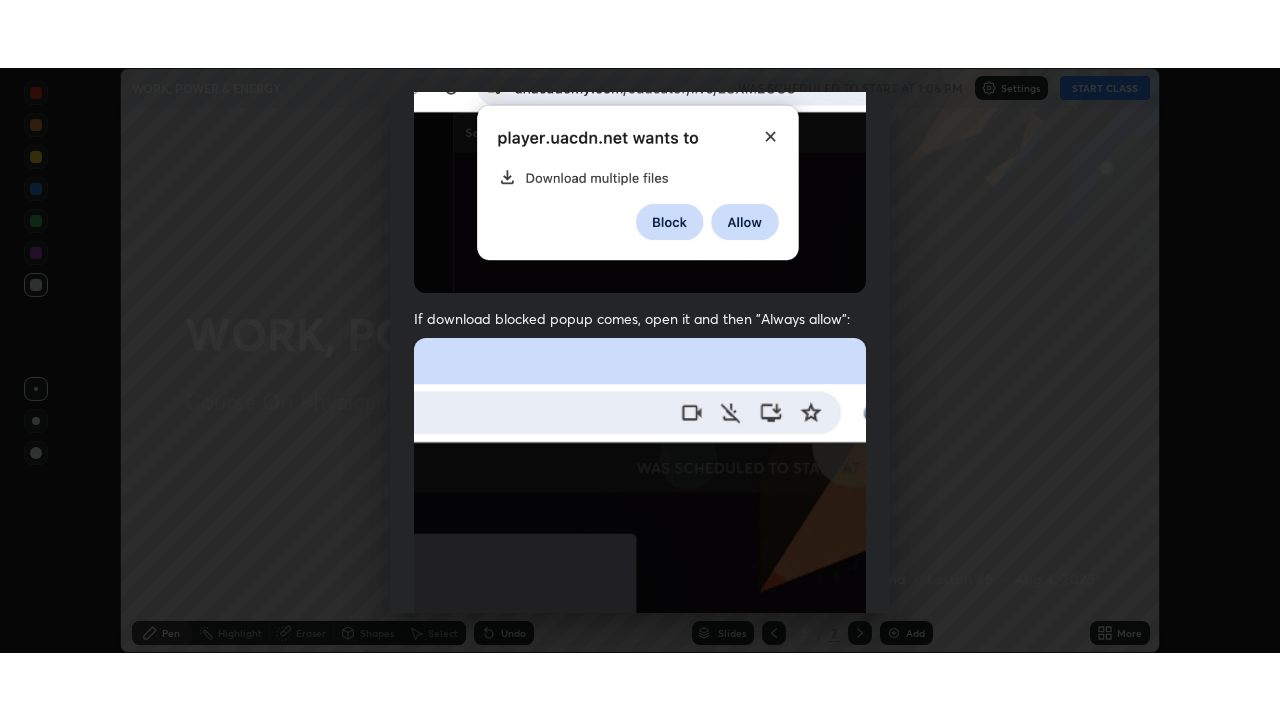 scroll, scrollTop: 479, scrollLeft: 0, axis: vertical 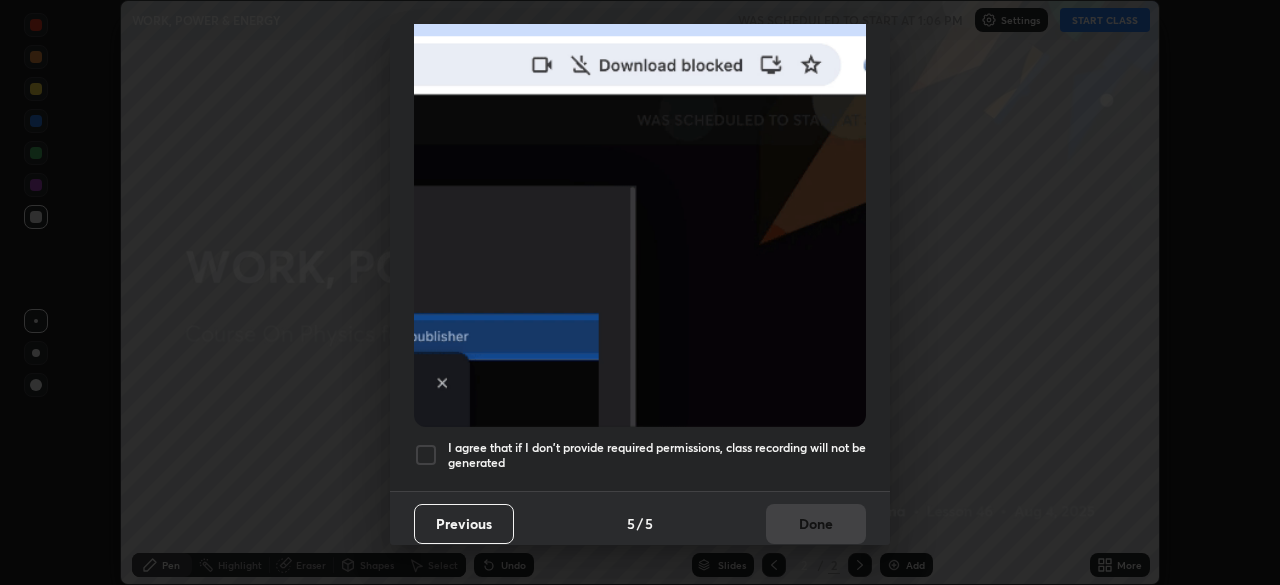 click at bounding box center [426, 455] 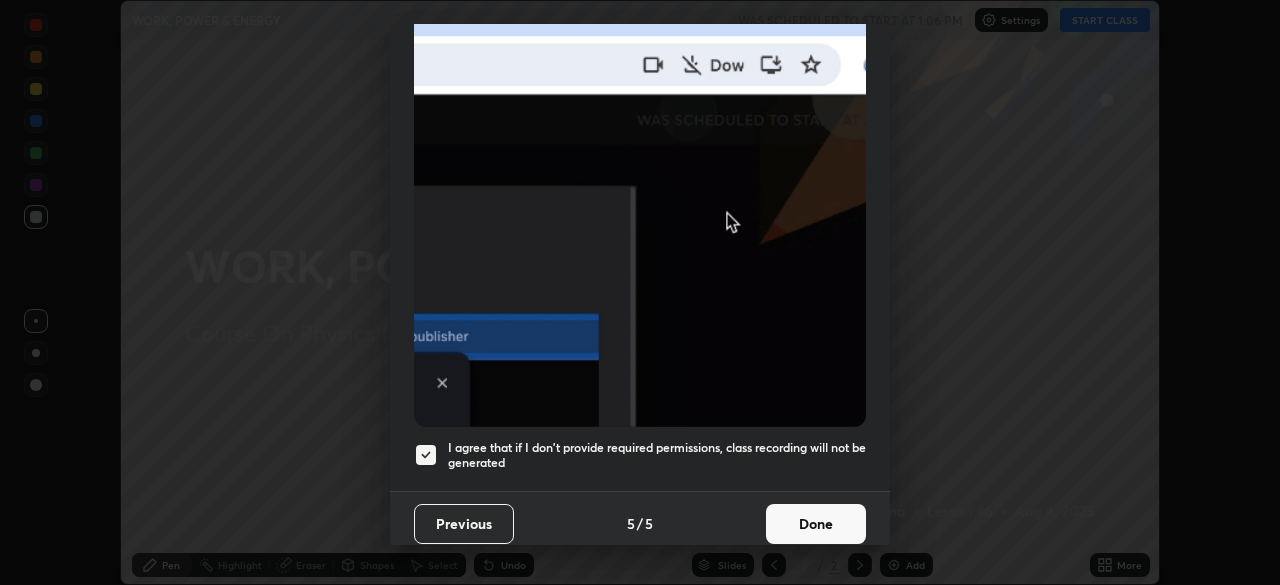 click on "Done" at bounding box center (816, 524) 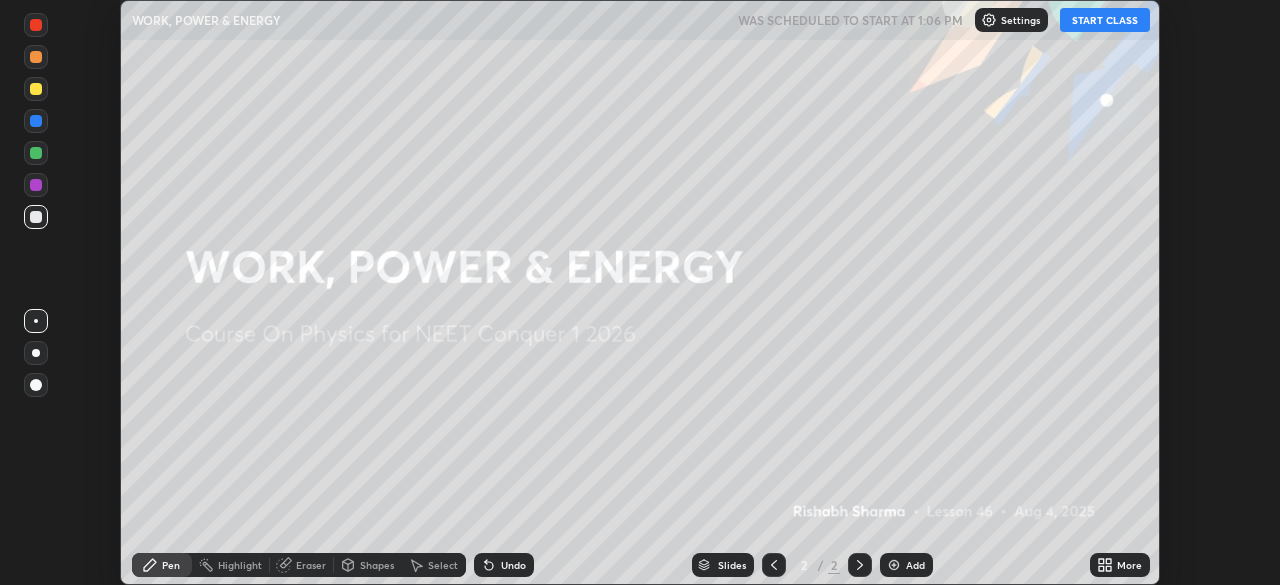click on "START CLASS" at bounding box center [1105, 20] 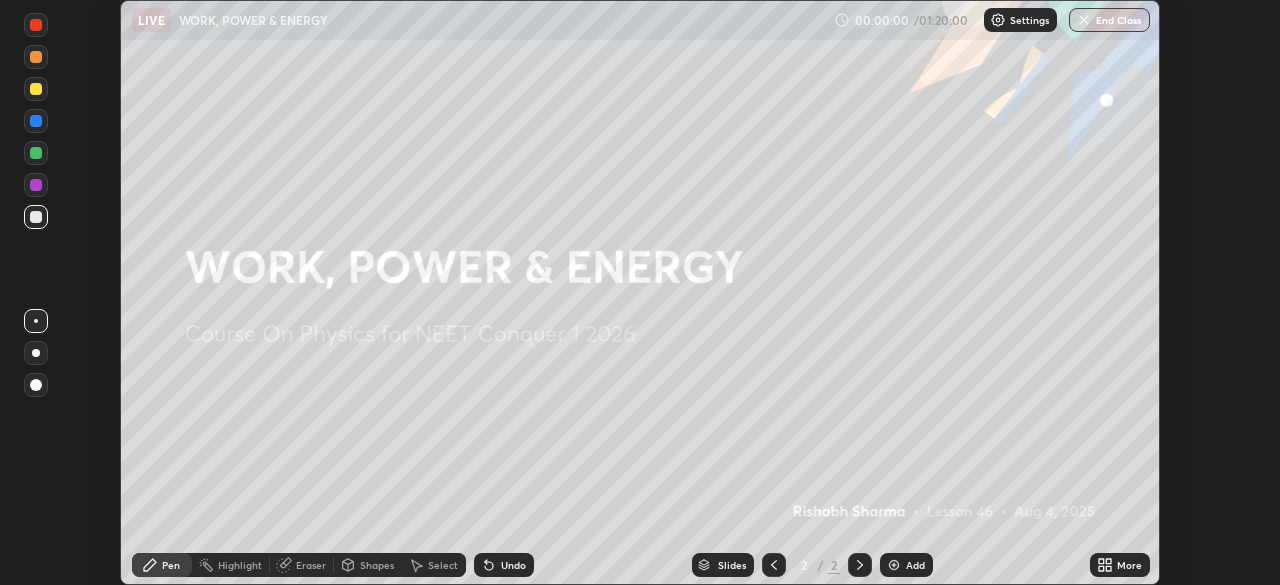 click 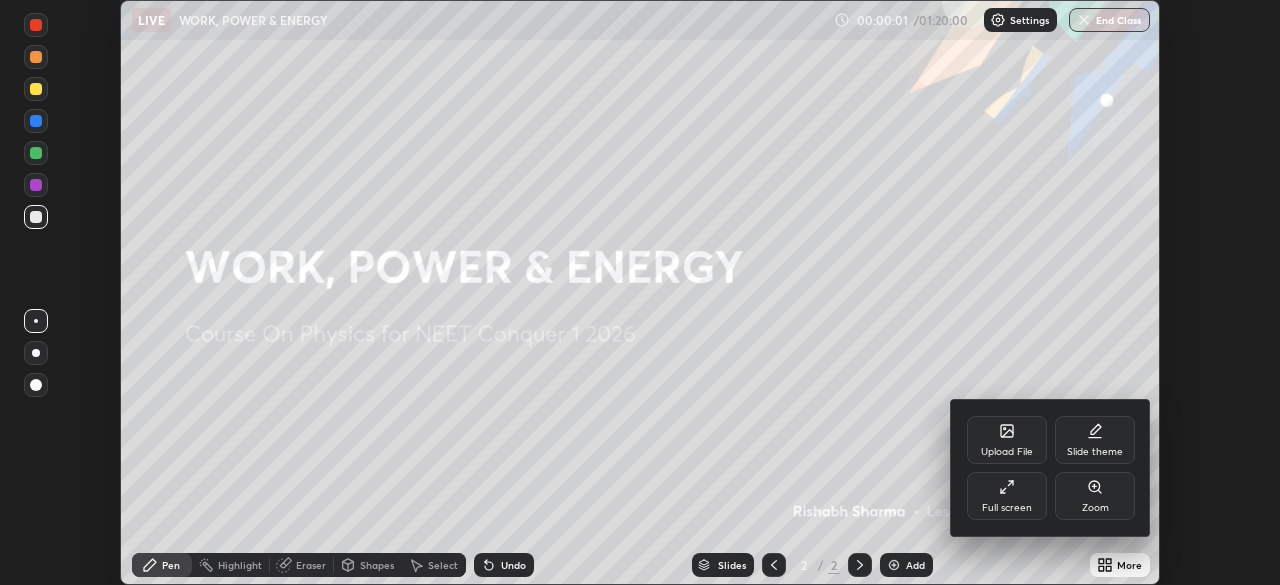 click 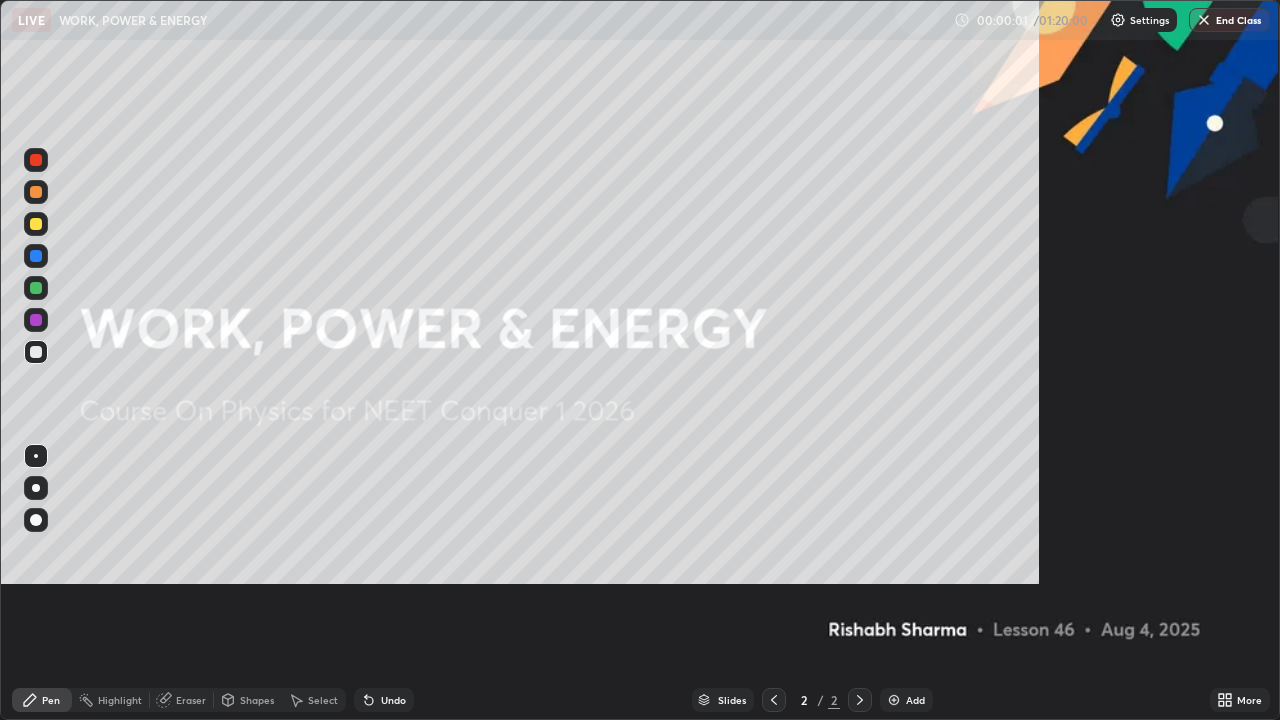 scroll, scrollTop: 99280, scrollLeft: 98720, axis: both 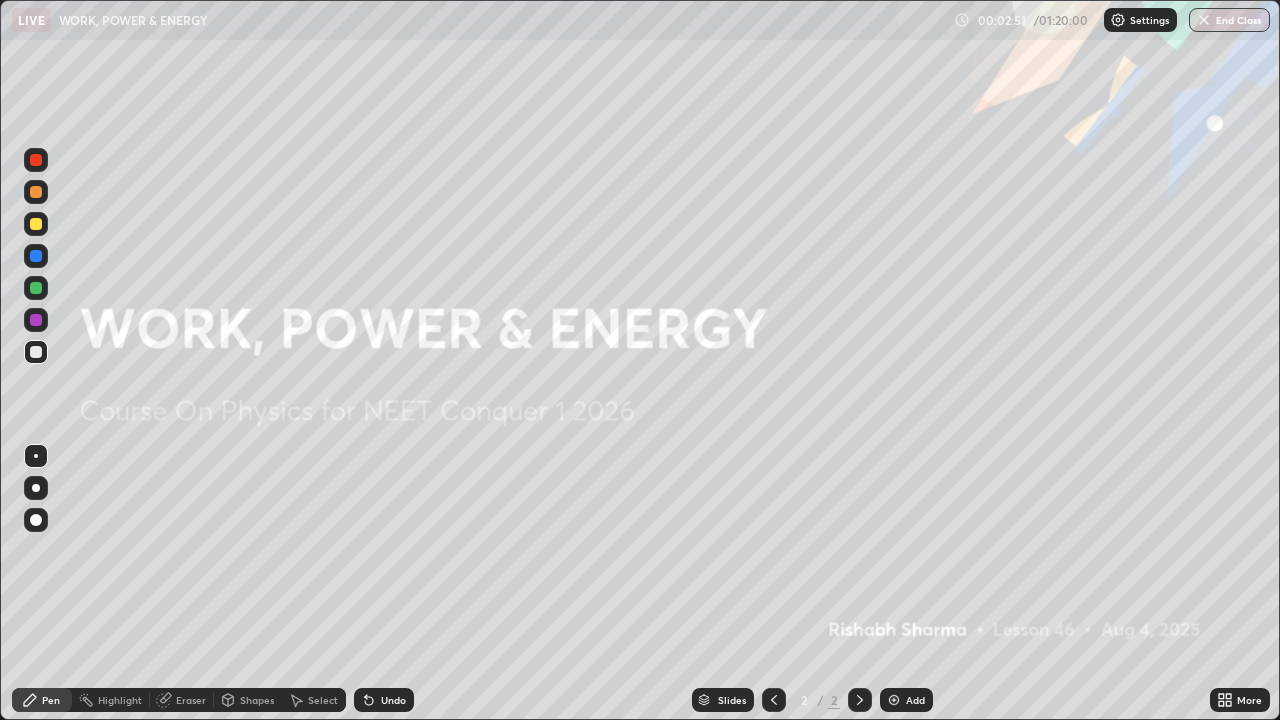 click on "Add" at bounding box center (906, 700) 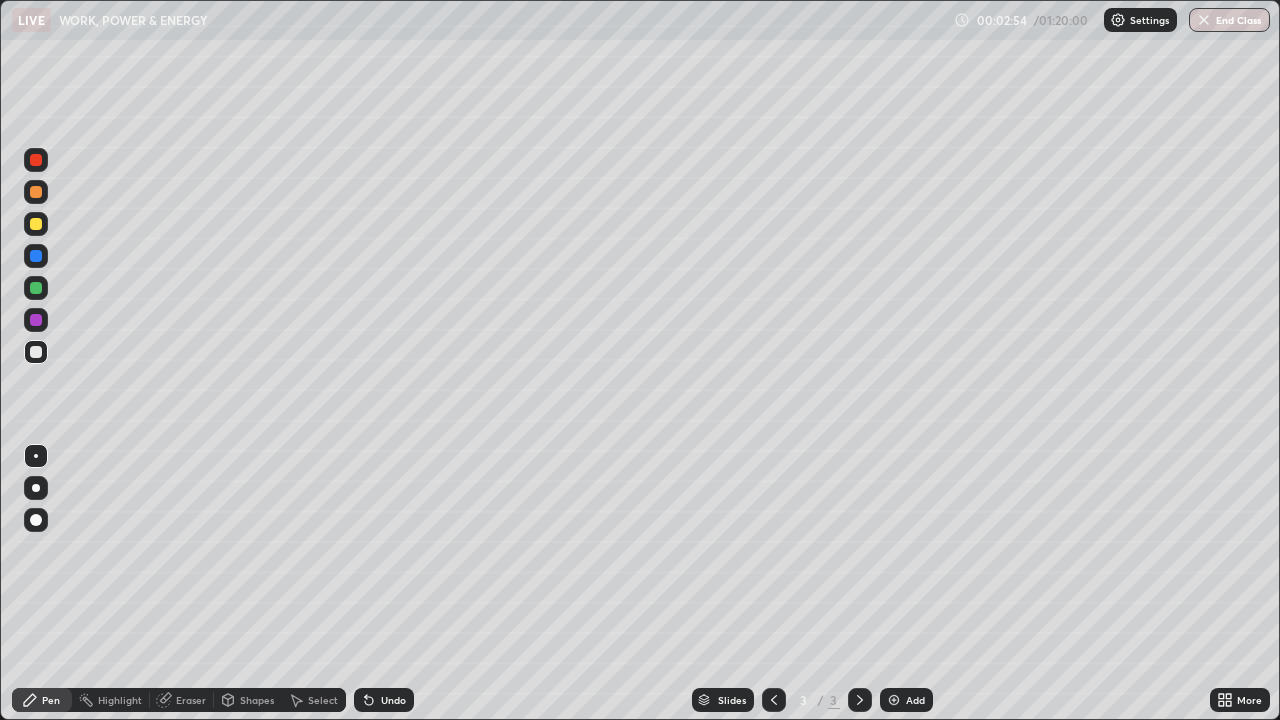click at bounding box center (36, 488) 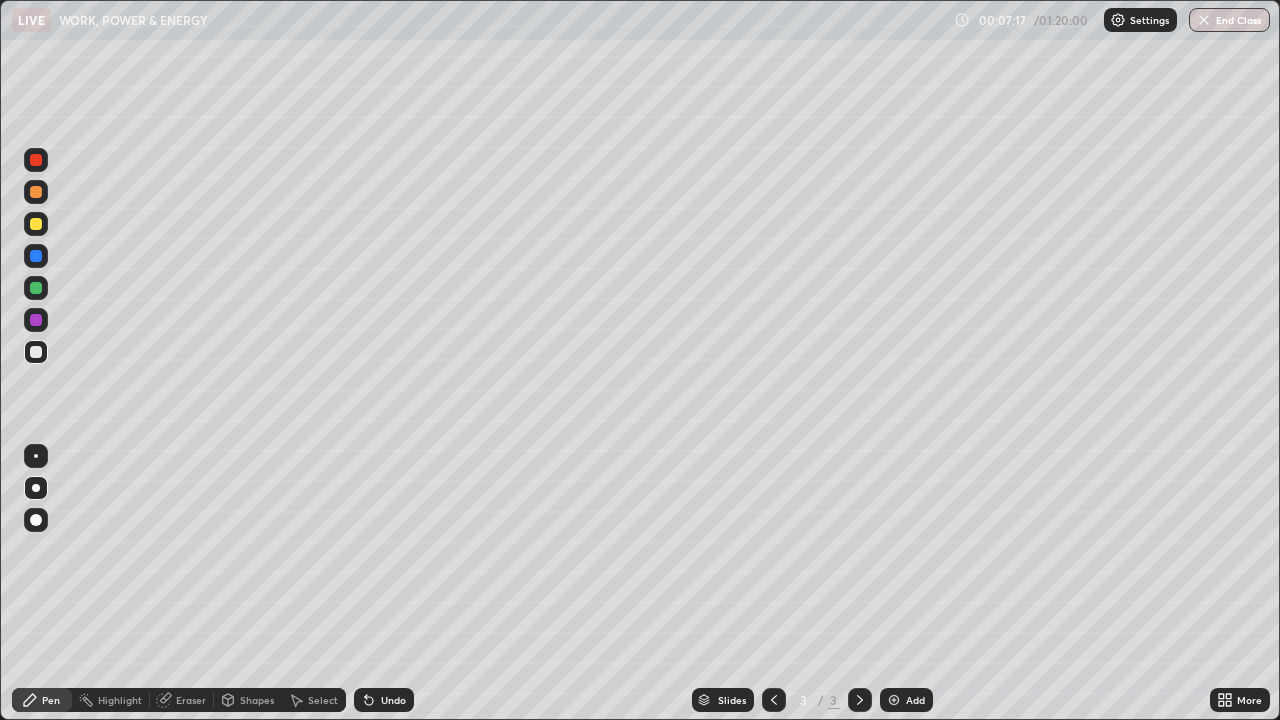 click at bounding box center [36, 288] 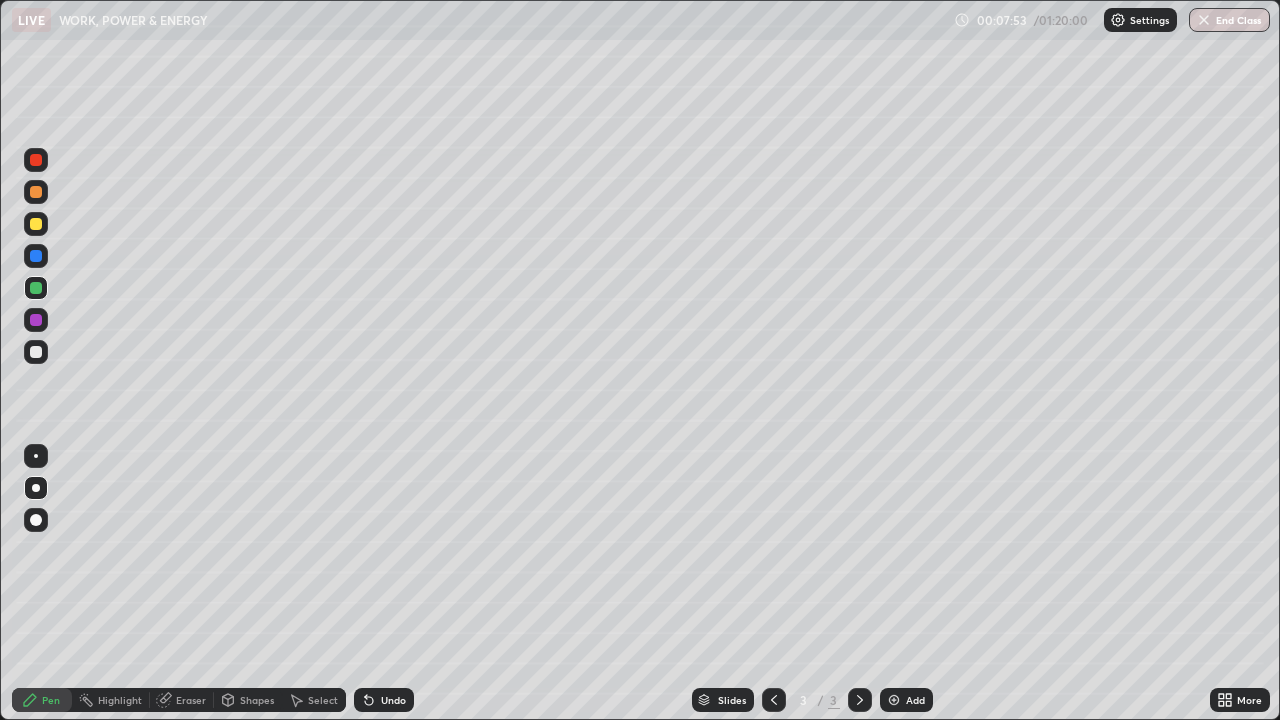 click at bounding box center [894, 700] 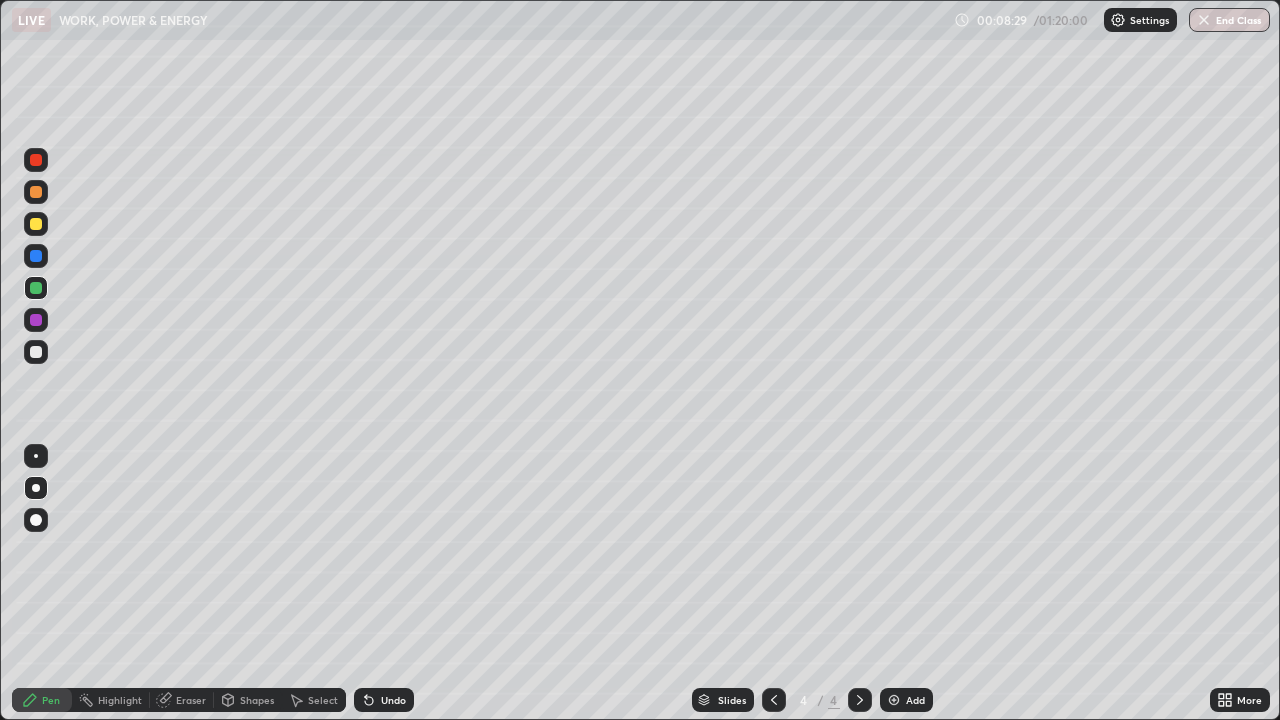 click at bounding box center (36, 352) 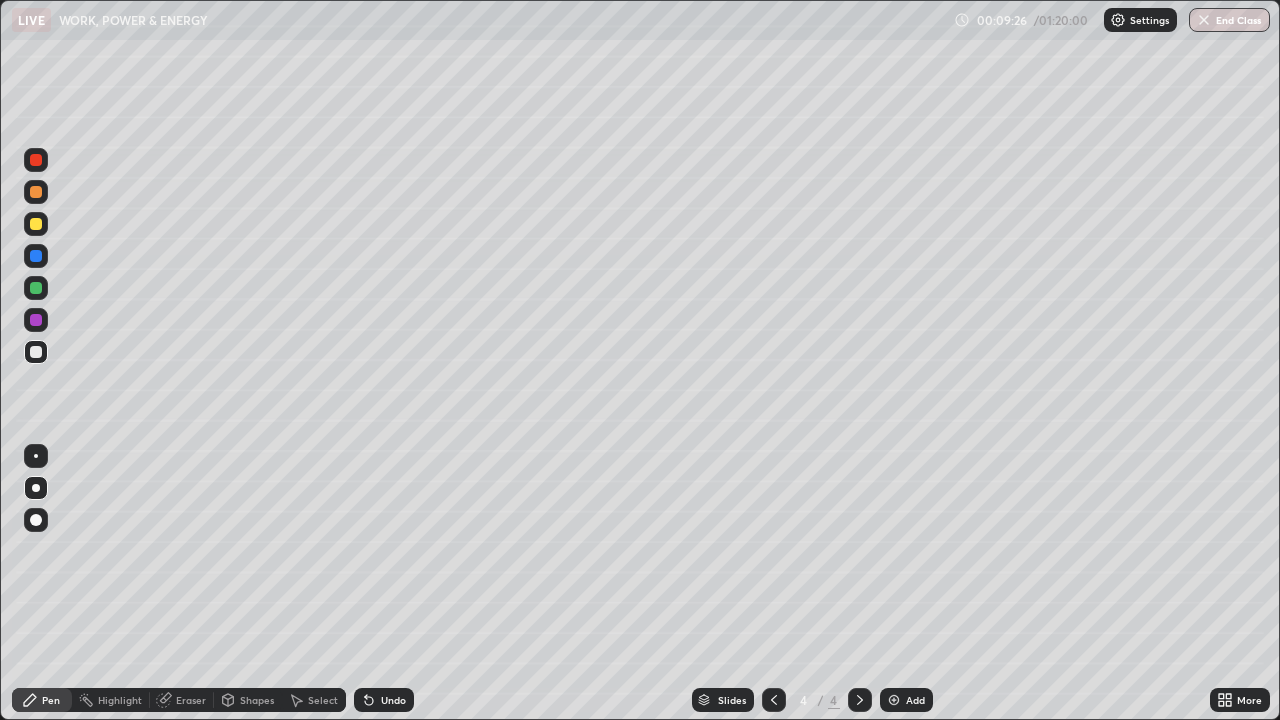 click on "Undo" at bounding box center (393, 700) 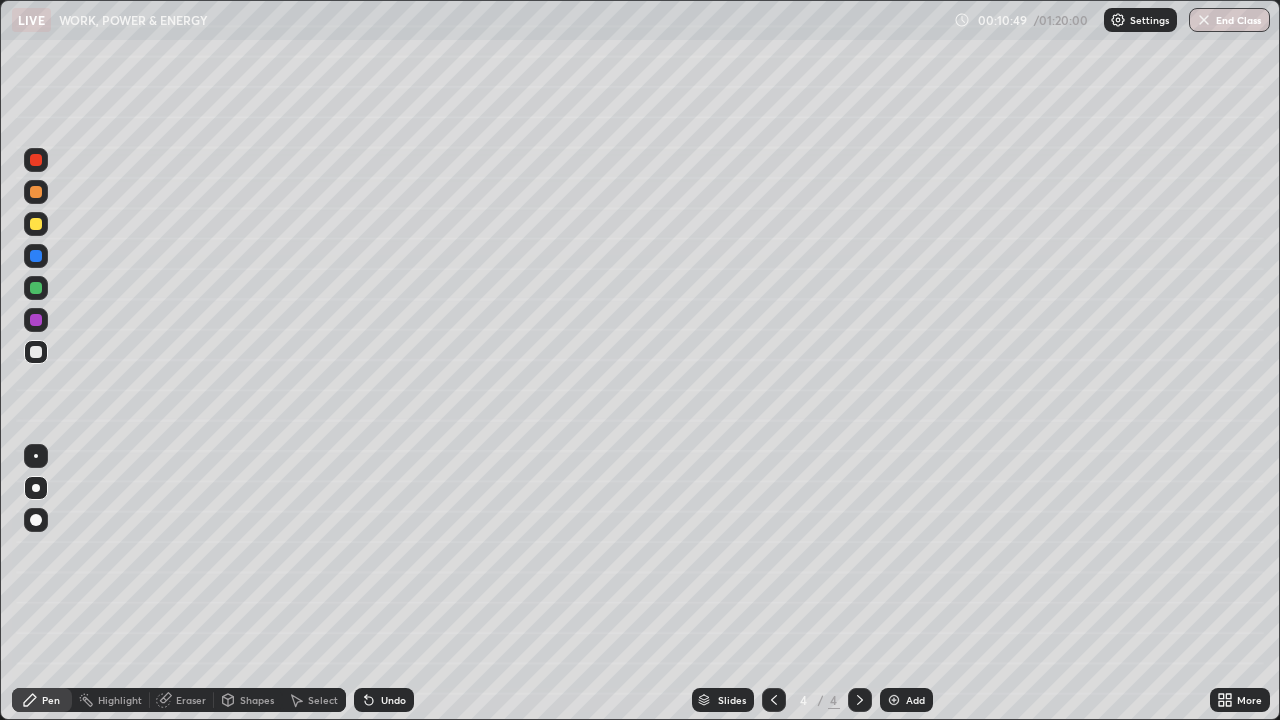 click at bounding box center (894, 700) 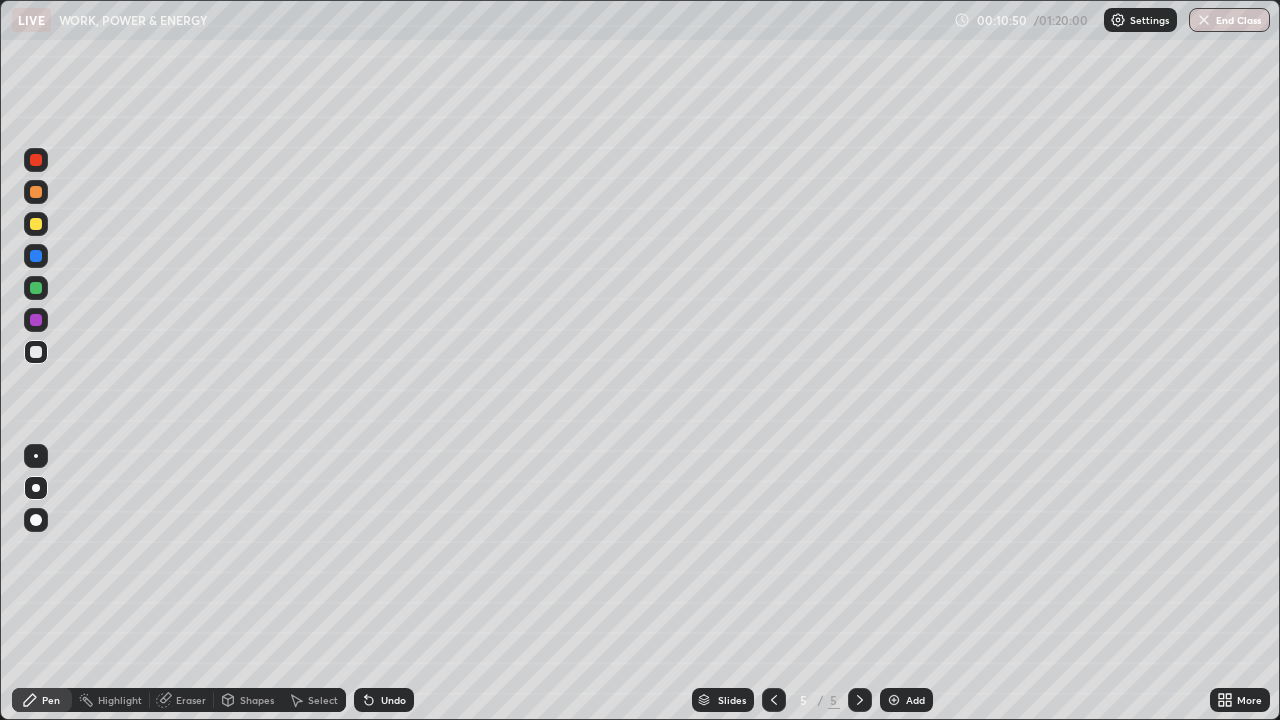 click at bounding box center (36, 352) 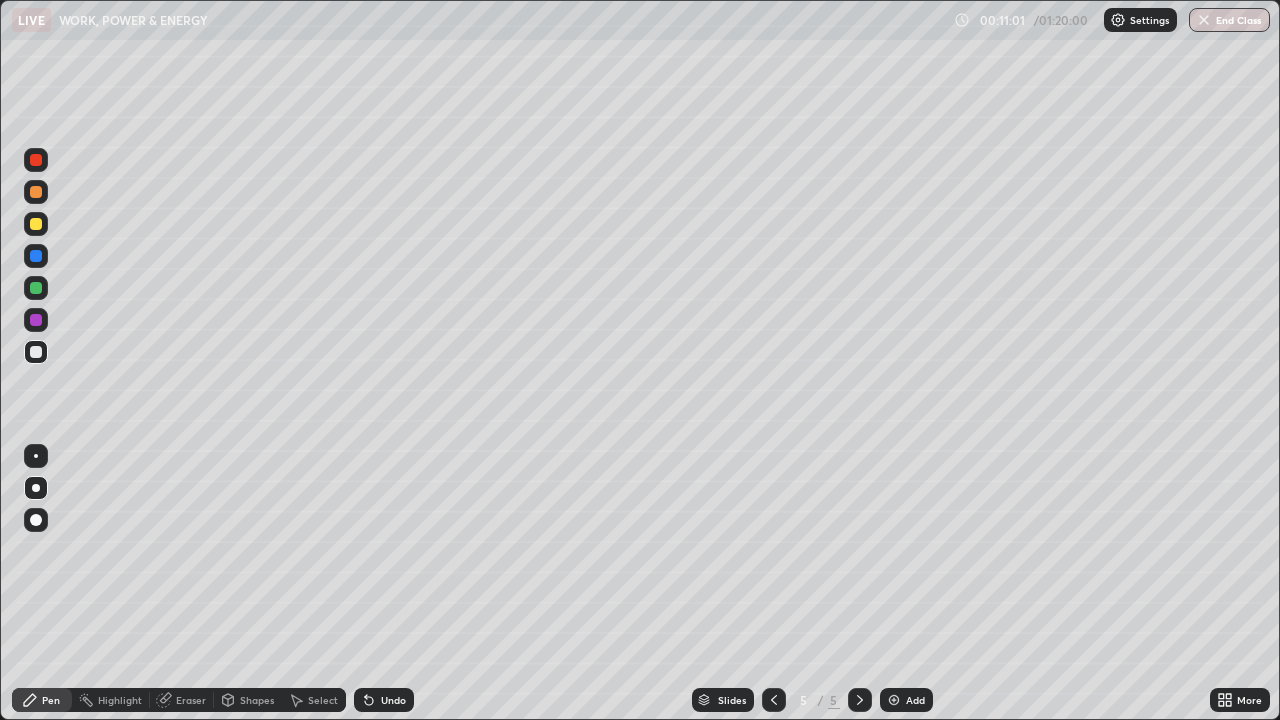 click at bounding box center [36, 288] 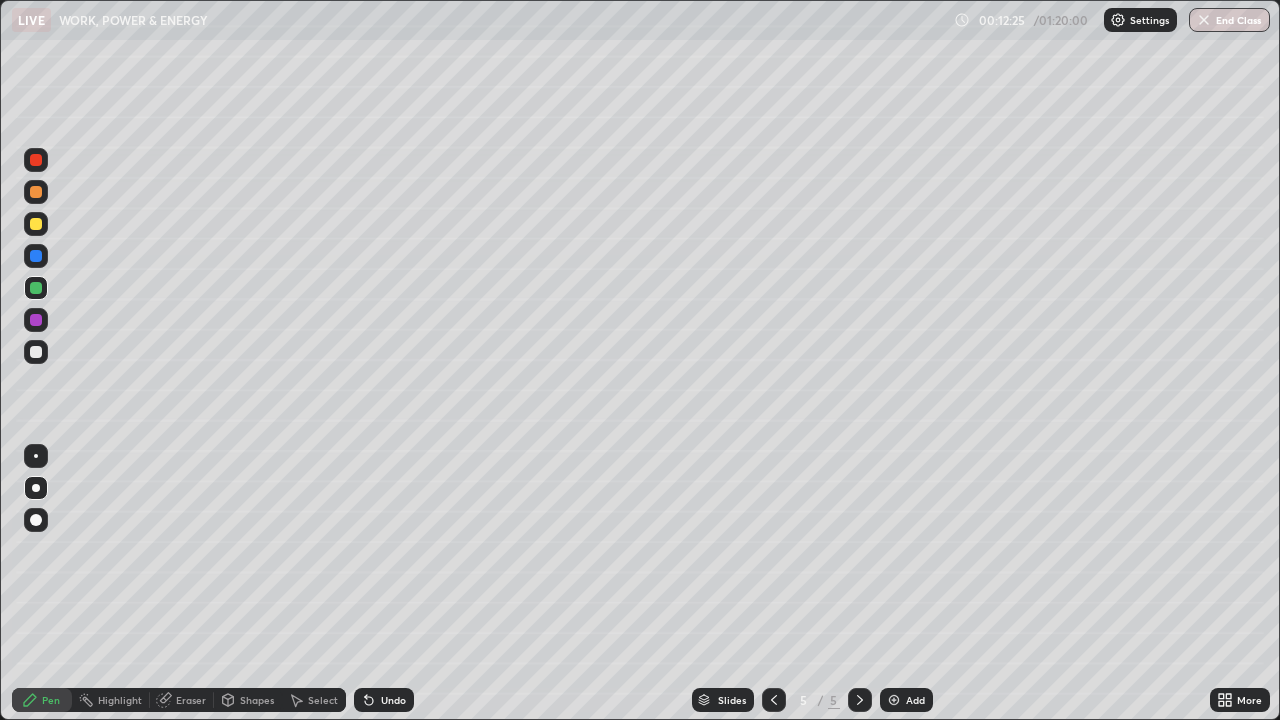 click at bounding box center (36, 224) 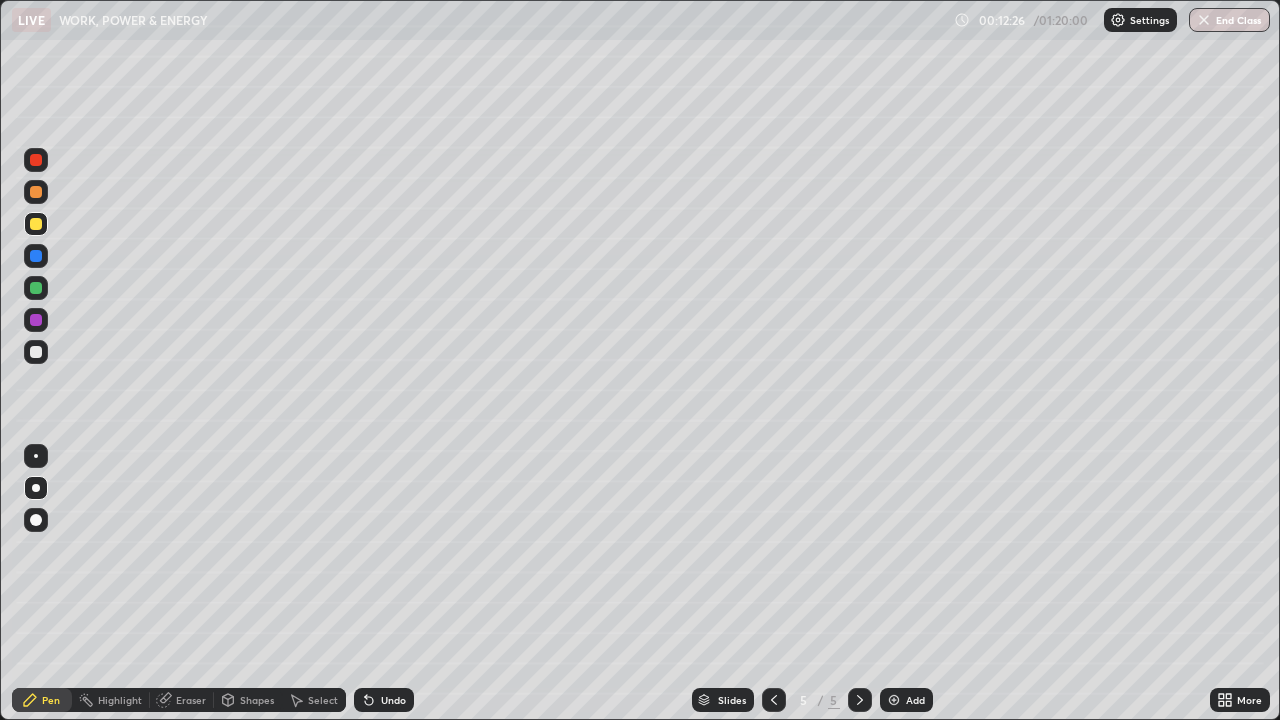 click at bounding box center (36, 288) 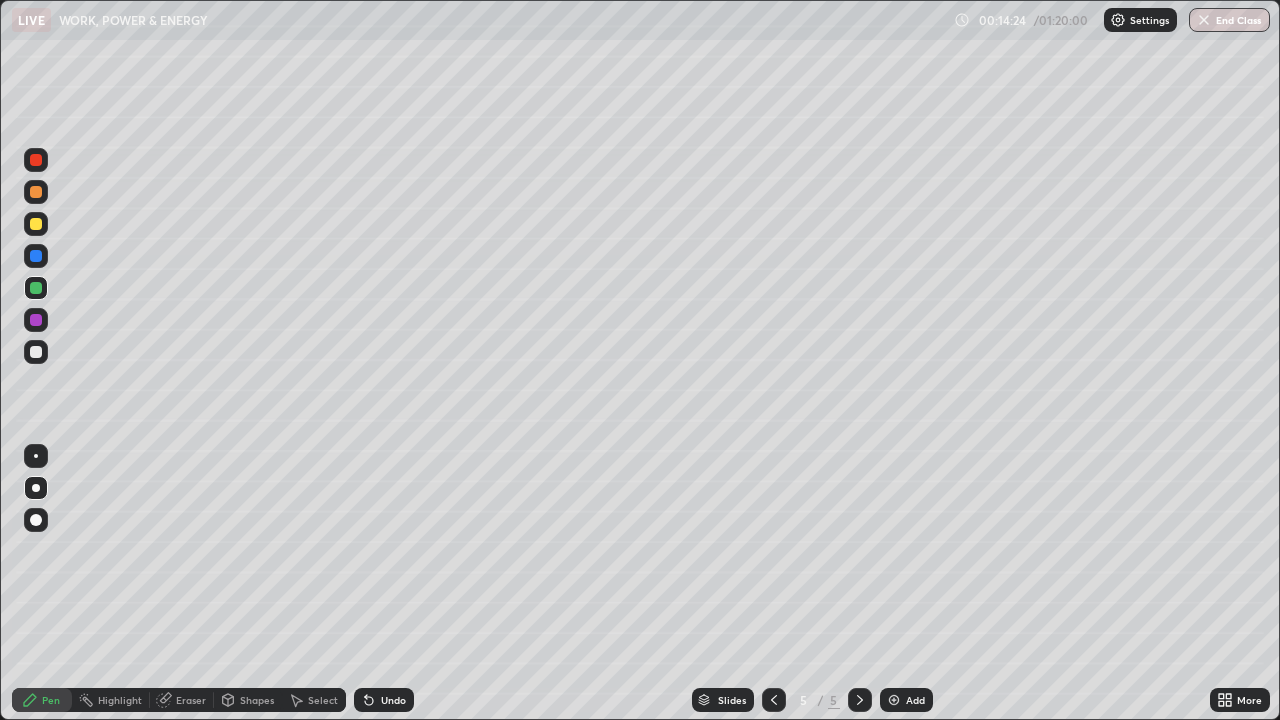 click on "Eraser" at bounding box center [191, 700] 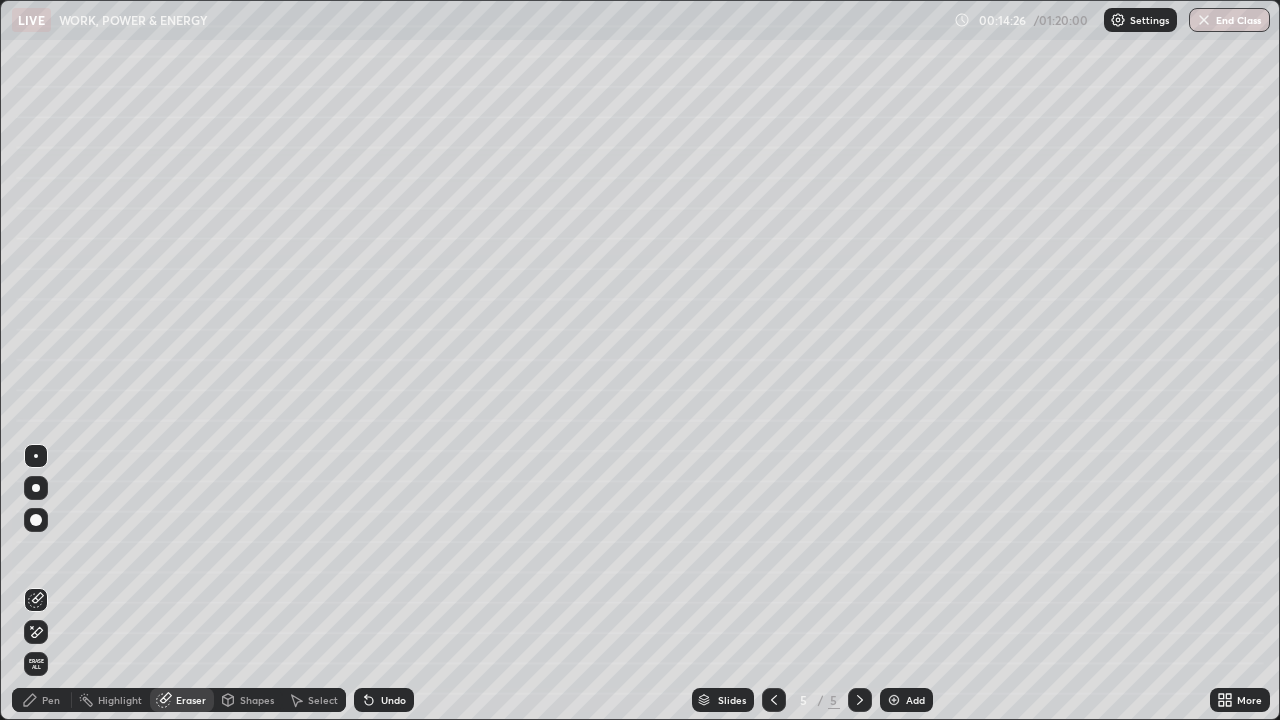 click on "Pen" at bounding box center [51, 700] 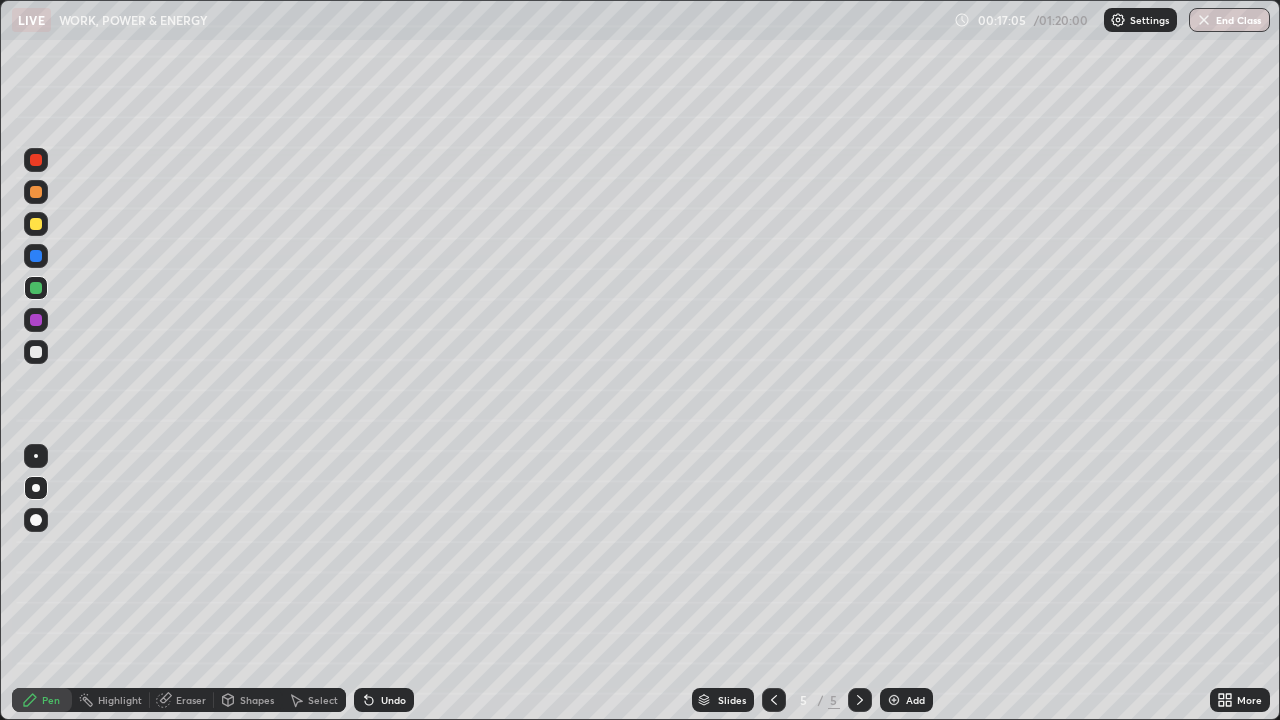 click at bounding box center (894, 700) 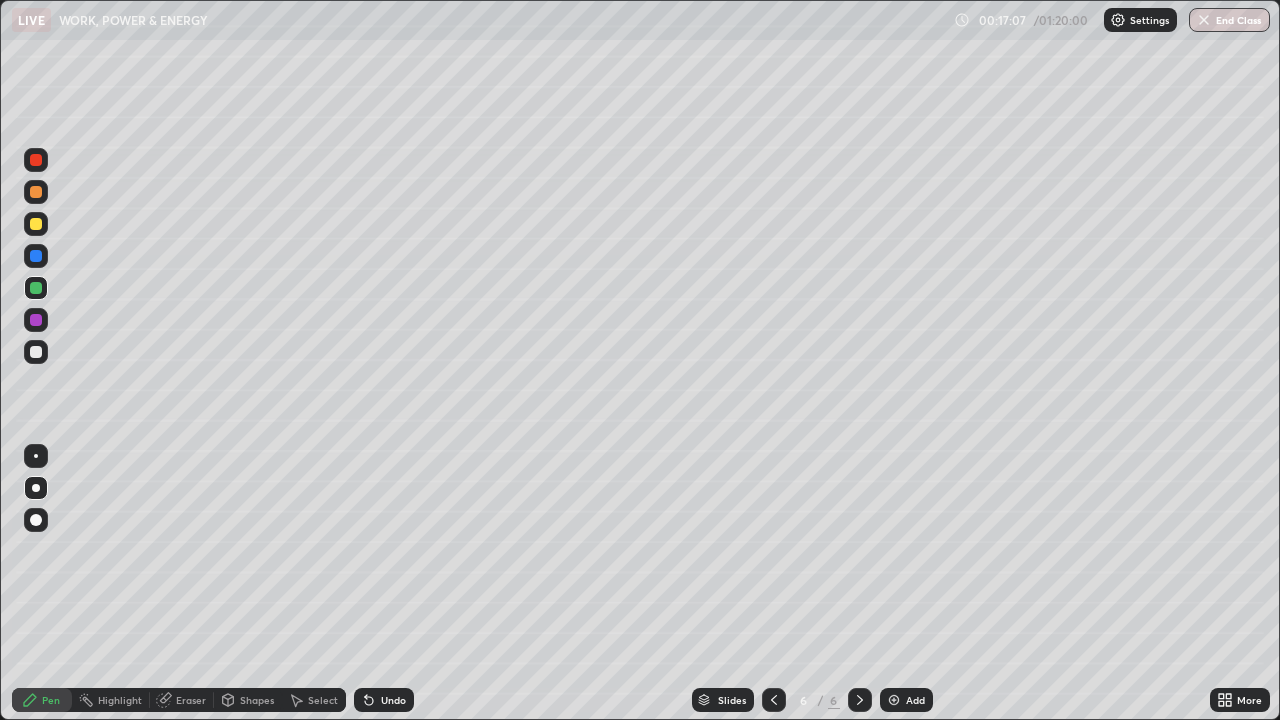 click at bounding box center [36, 288] 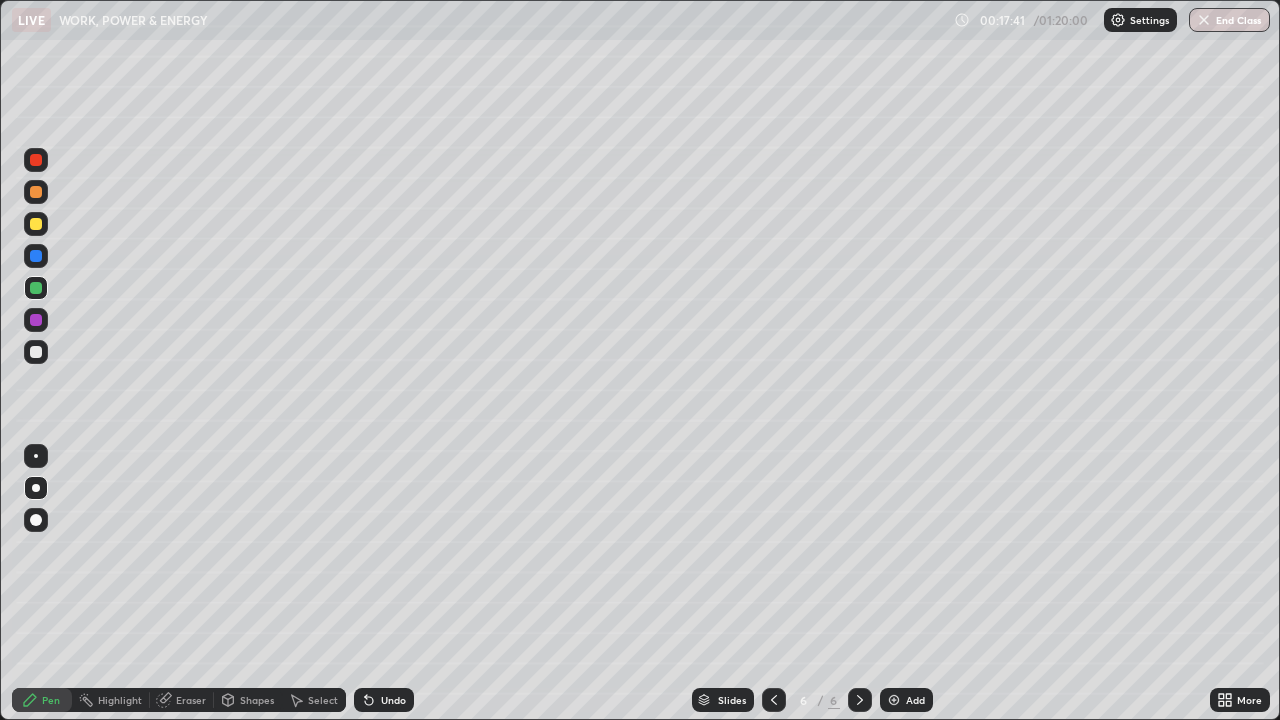 click at bounding box center (36, 224) 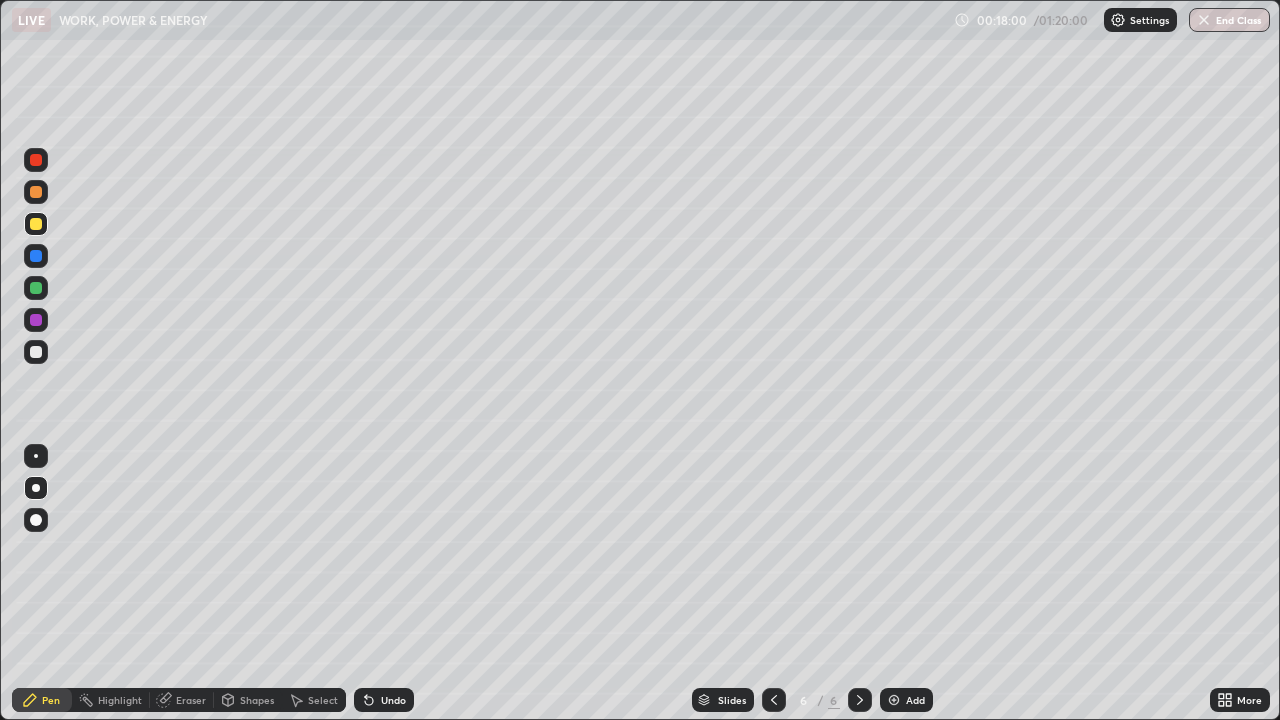 click on "Undo" at bounding box center (384, 700) 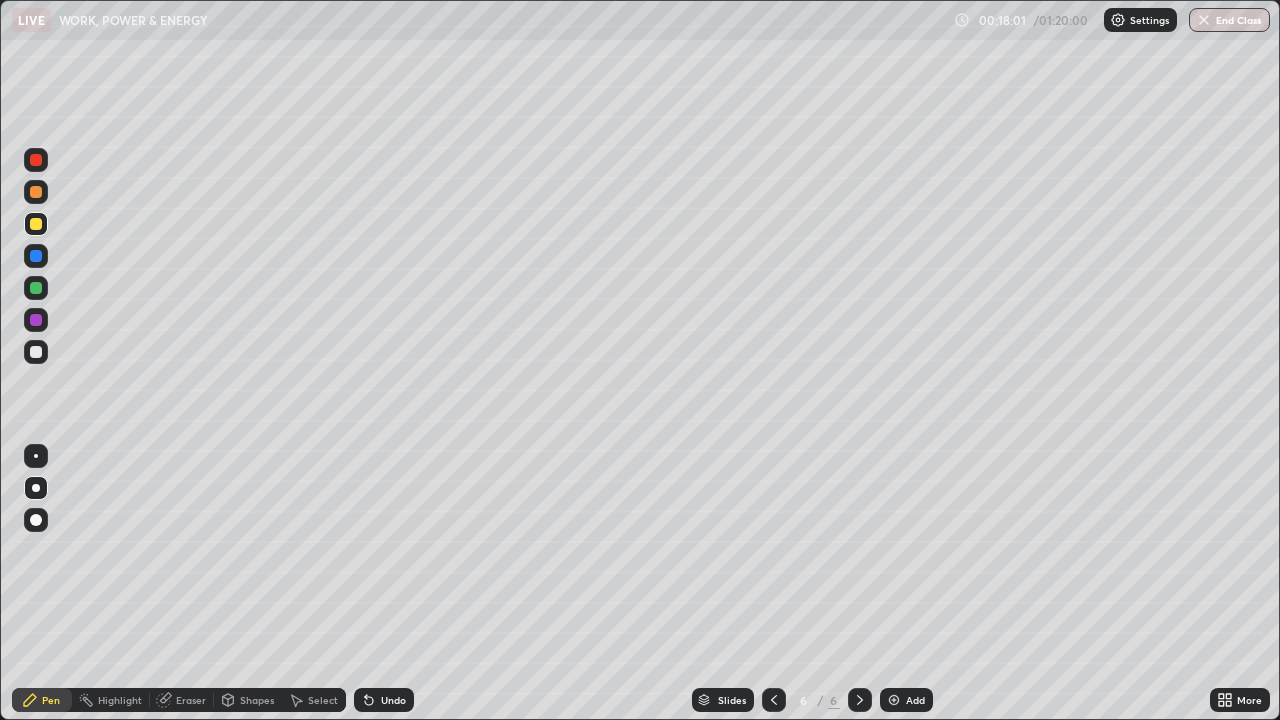click on "Undo" at bounding box center [384, 700] 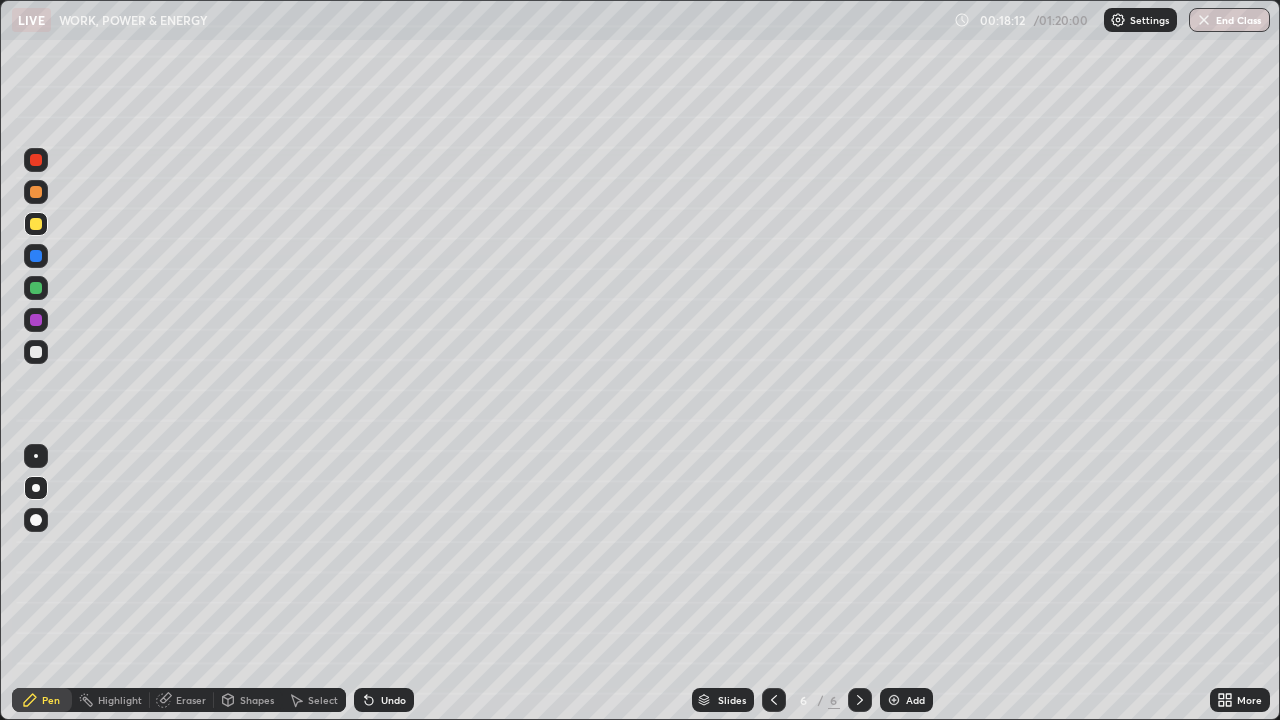 click at bounding box center [36, 288] 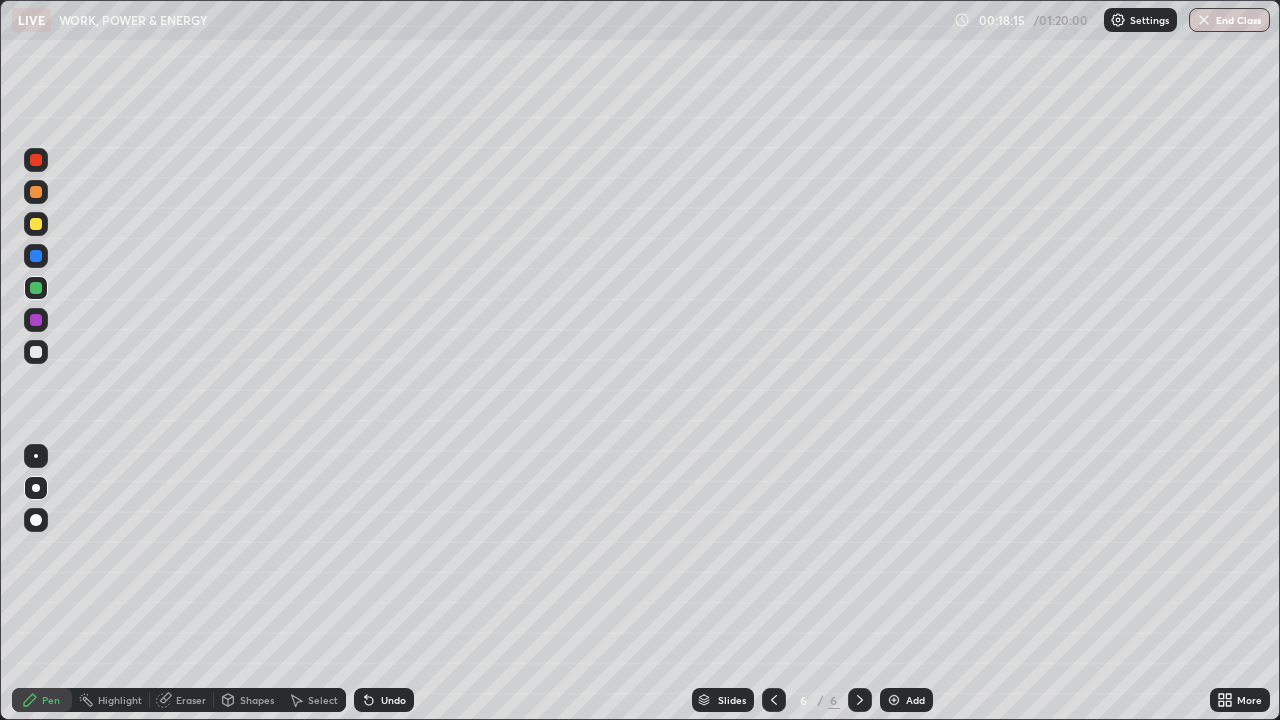 click at bounding box center (36, 352) 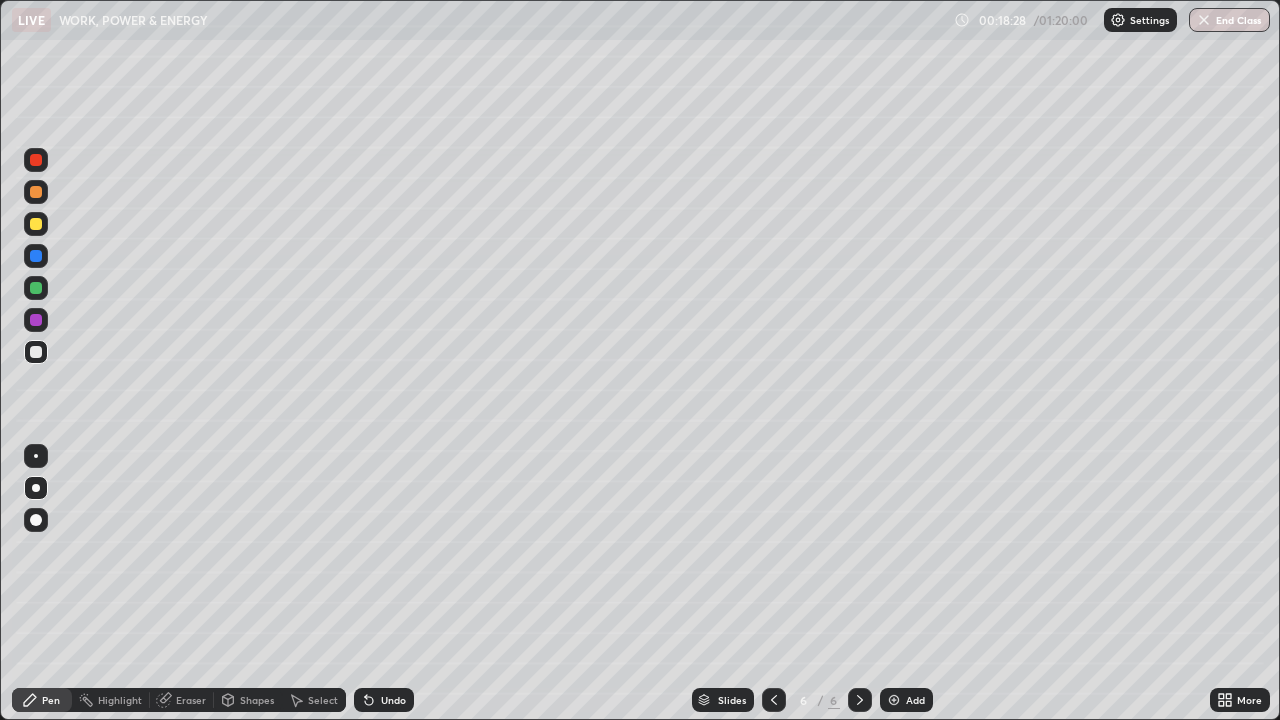 click on "Undo" at bounding box center [384, 700] 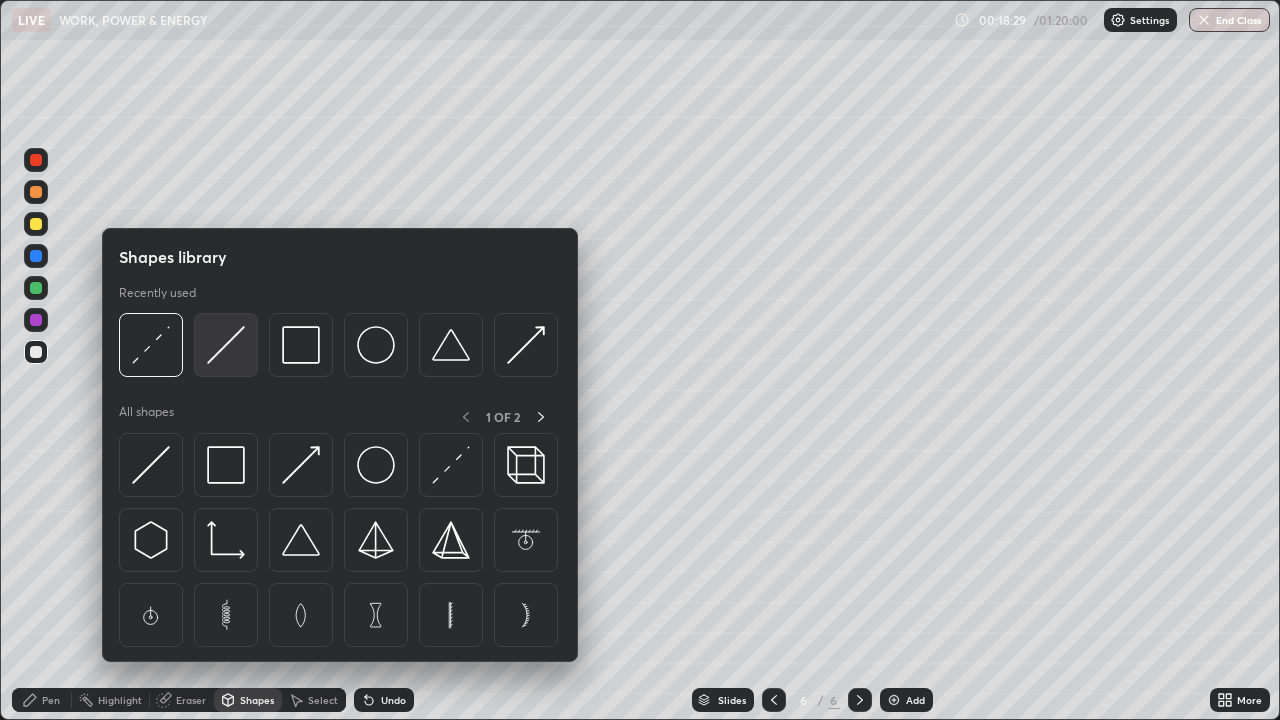click at bounding box center (226, 345) 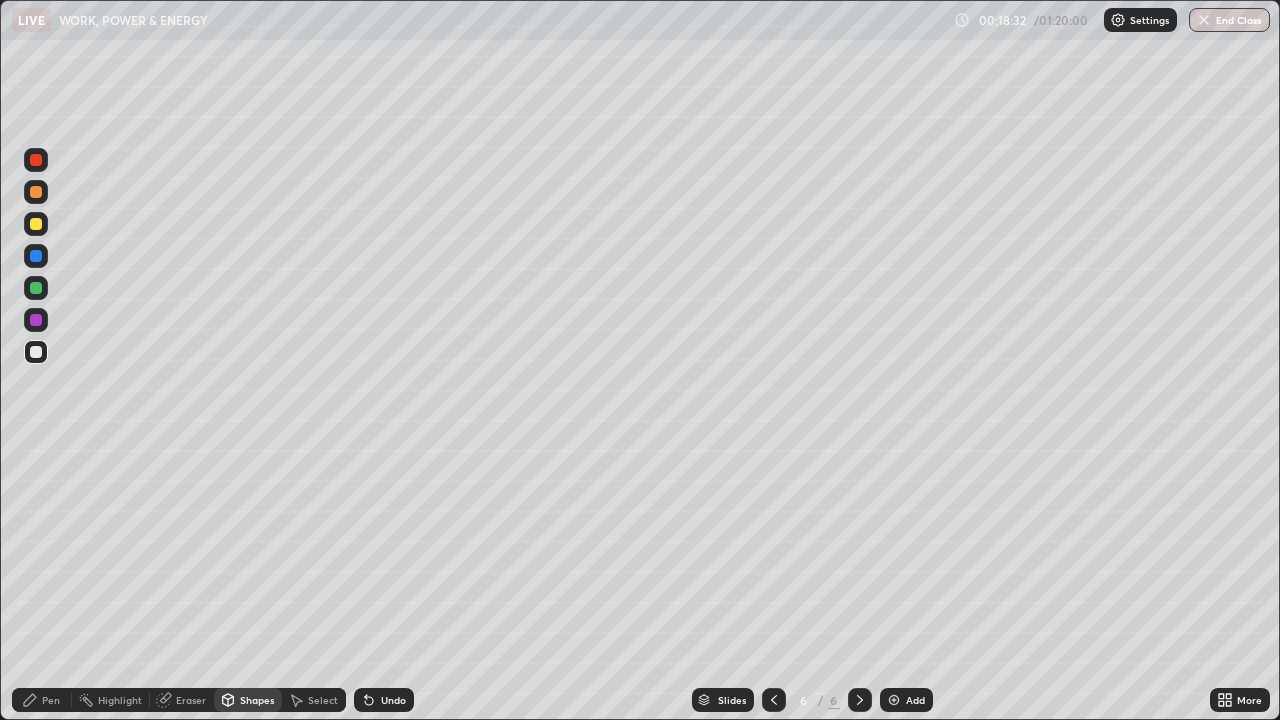 click on "Pen" at bounding box center [42, 700] 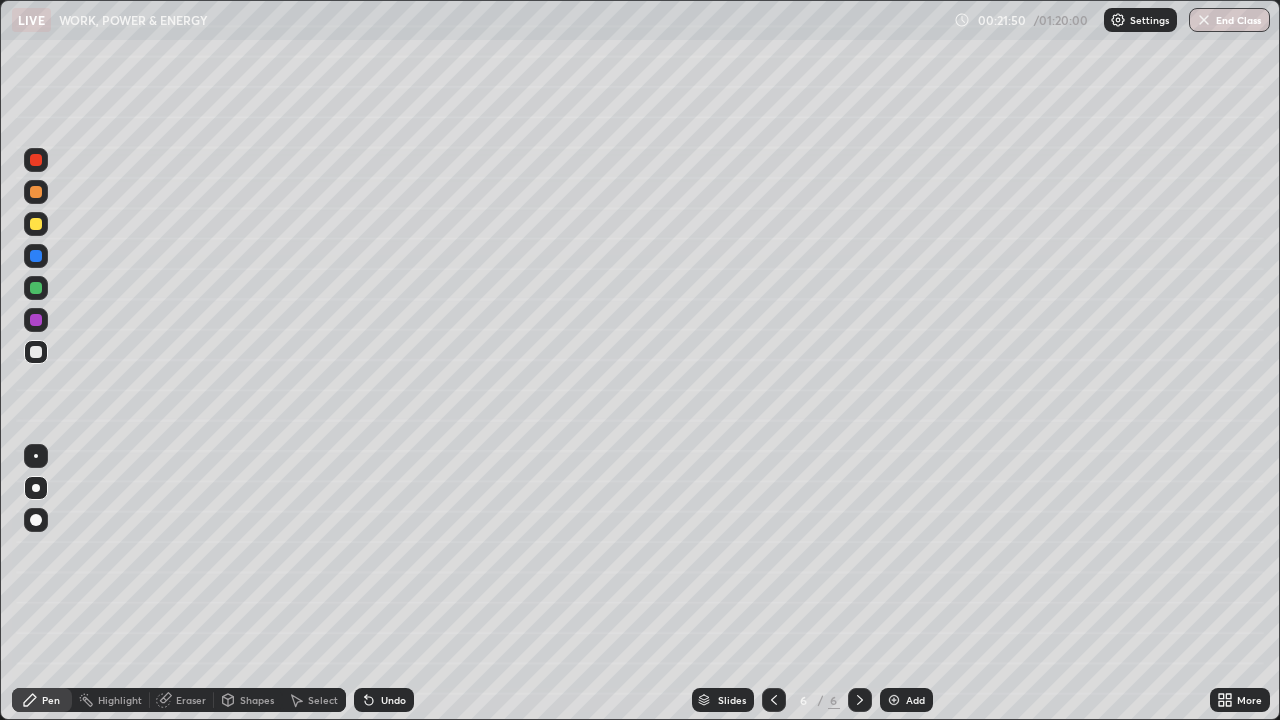 click at bounding box center [894, 700] 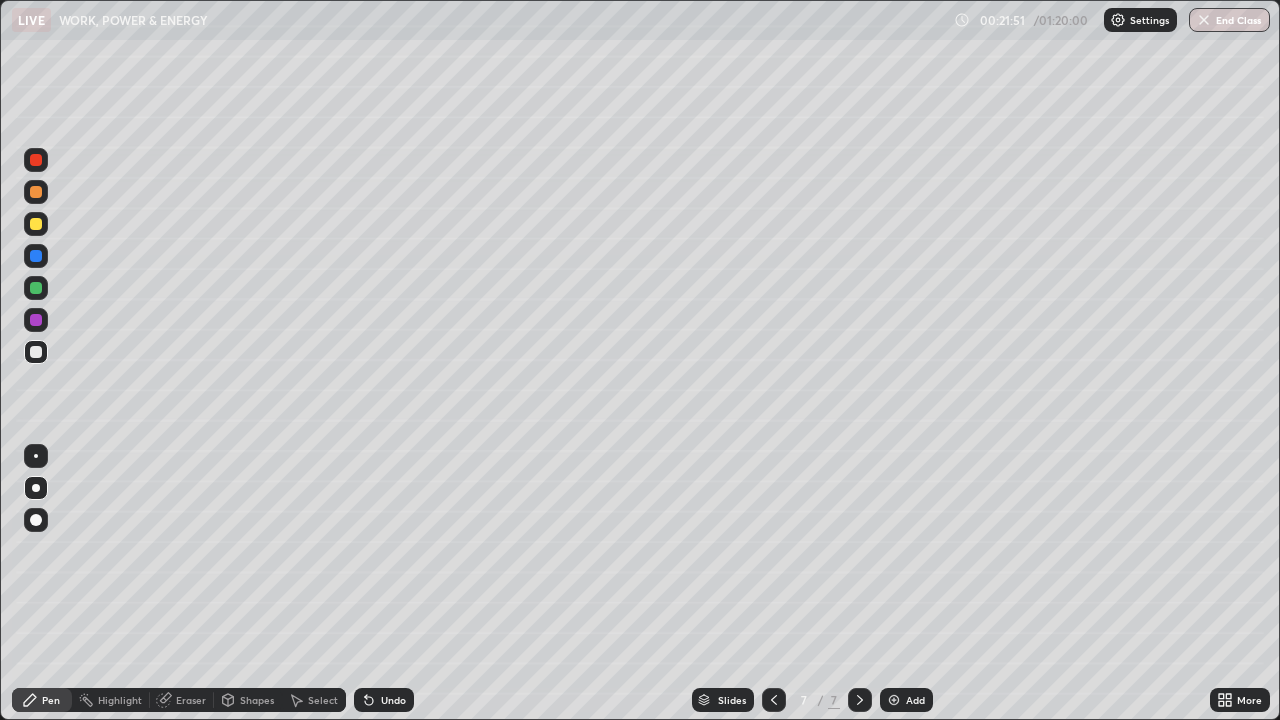 click at bounding box center (36, 288) 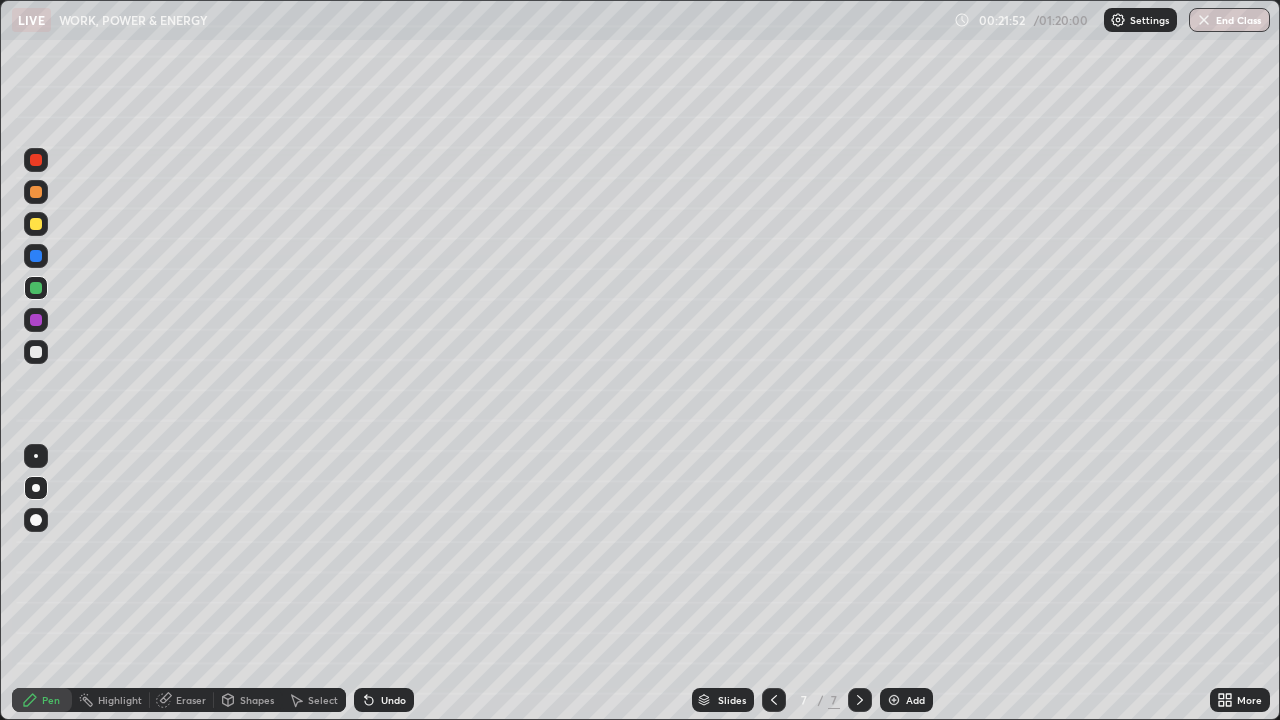 click at bounding box center (36, 352) 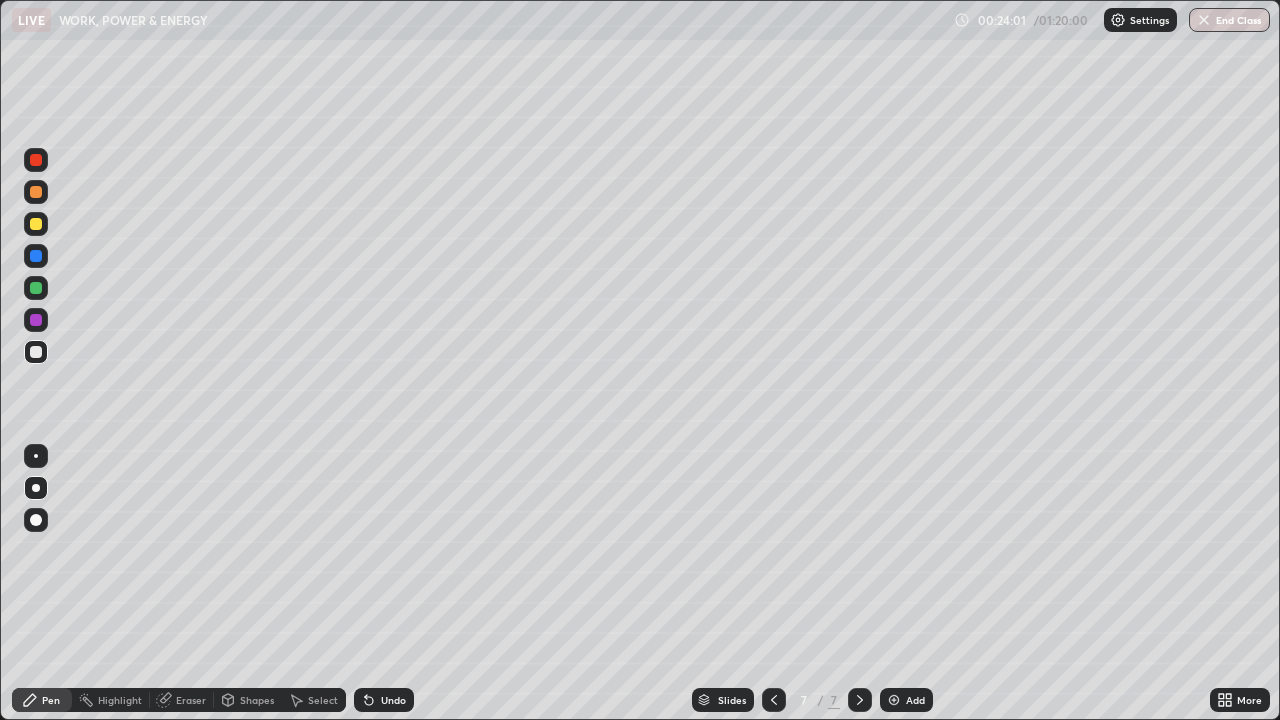 click on "Shapes" at bounding box center (257, 700) 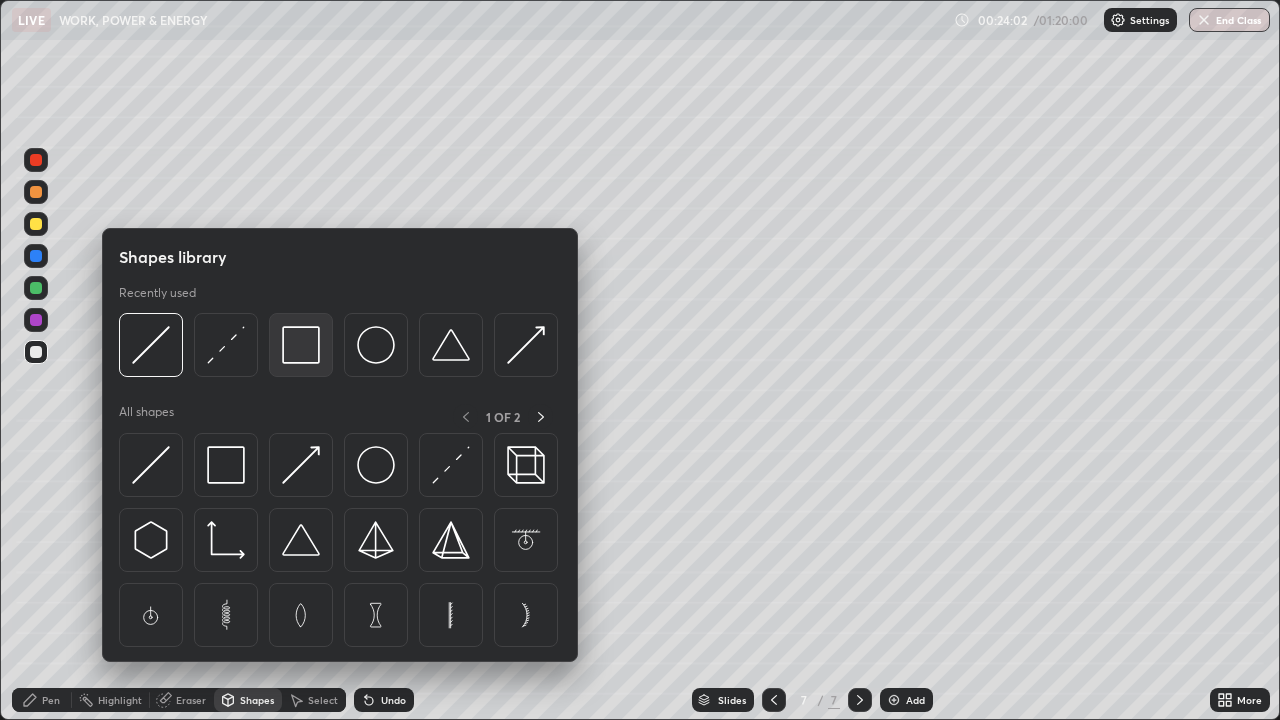 click at bounding box center (301, 345) 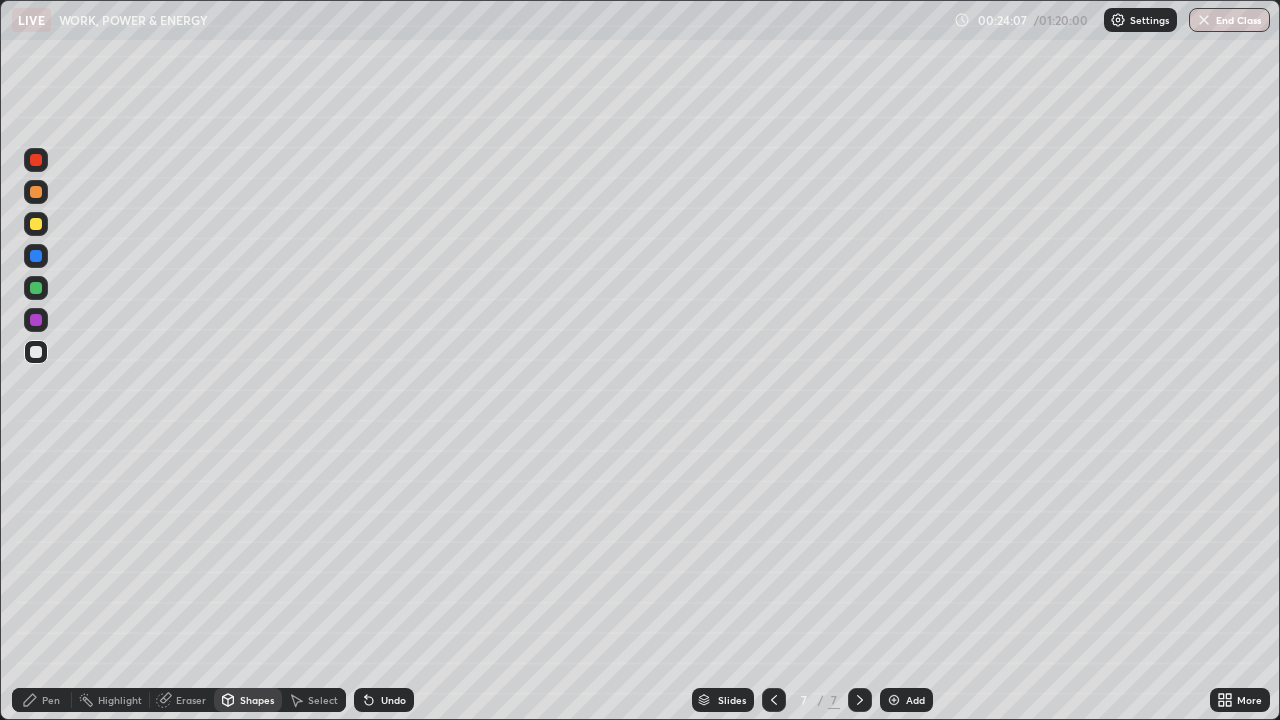 click on "Shapes" at bounding box center (257, 700) 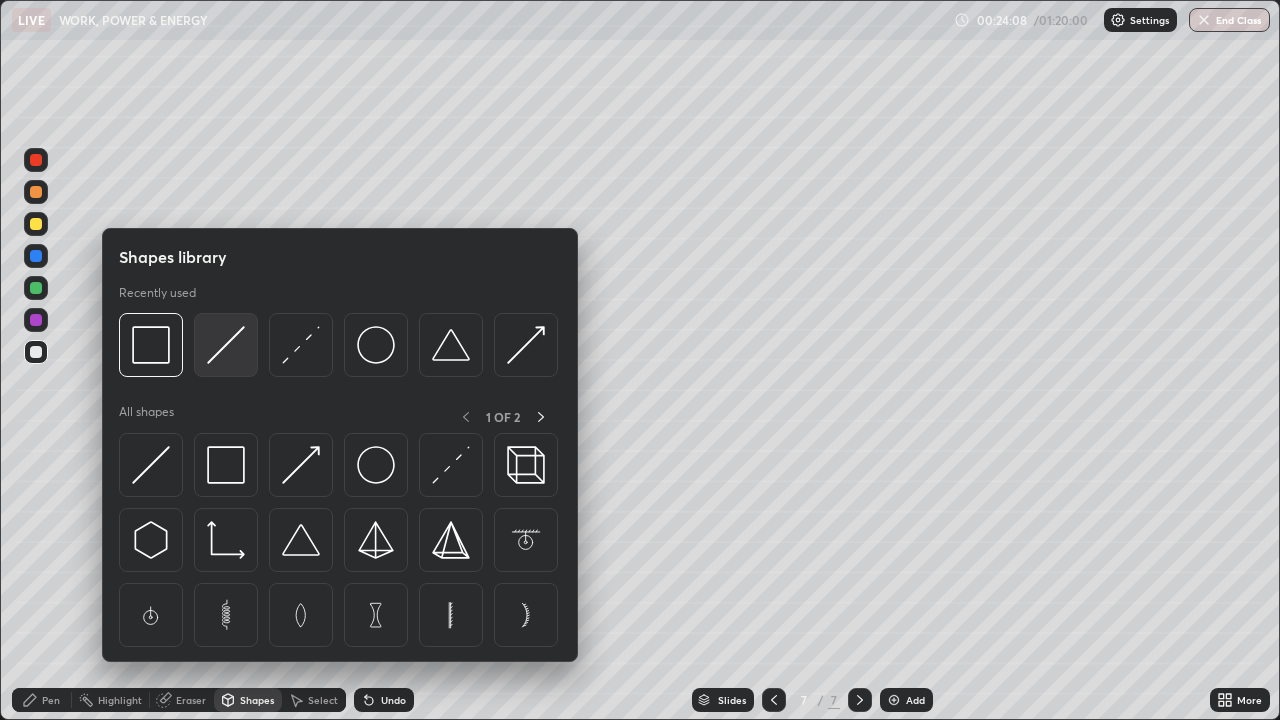 click at bounding box center (226, 345) 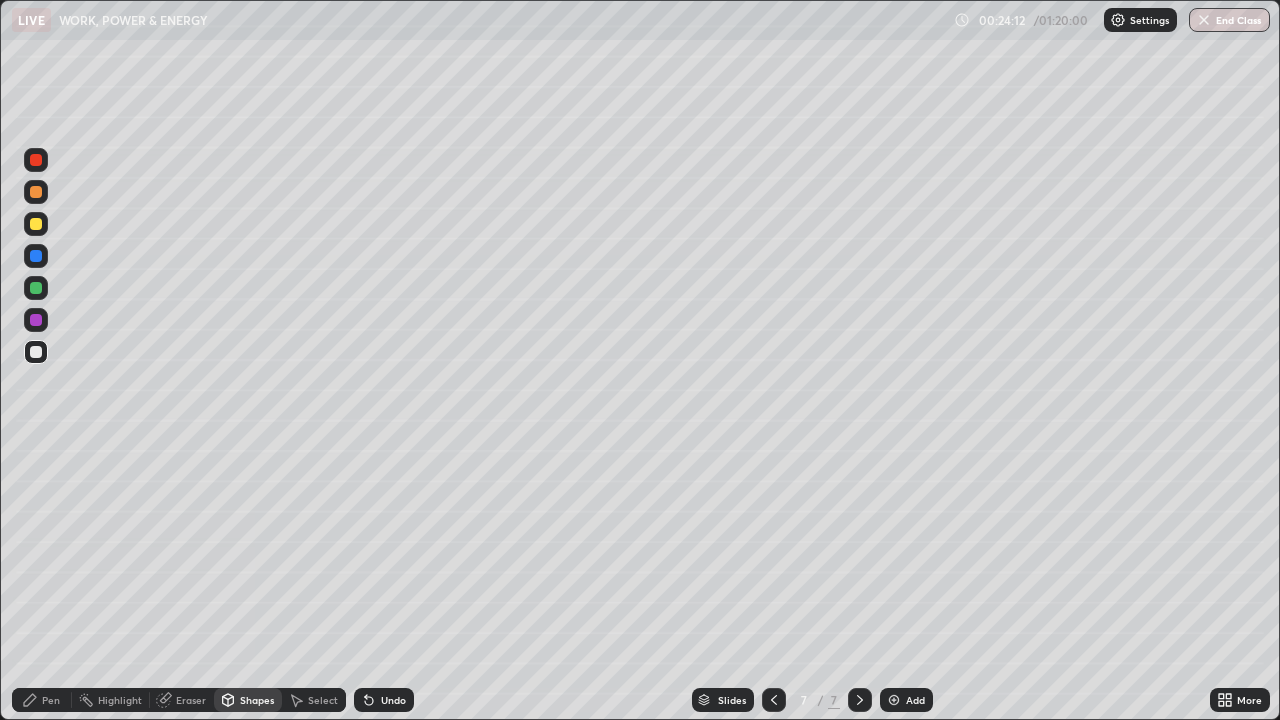 click 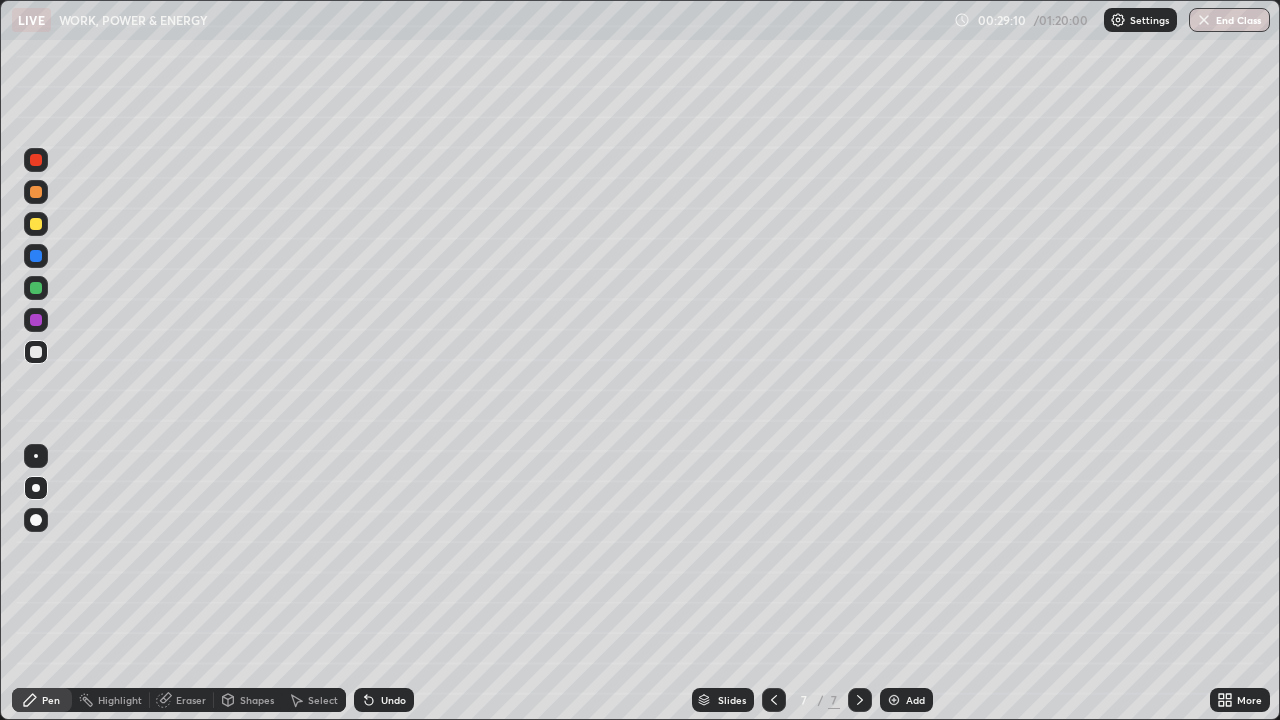 click on "Add" at bounding box center [906, 700] 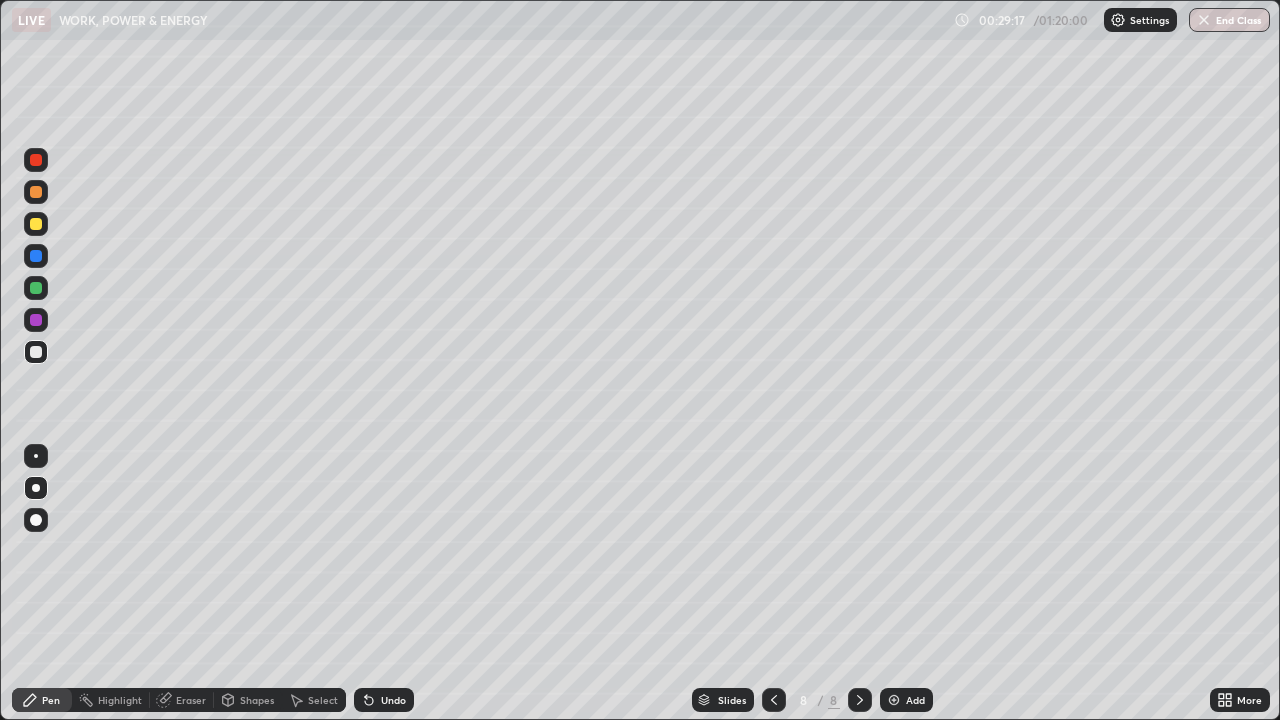 click on "Shapes" at bounding box center [248, 700] 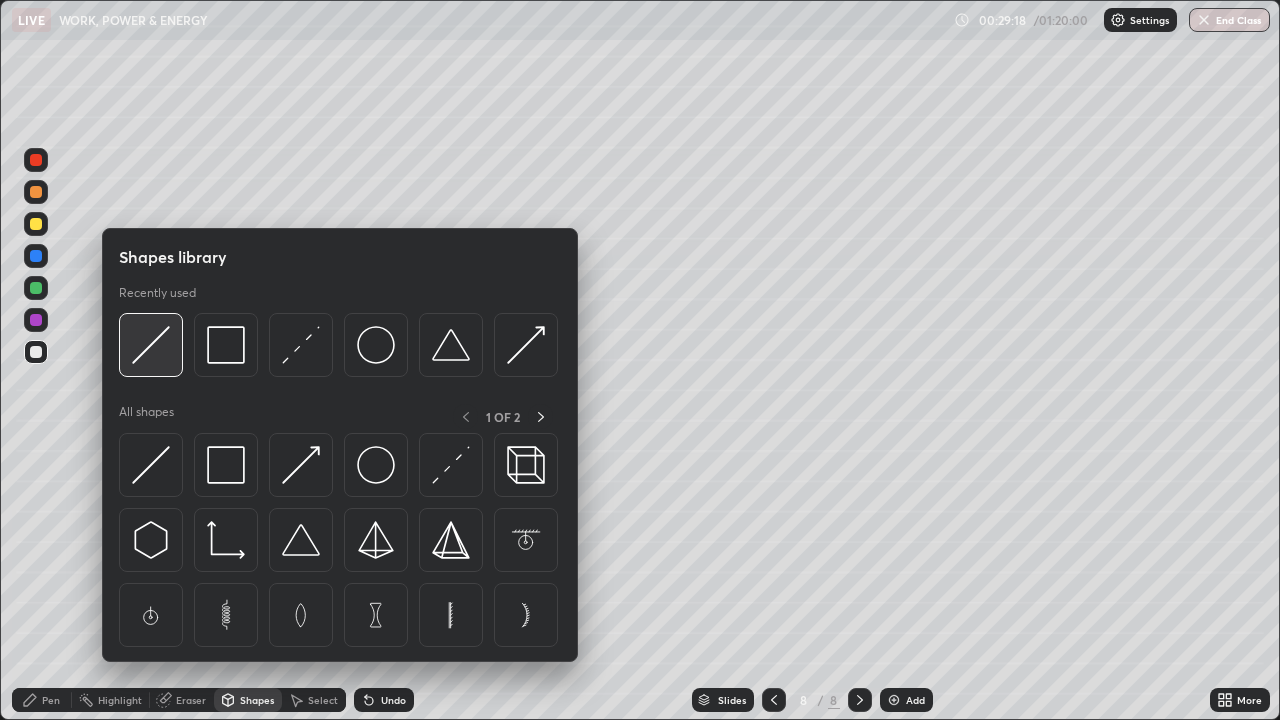 click at bounding box center [151, 345] 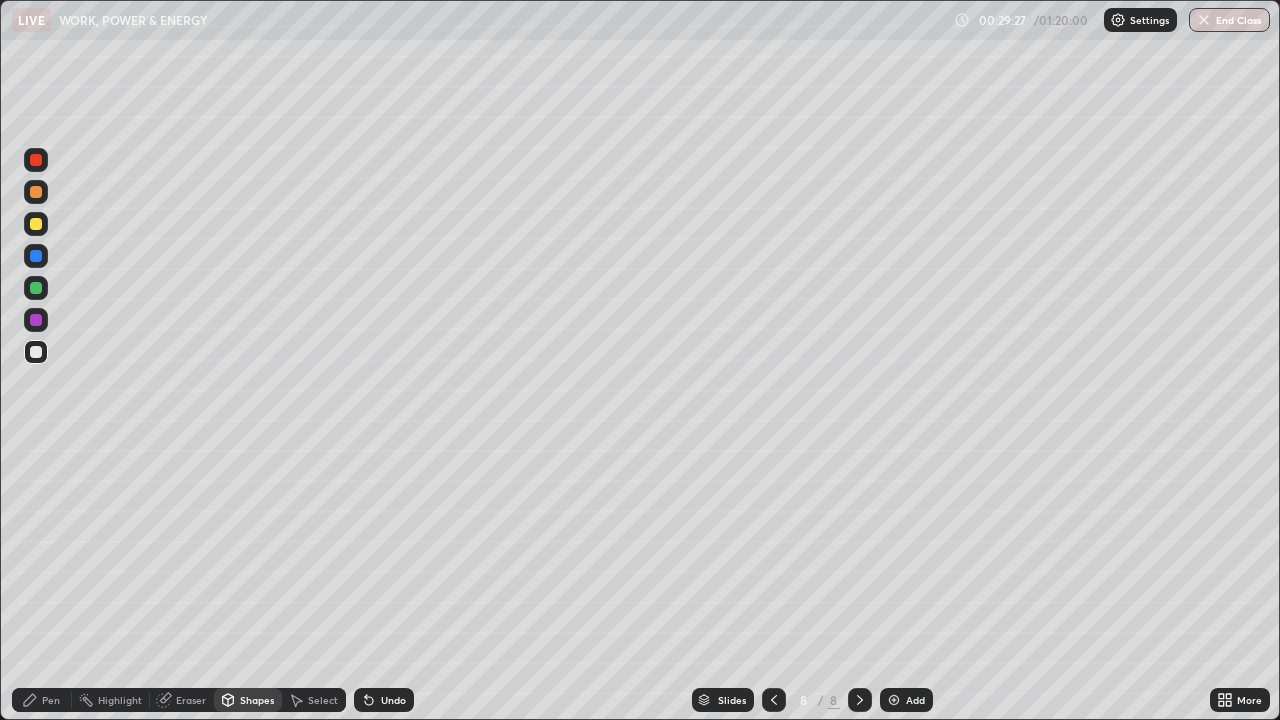 click on "Shapes" at bounding box center (257, 700) 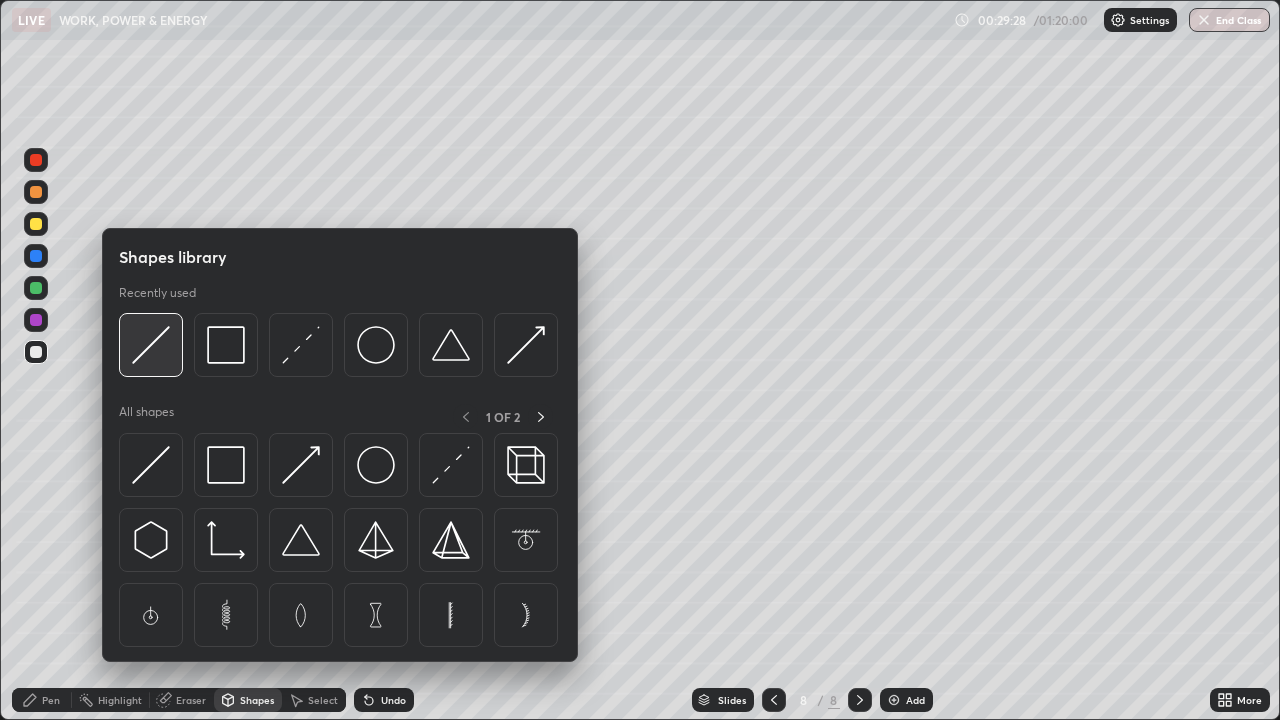 click at bounding box center [151, 345] 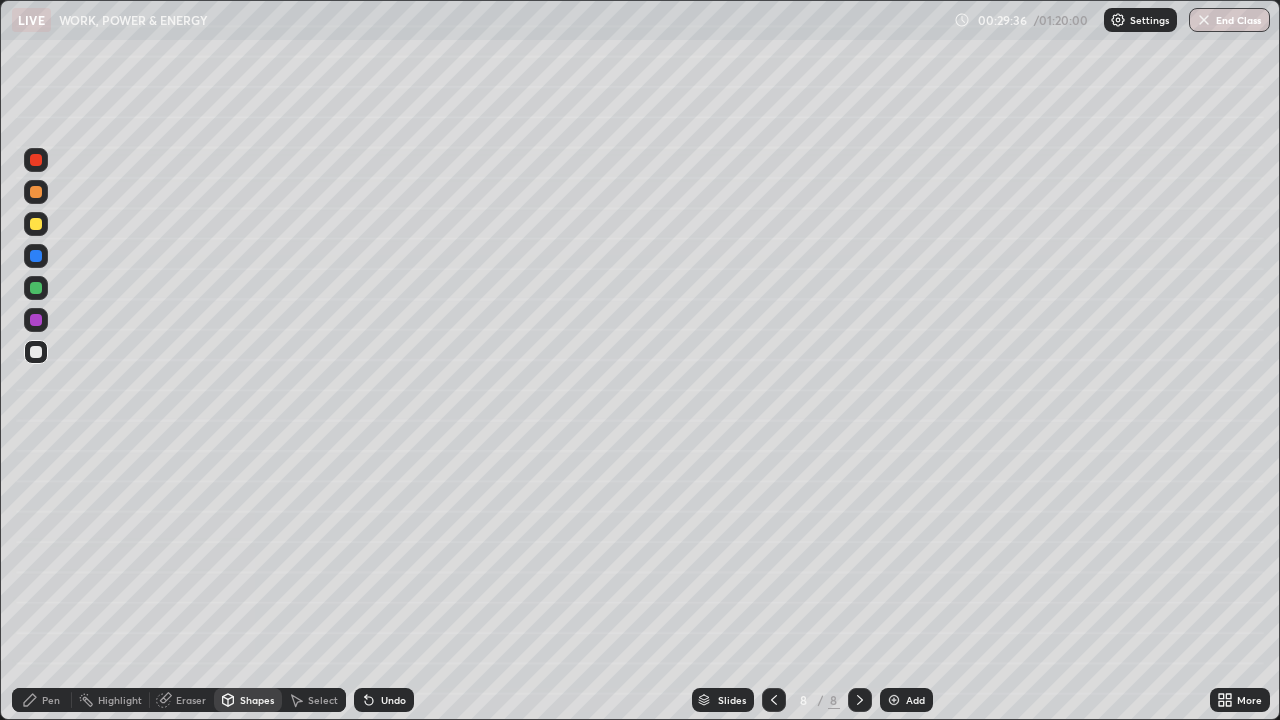 click on "Pen" at bounding box center (51, 700) 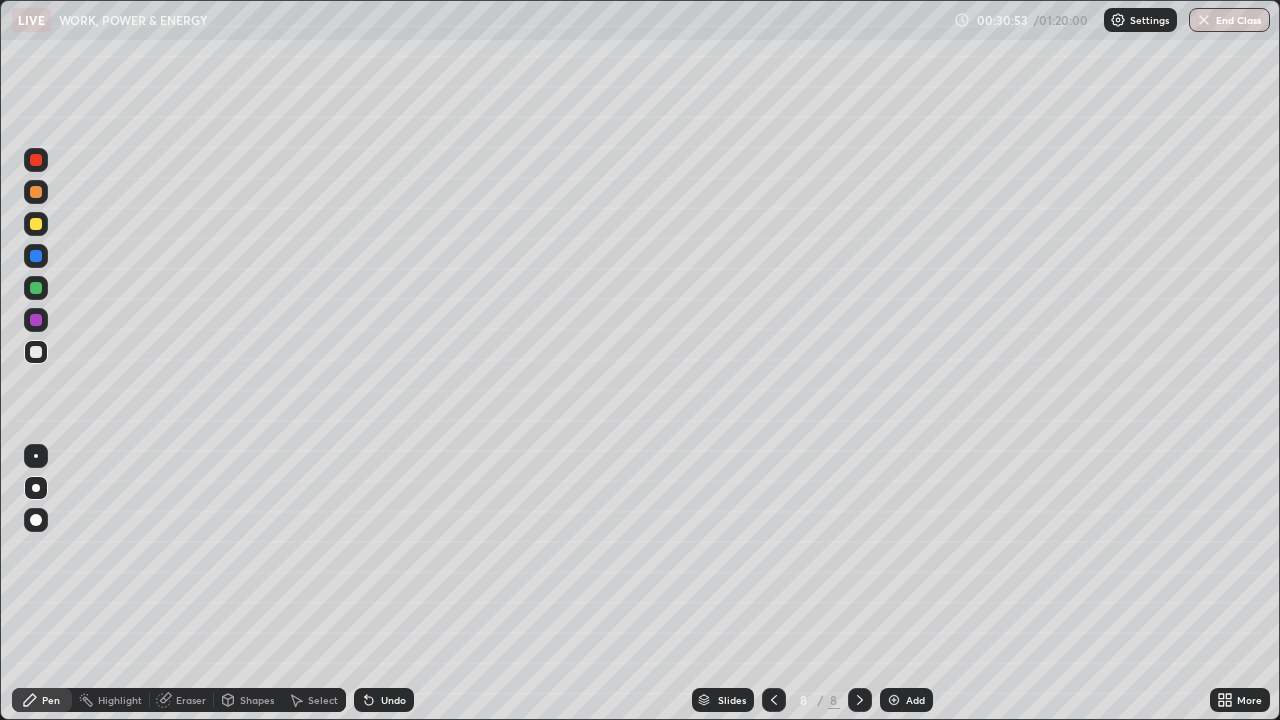 click on "Shapes" at bounding box center [257, 700] 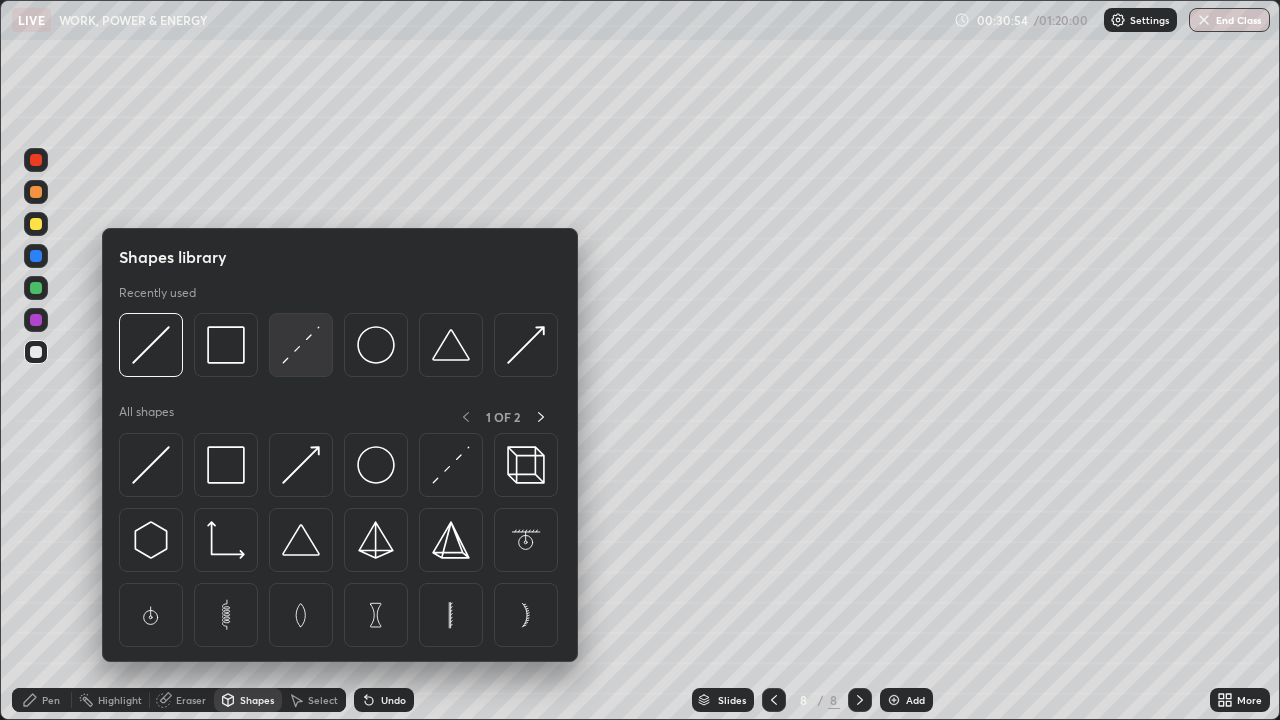 click at bounding box center (301, 345) 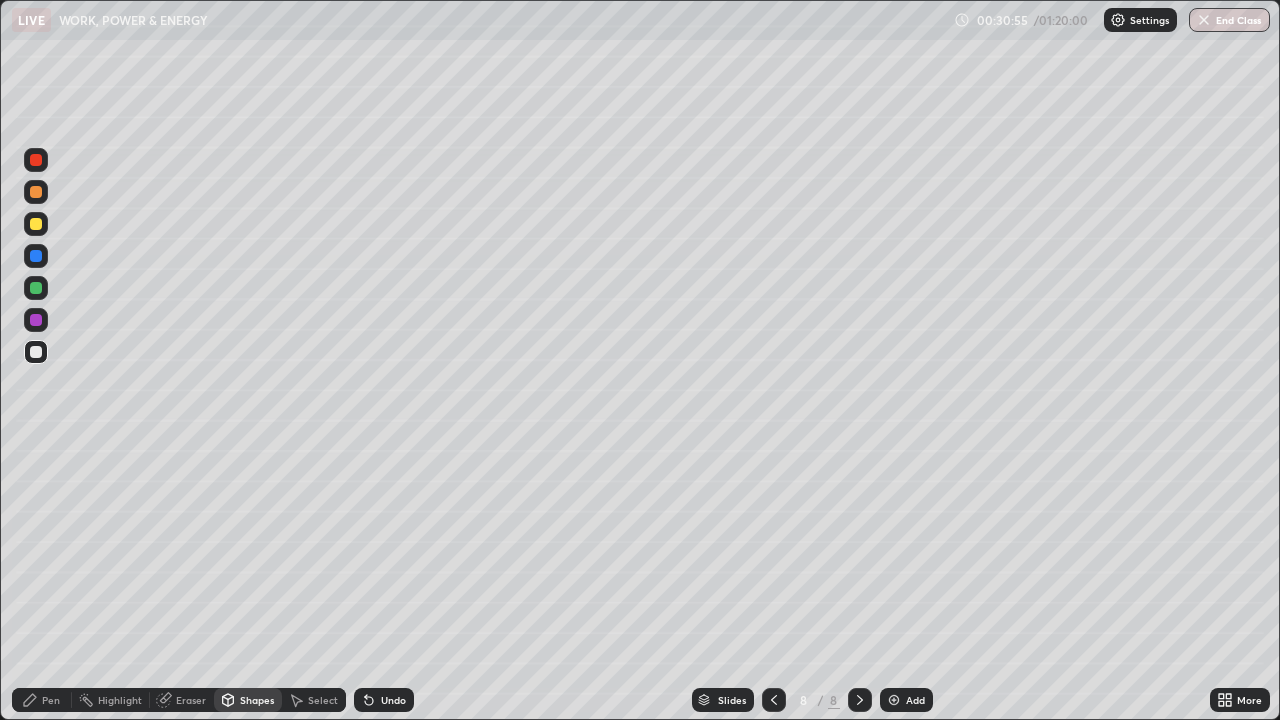 click at bounding box center (36, 288) 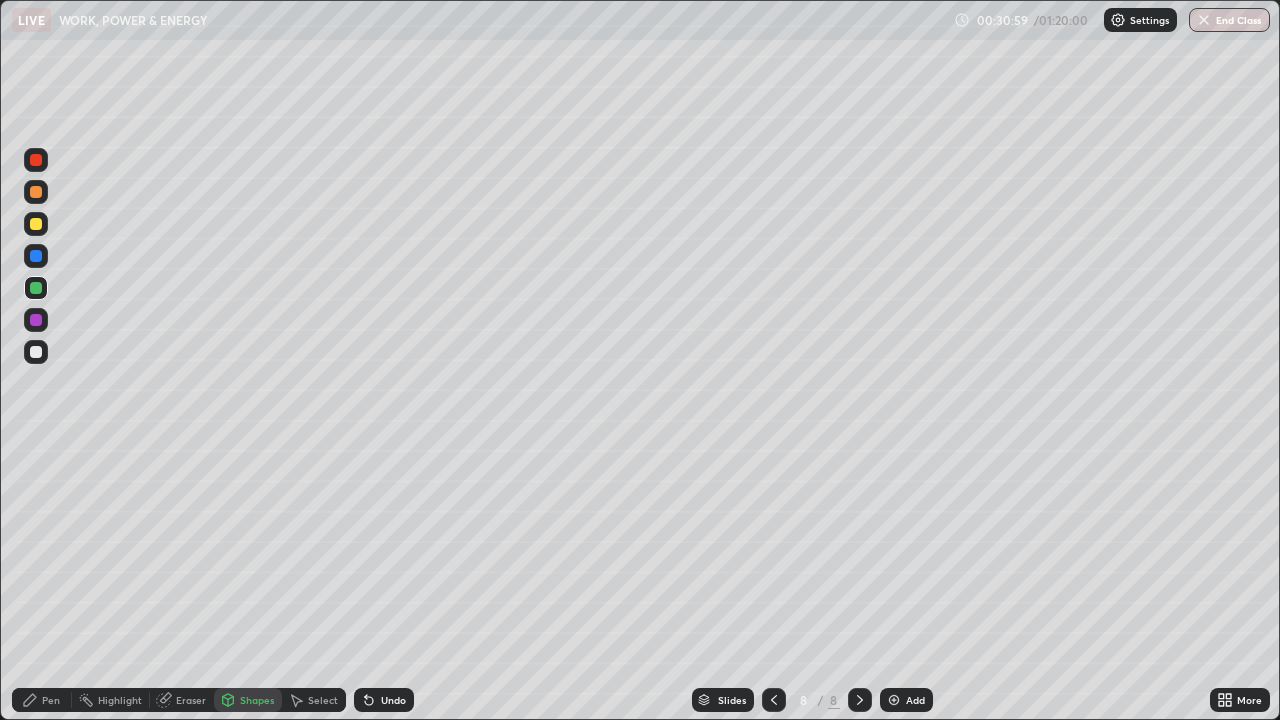click on "Pen" at bounding box center (51, 700) 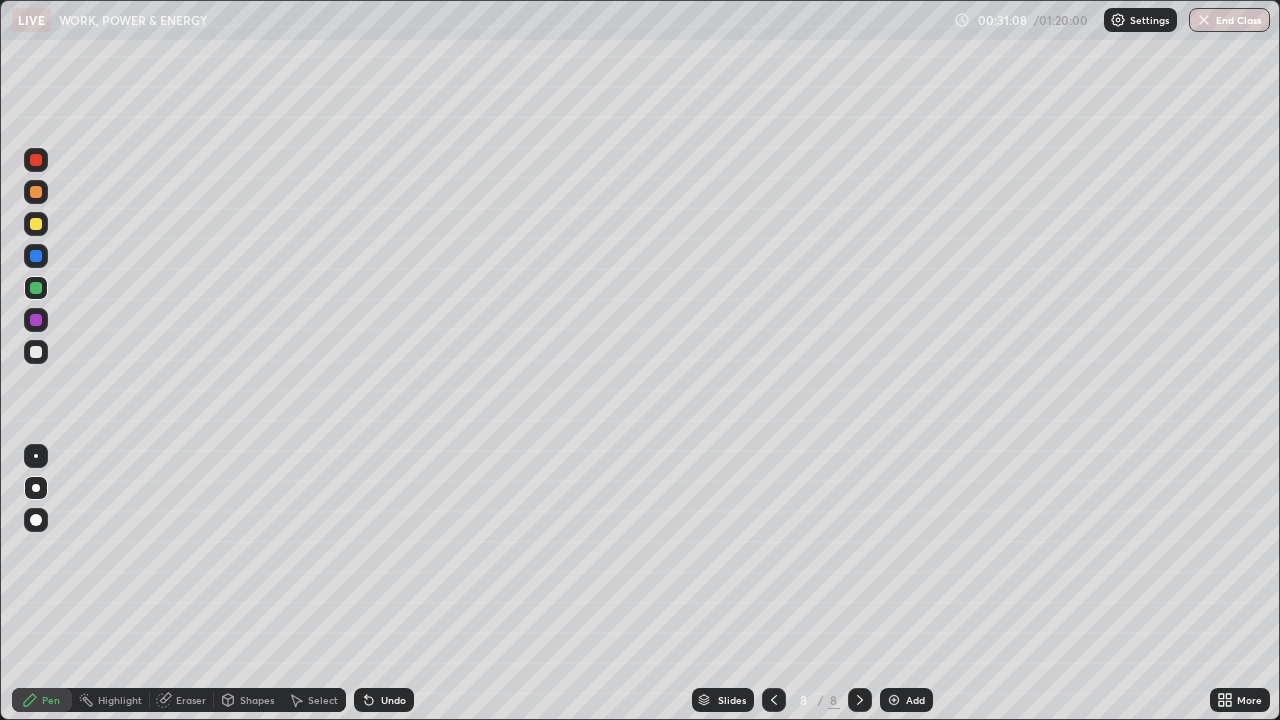 click 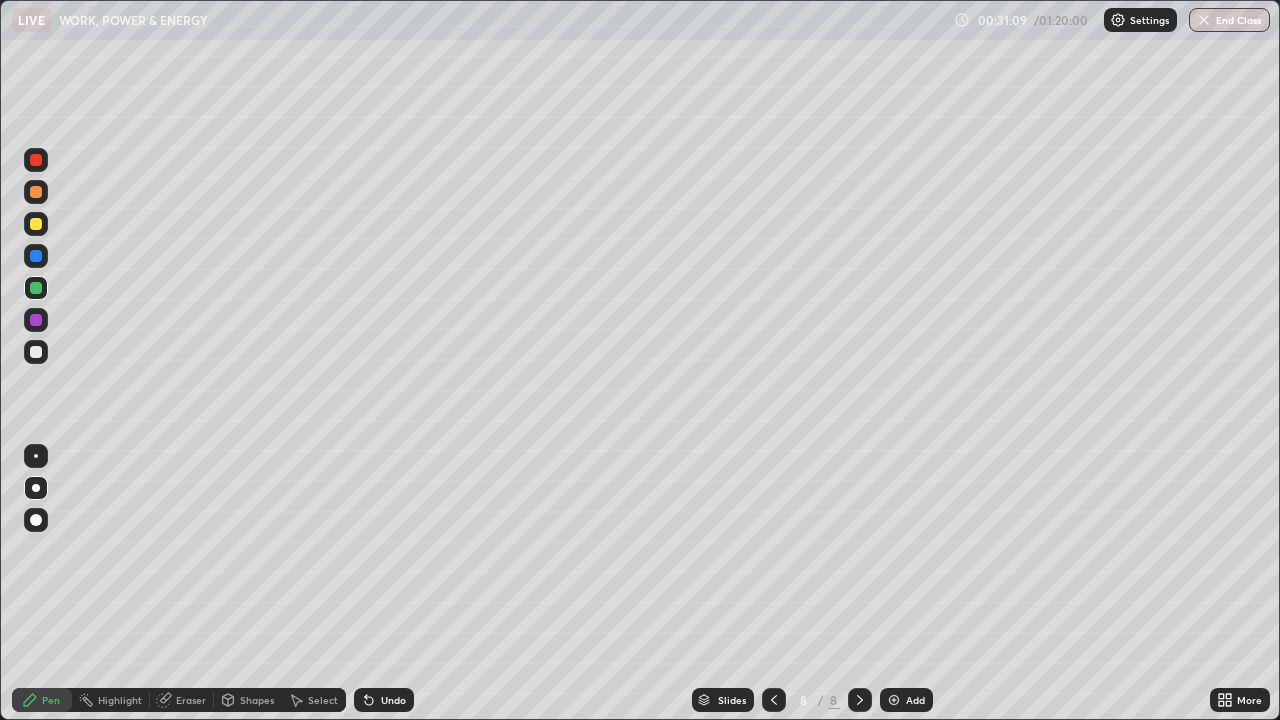 click on "Undo" at bounding box center [393, 700] 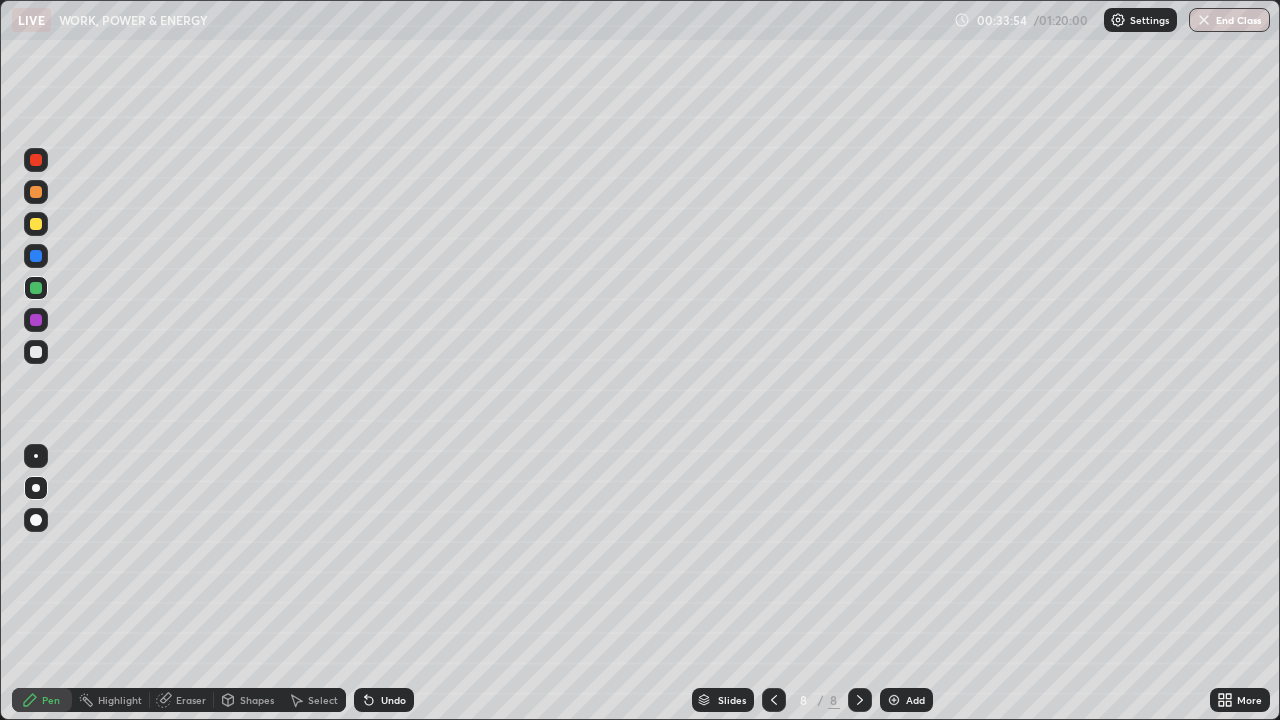click on "Add" at bounding box center [906, 700] 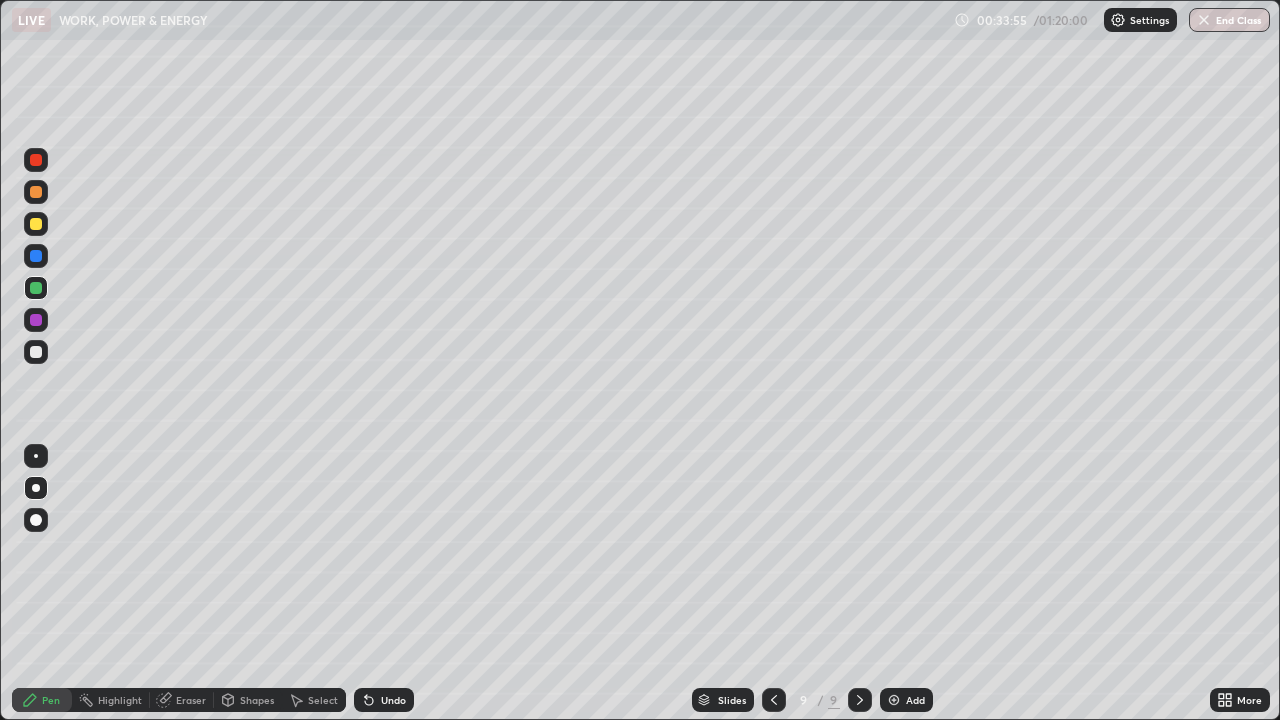 click at bounding box center [36, 352] 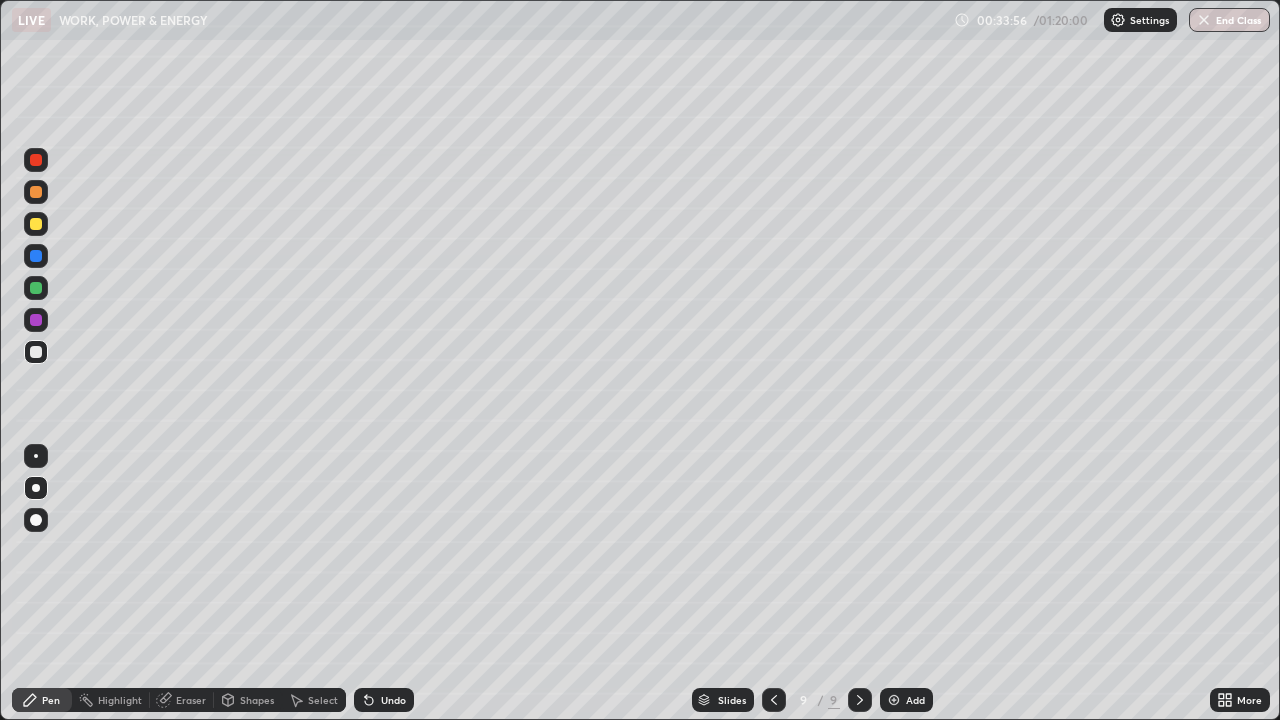 click on "Shapes" at bounding box center (257, 700) 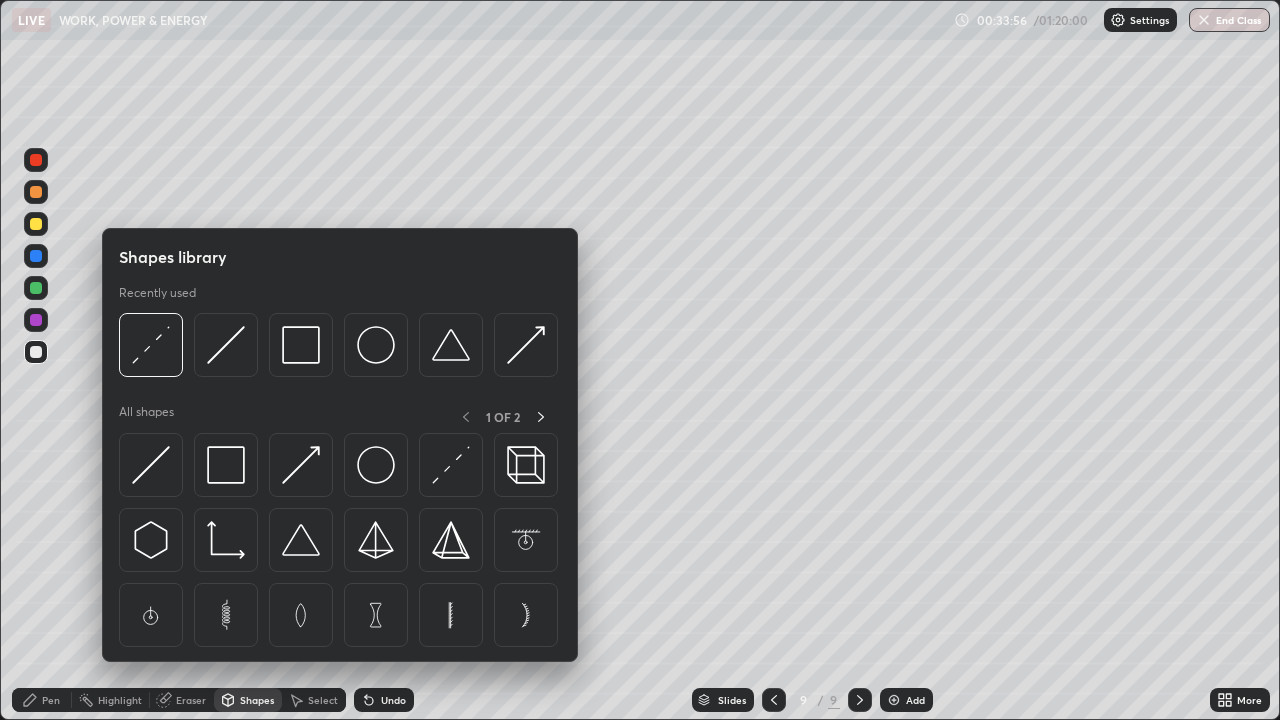 click on "Shapes" at bounding box center [257, 700] 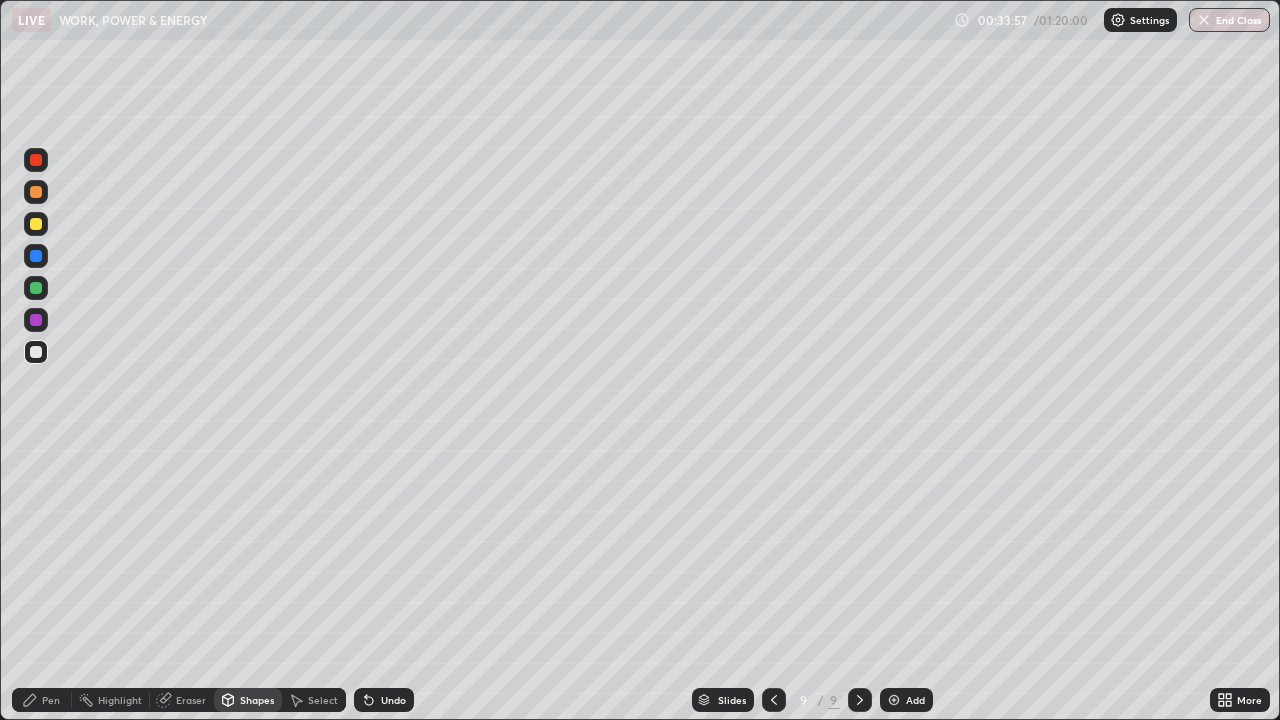 click on "Shapes" at bounding box center (257, 700) 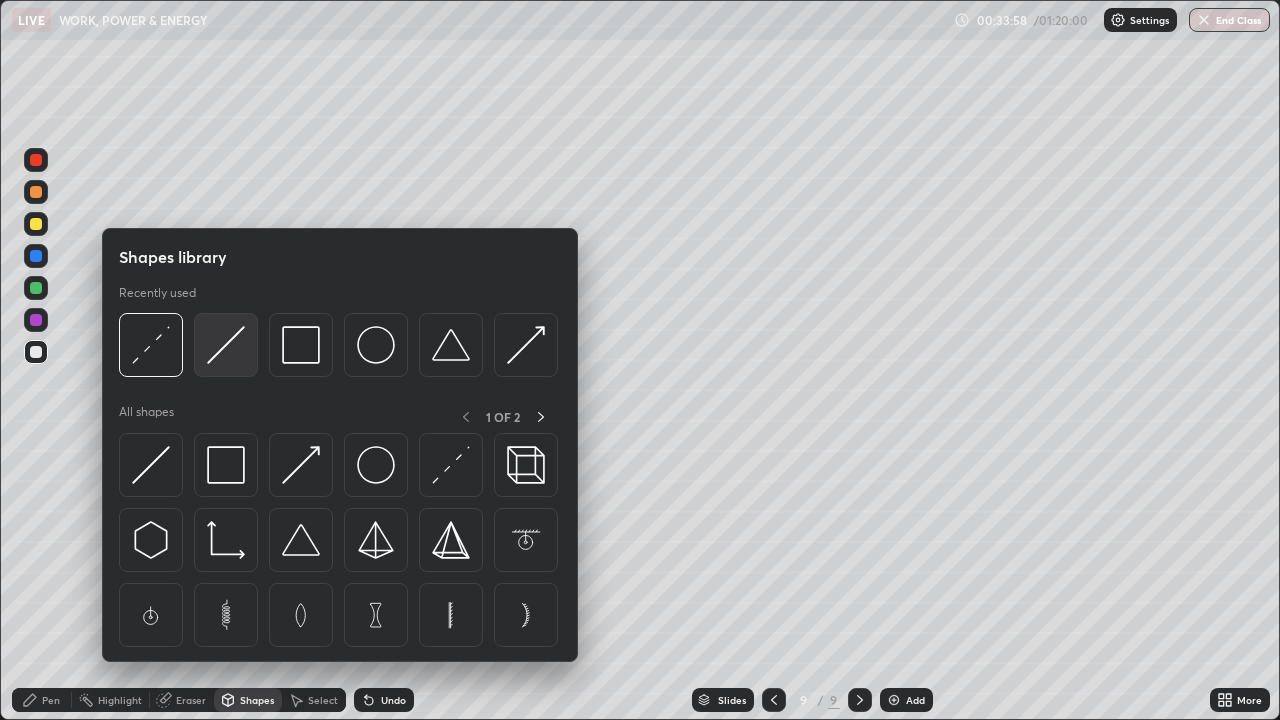 click at bounding box center [226, 345] 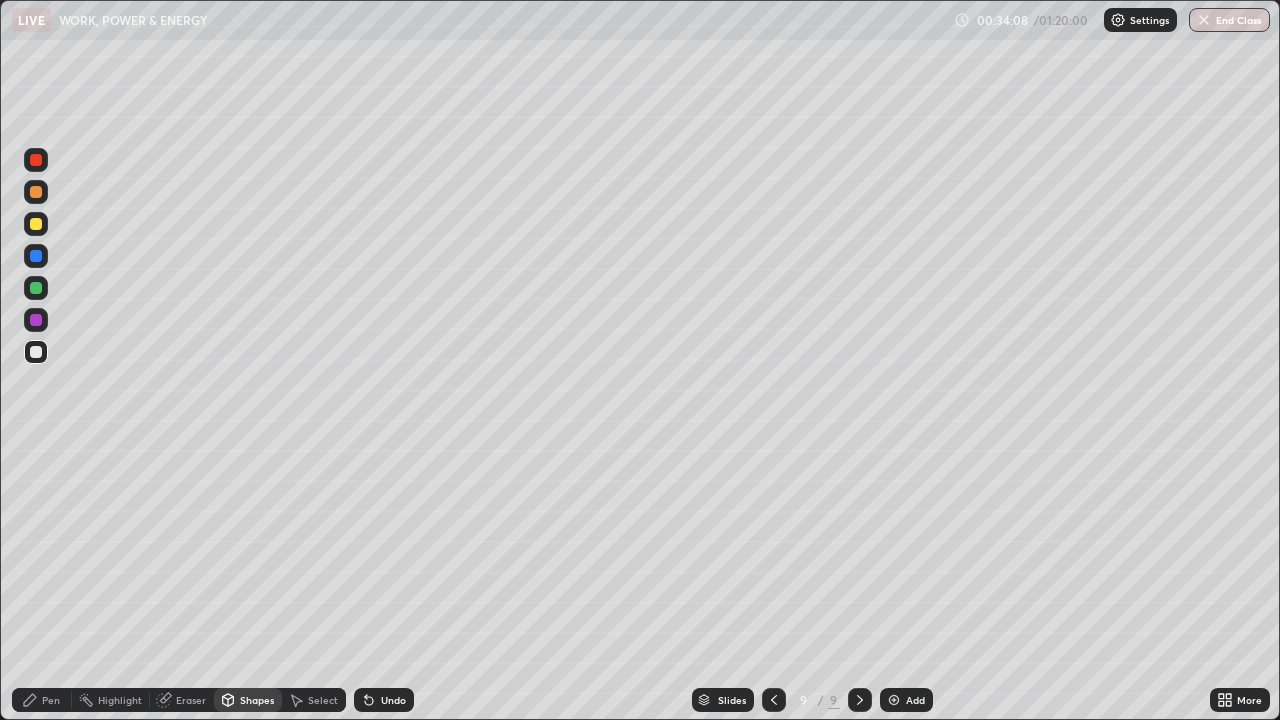 click on "Undo" at bounding box center (384, 700) 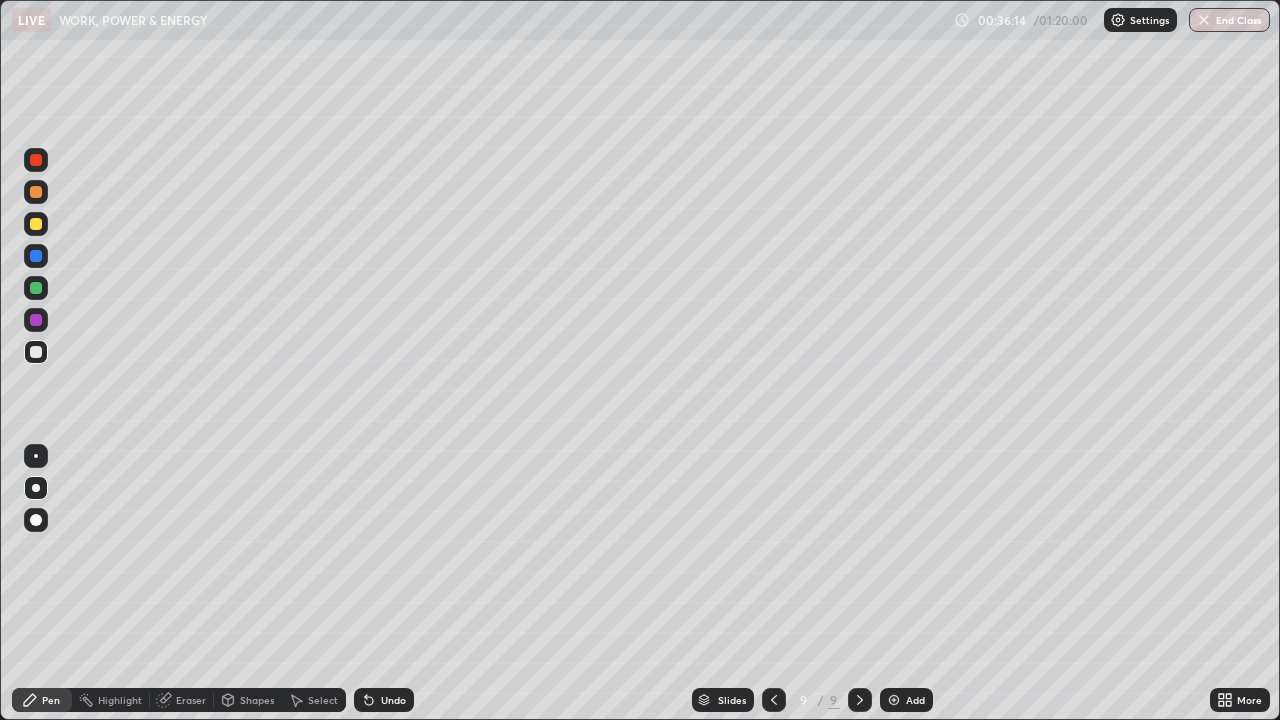 click at bounding box center [36, 224] 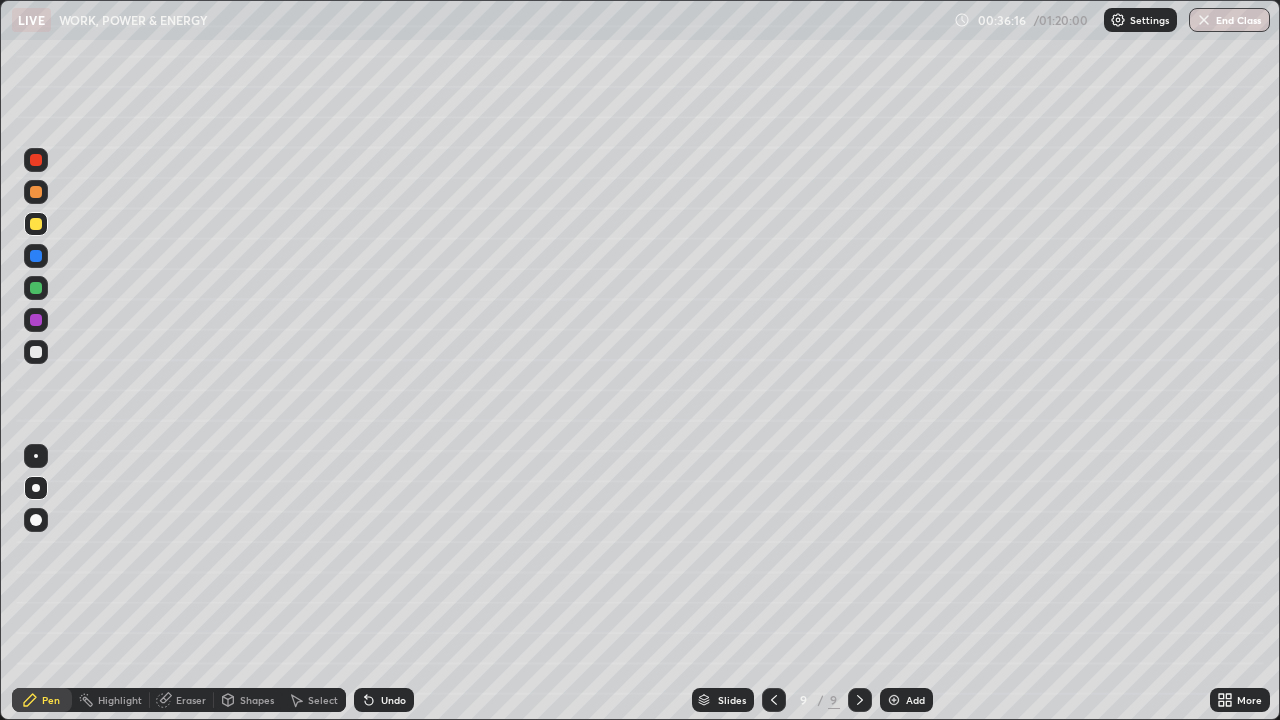 click on "Shapes" at bounding box center [257, 700] 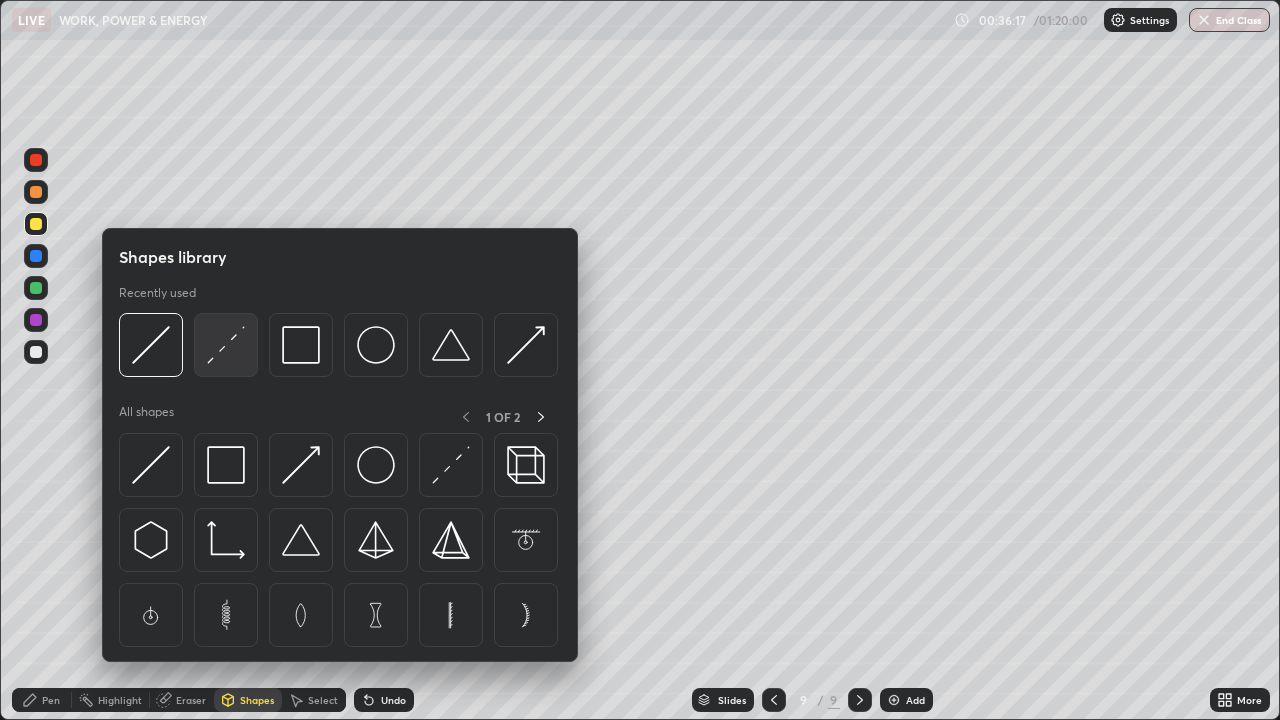 click at bounding box center [226, 345] 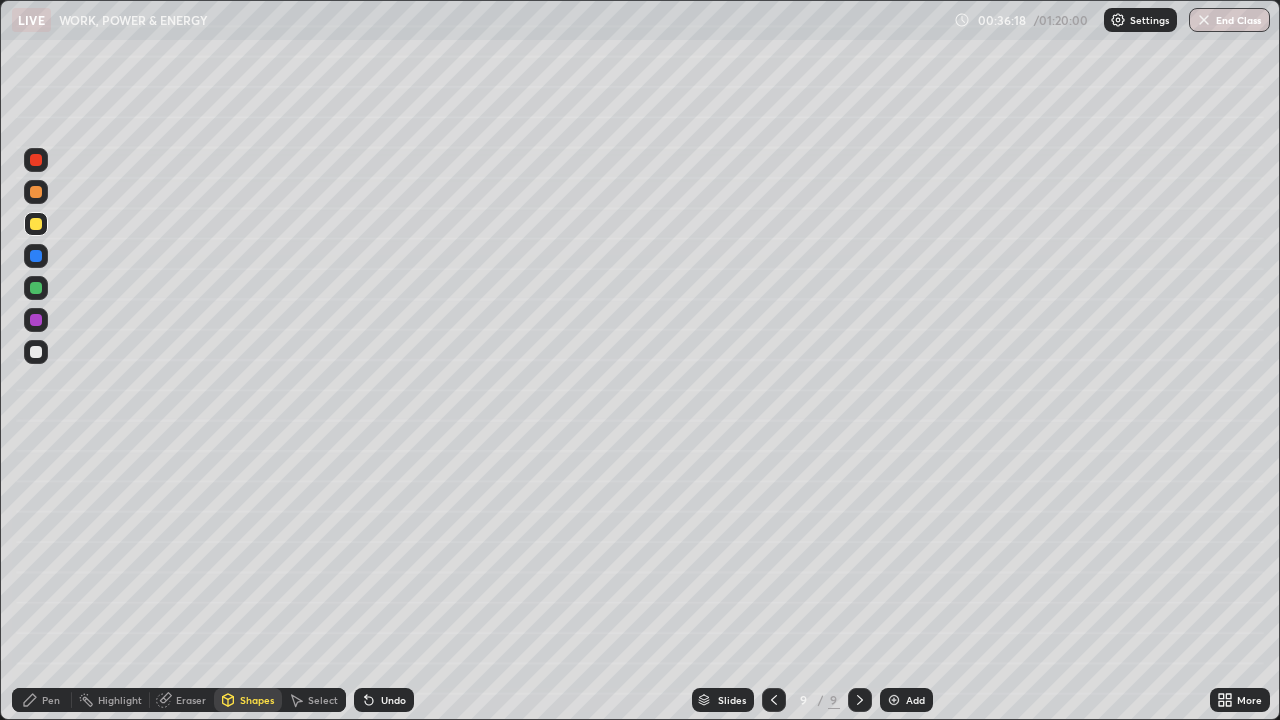 click at bounding box center (36, 288) 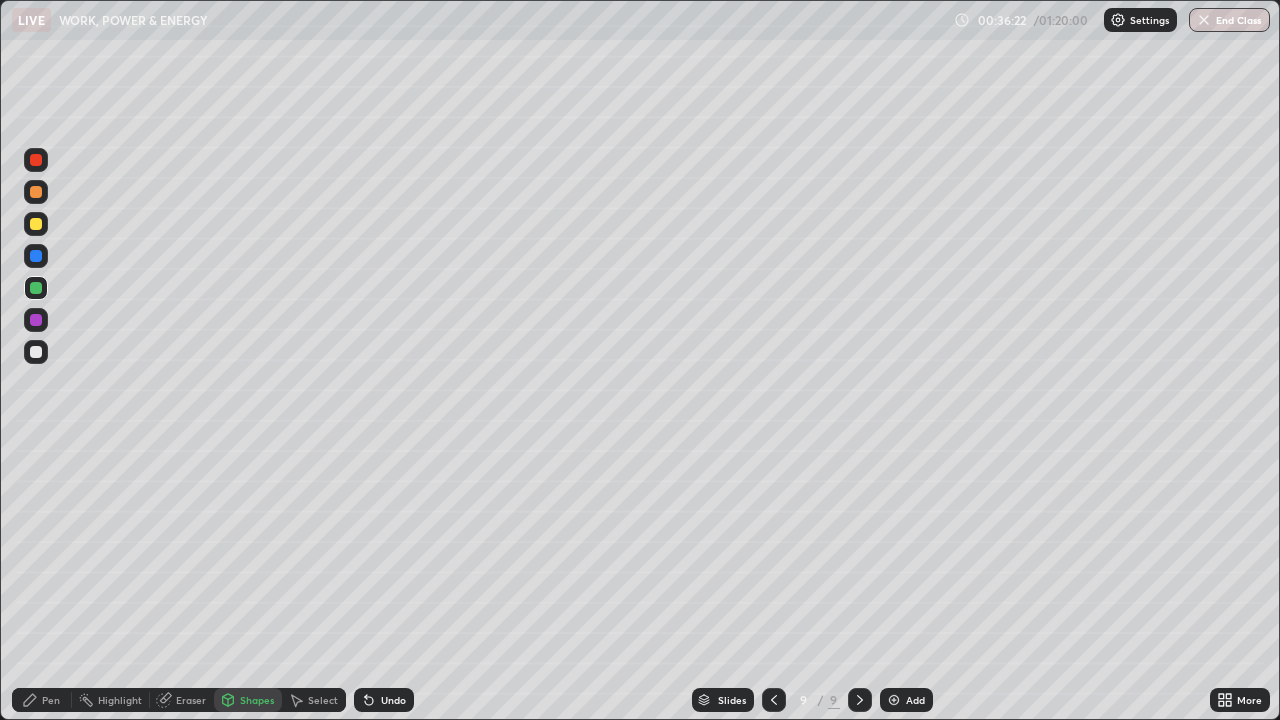click on "Pen" at bounding box center (51, 700) 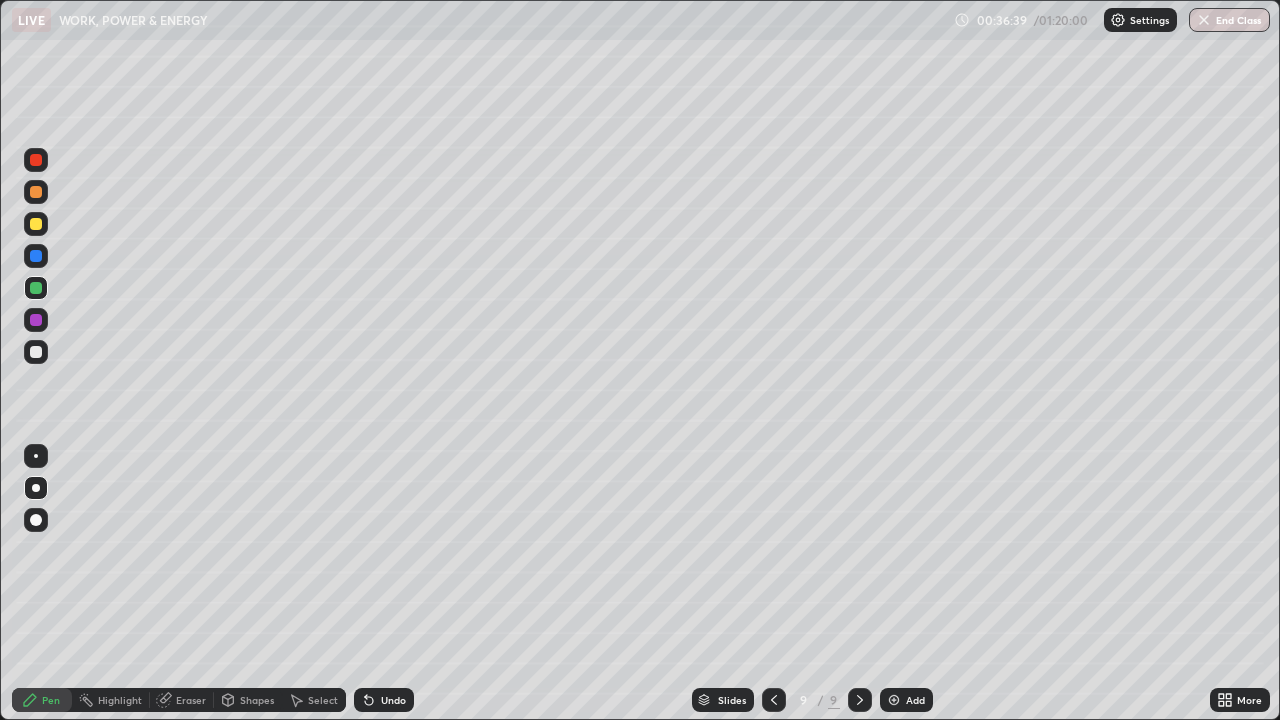 click at bounding box center [36, 320] 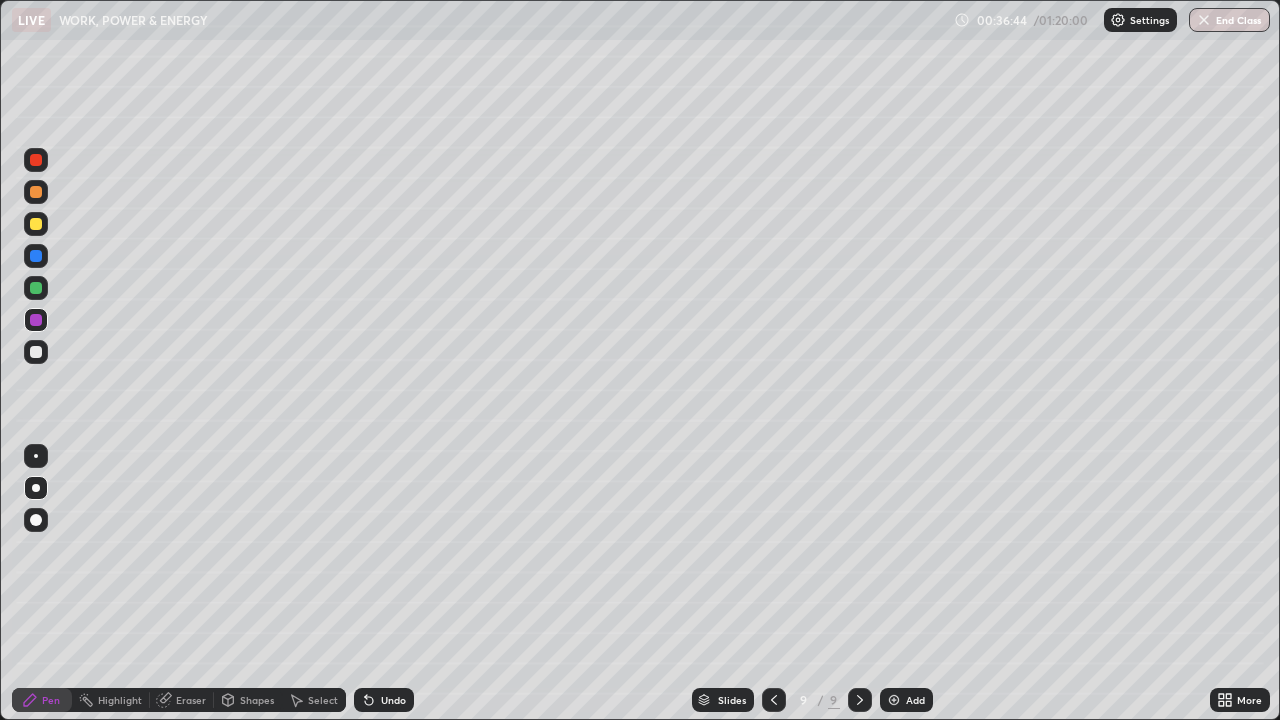 click at bounding box center (36, 352) 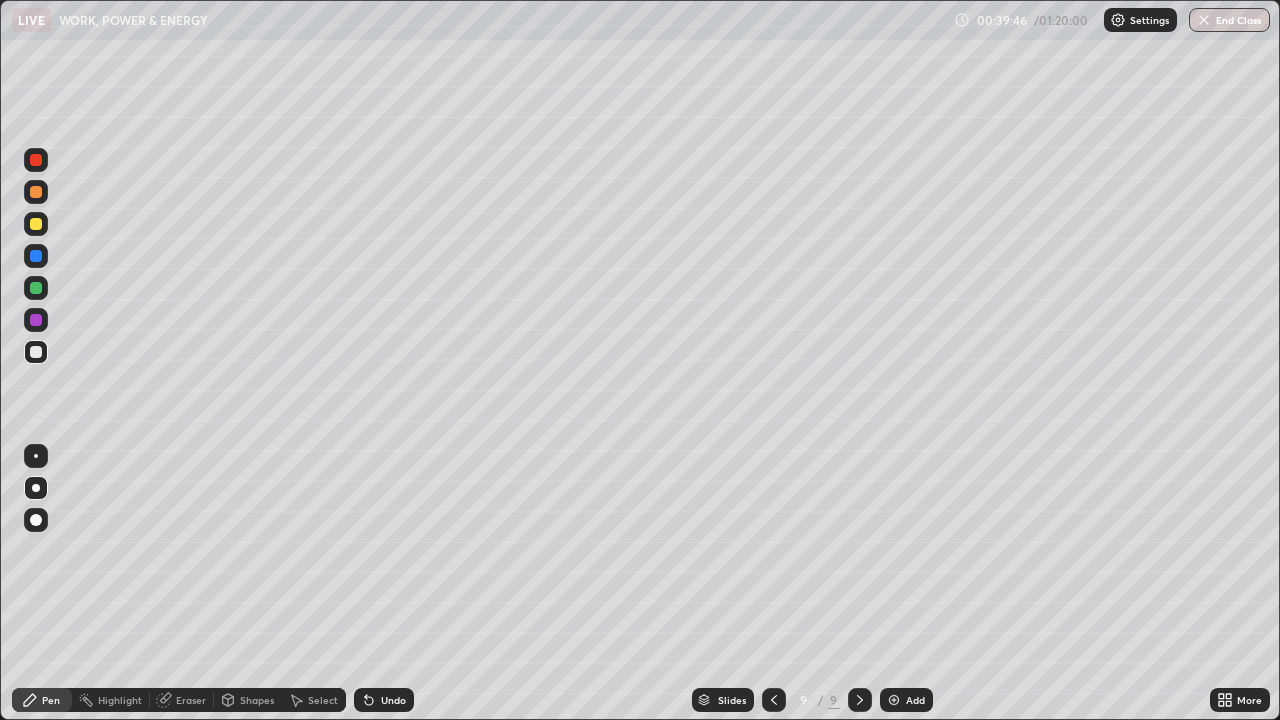 click at bounding box center [894, 700] 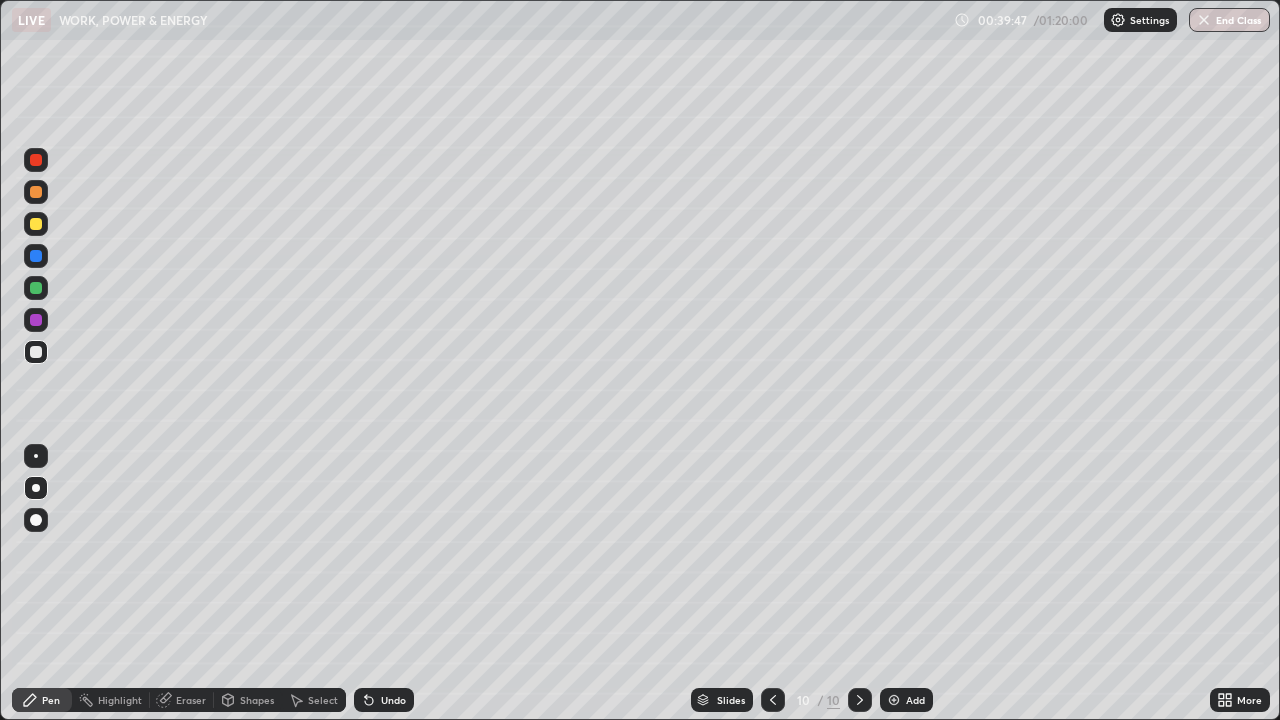click at bounding box center (36, 352) 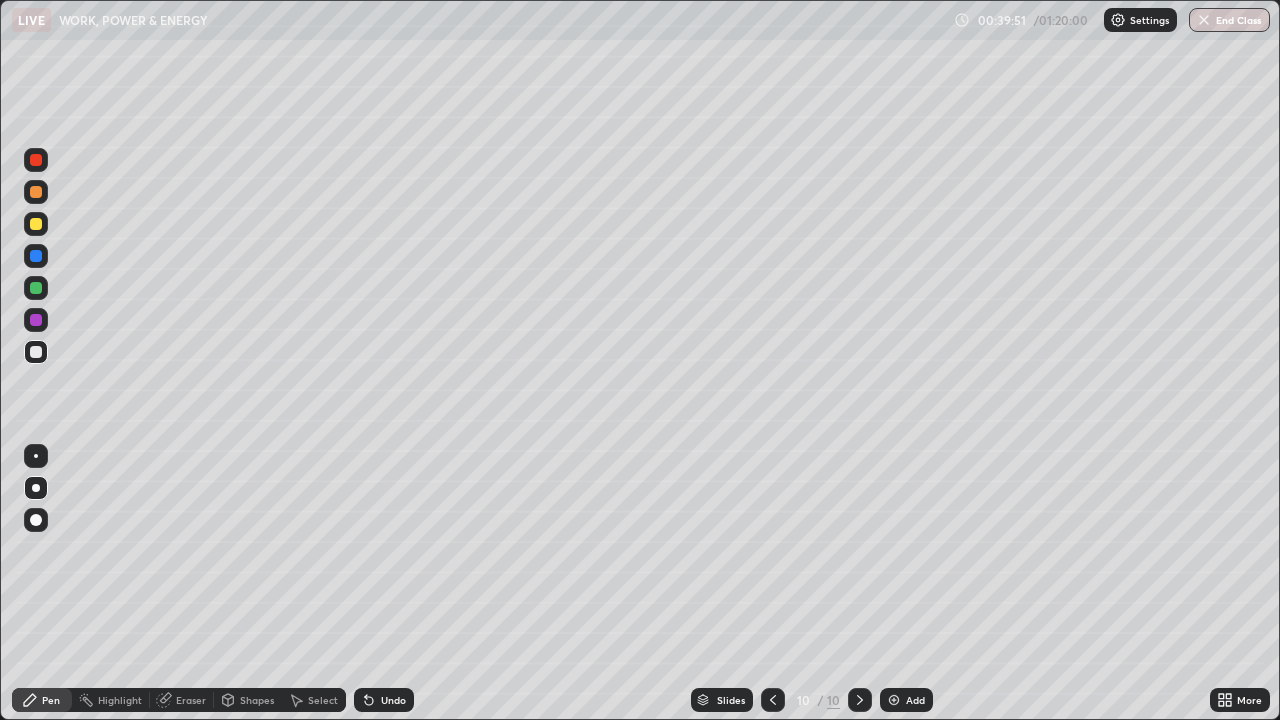 click on "Eraser" at bounding box center [191, 700] 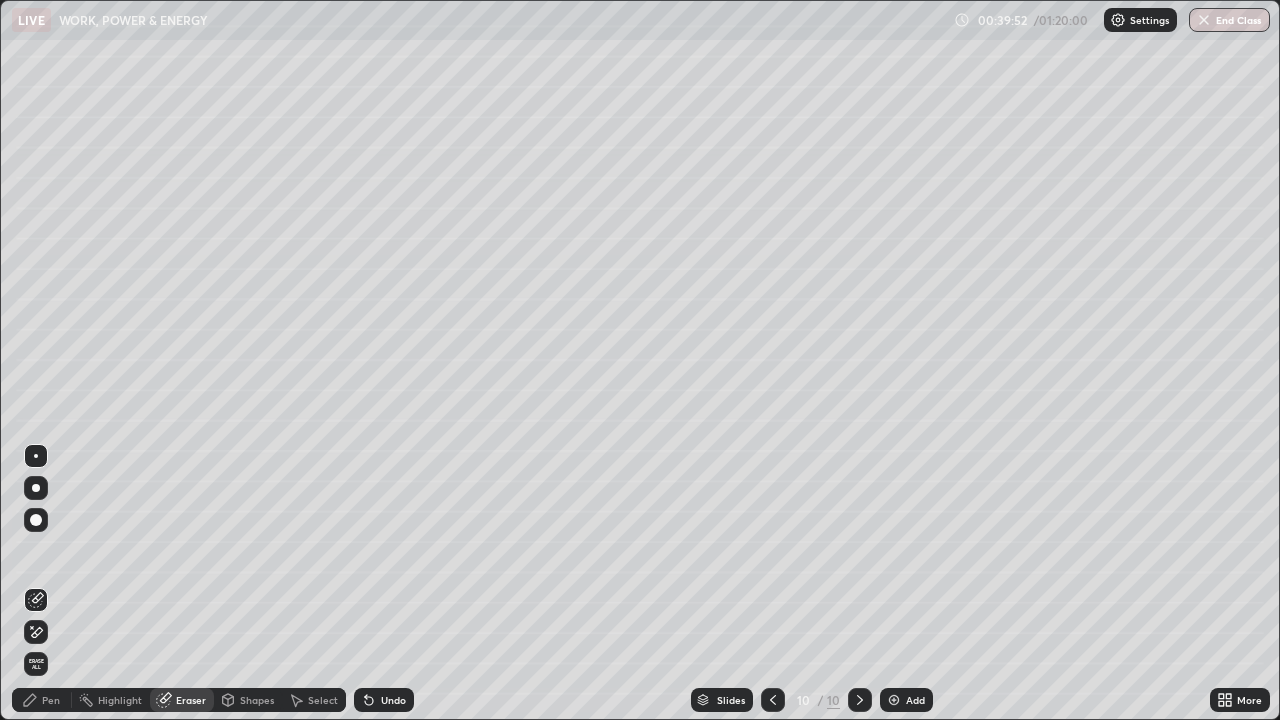 click on "Shapes" at bounding box center (257, 700) 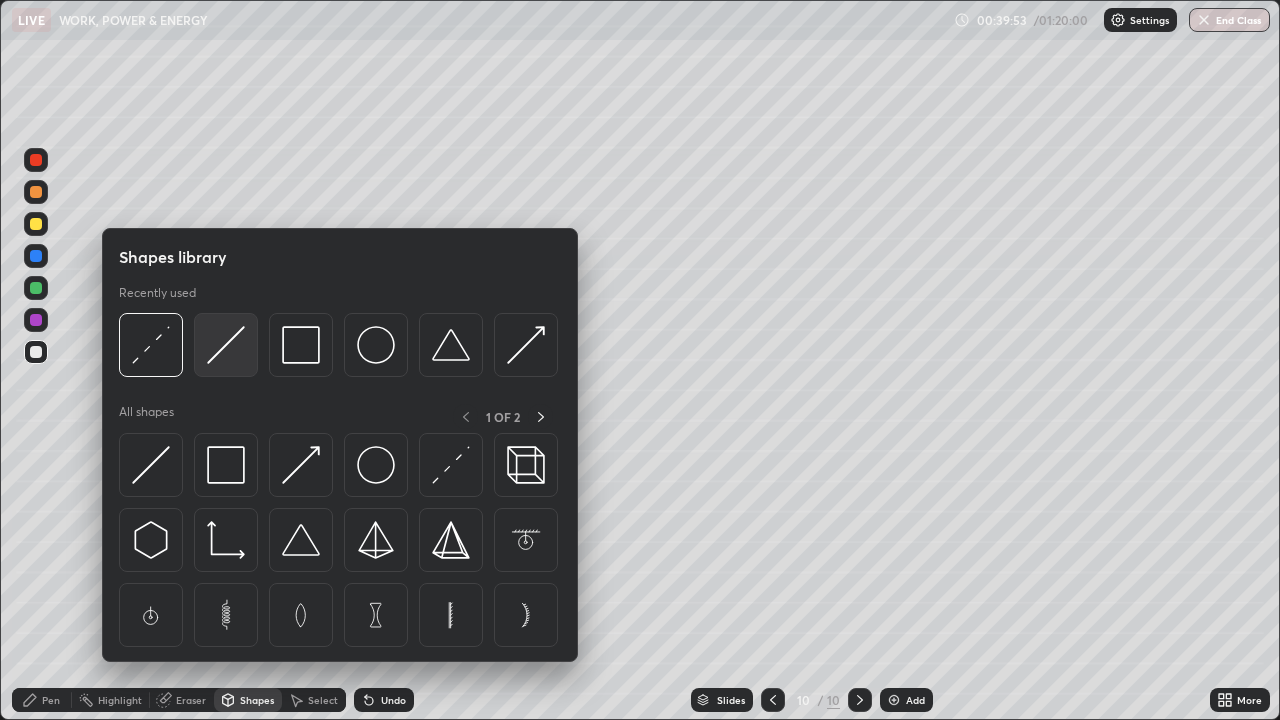 click at bounding box center [226, 345] 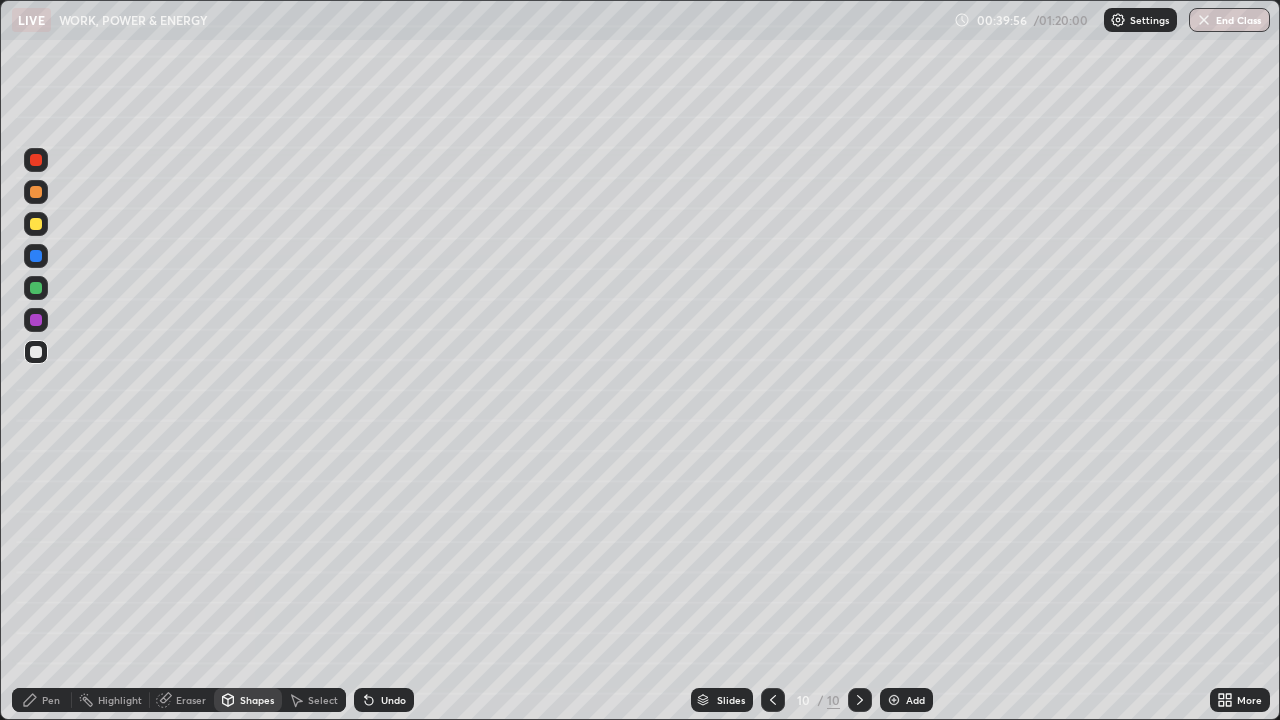 click on "Pen" at bounding box center [42, 700] 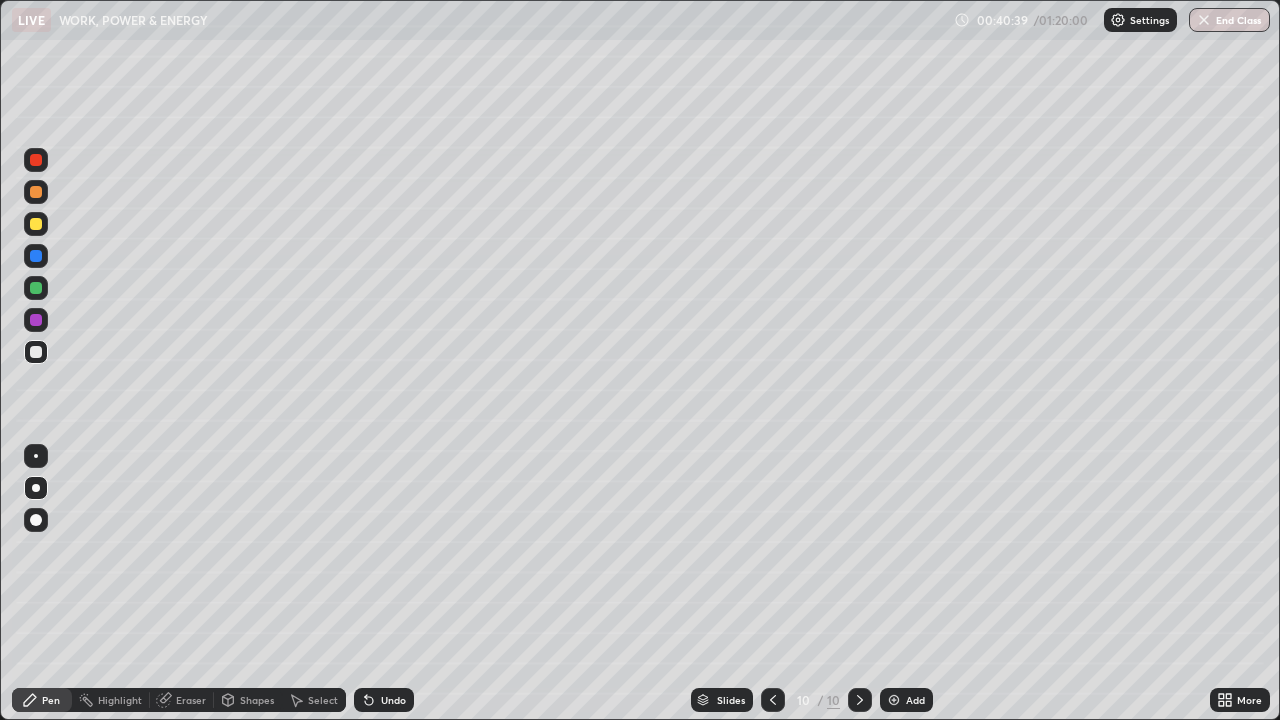 click at bounding box center [36, 224] 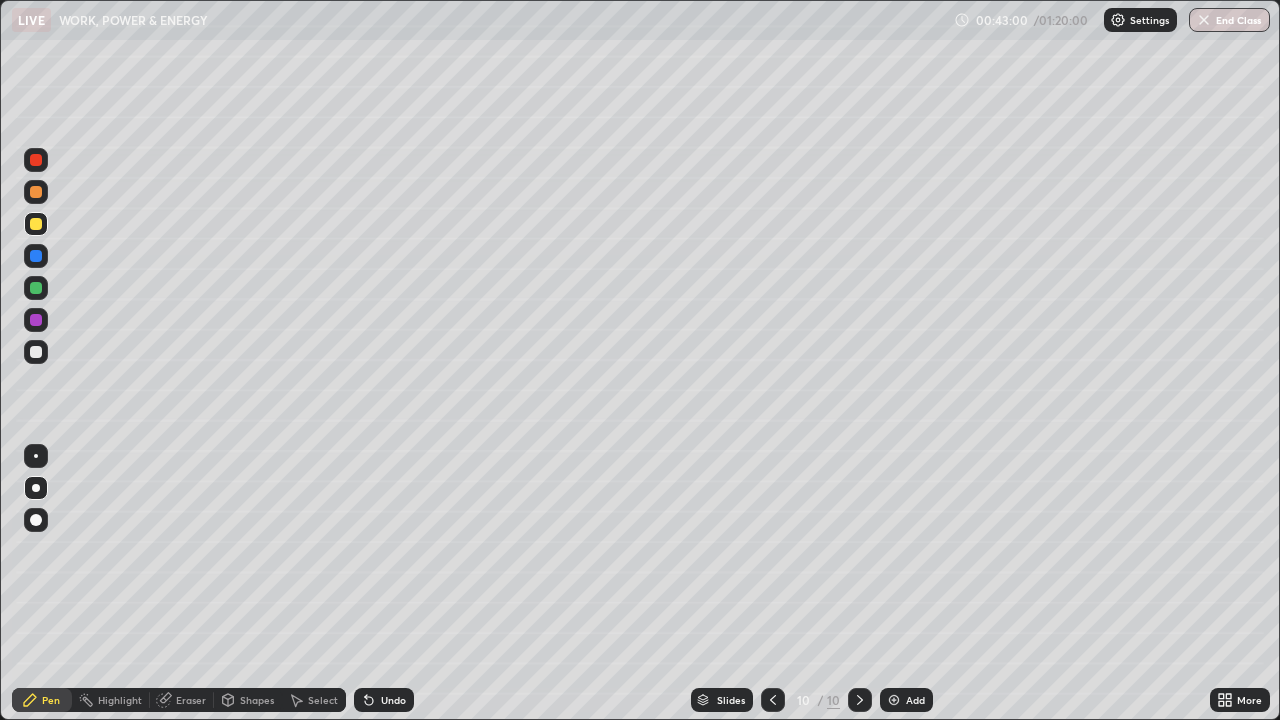 click at bounding box center (36, 288) 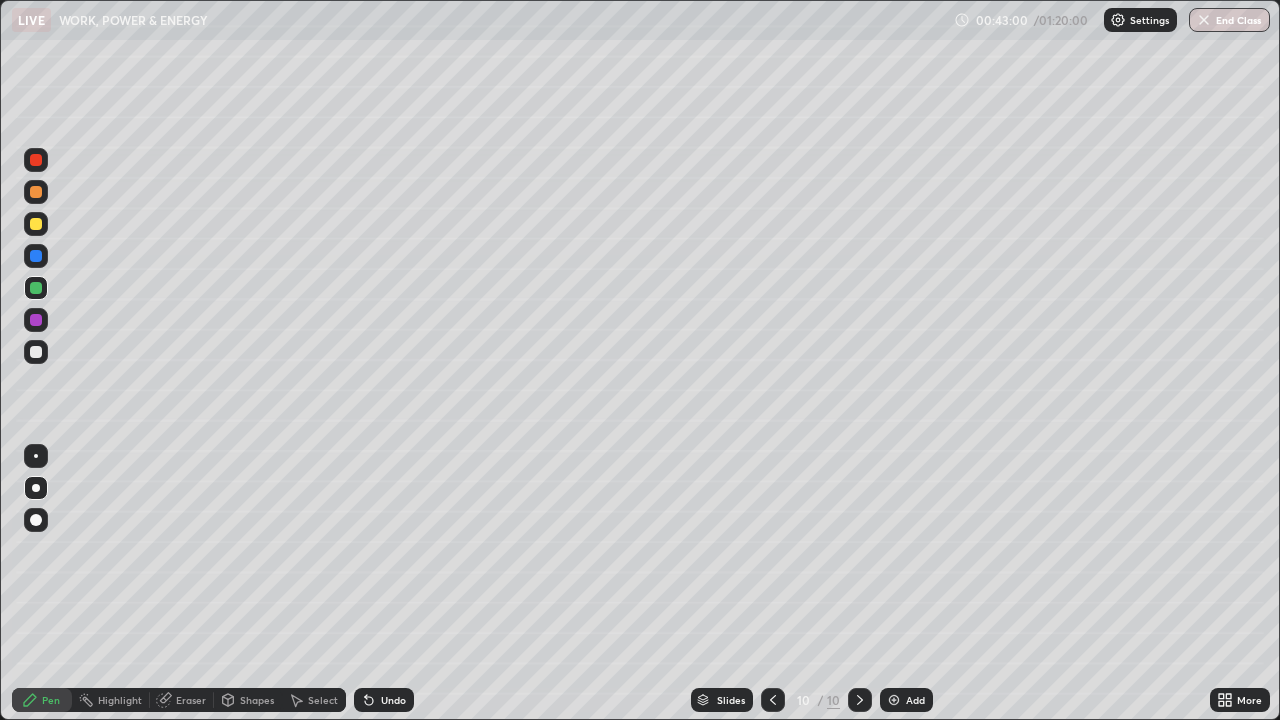 click at bounding box center (36, 456) 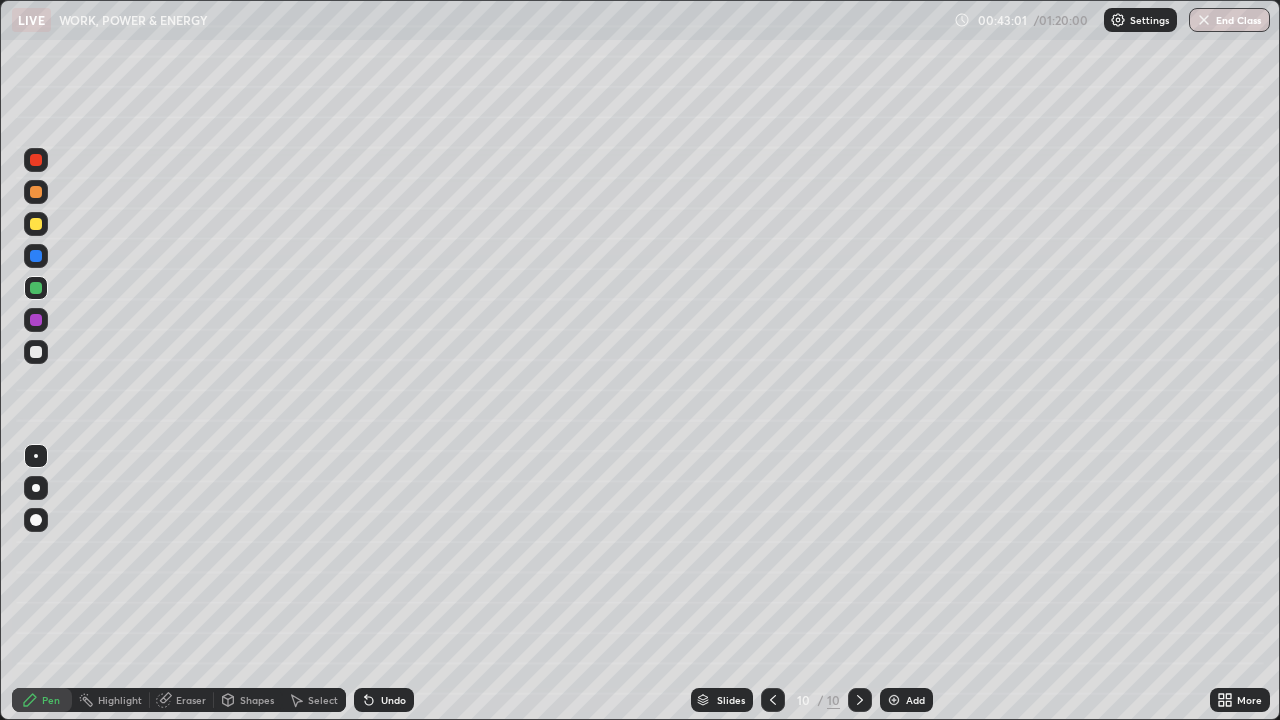 click on "Shapes" at bounding box center (248, 700) 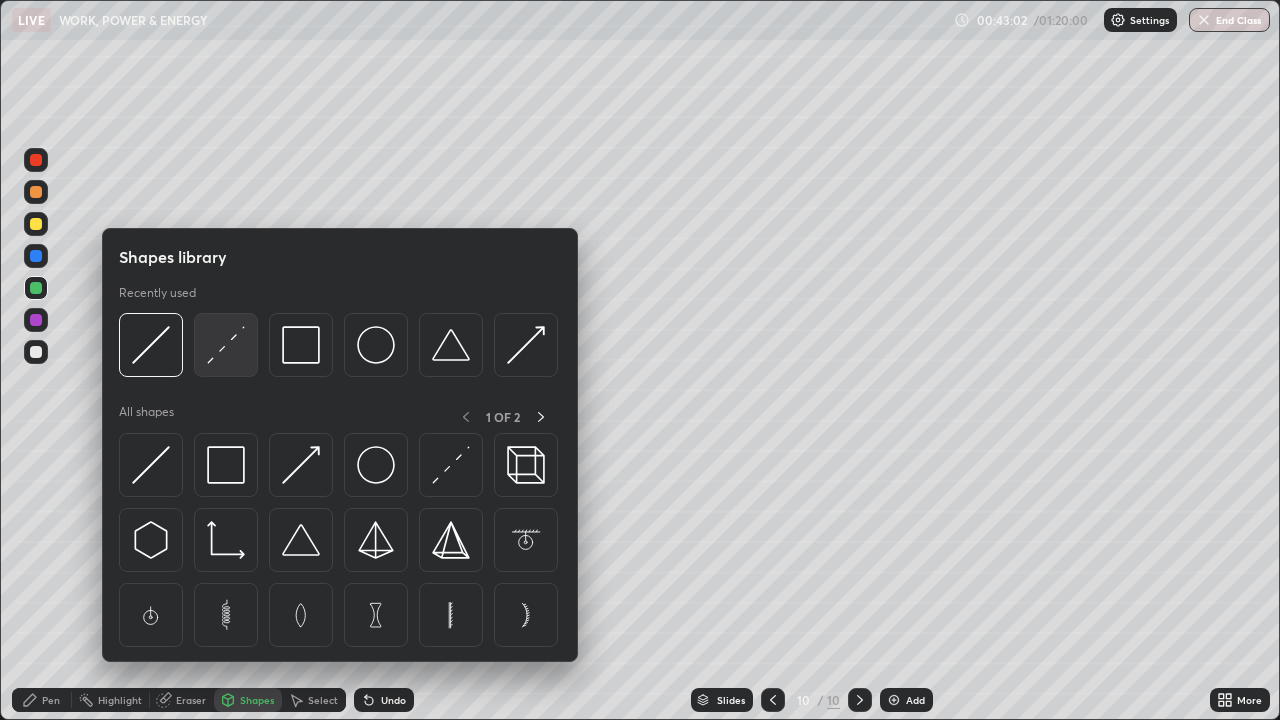click at bounding box center (226, 345) 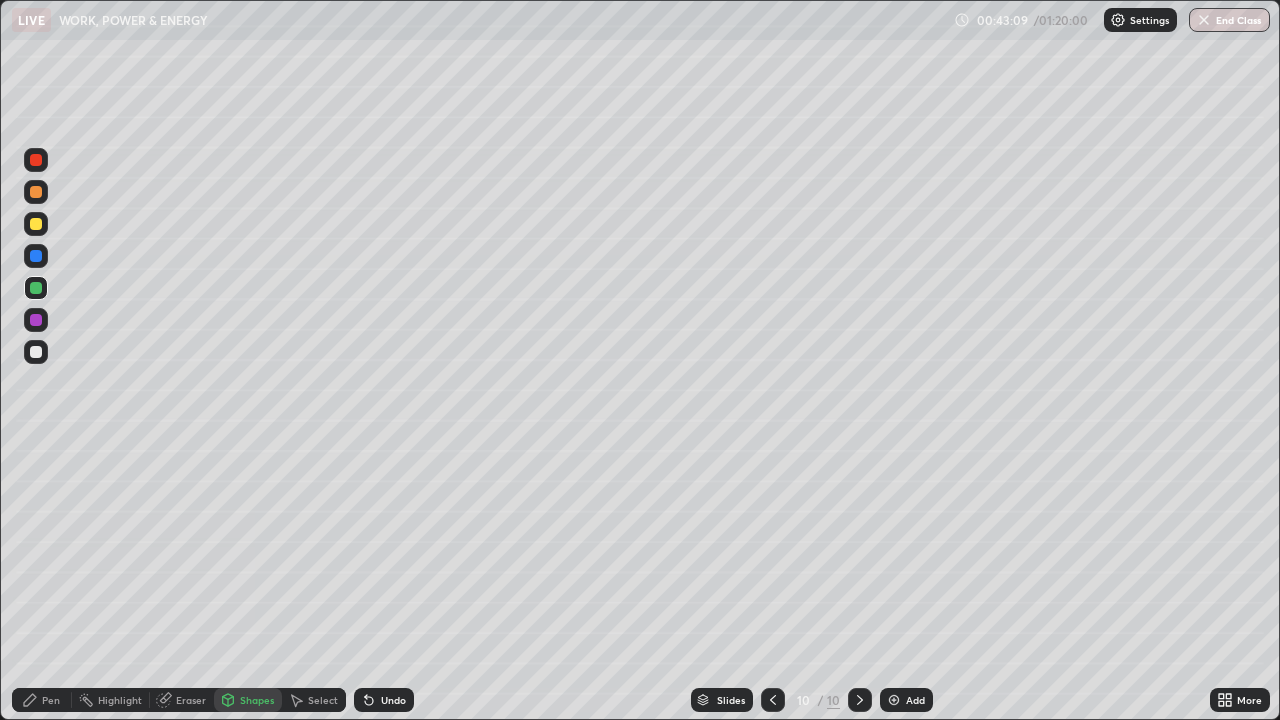 click on "Pen" at bounding box center [42, 700] 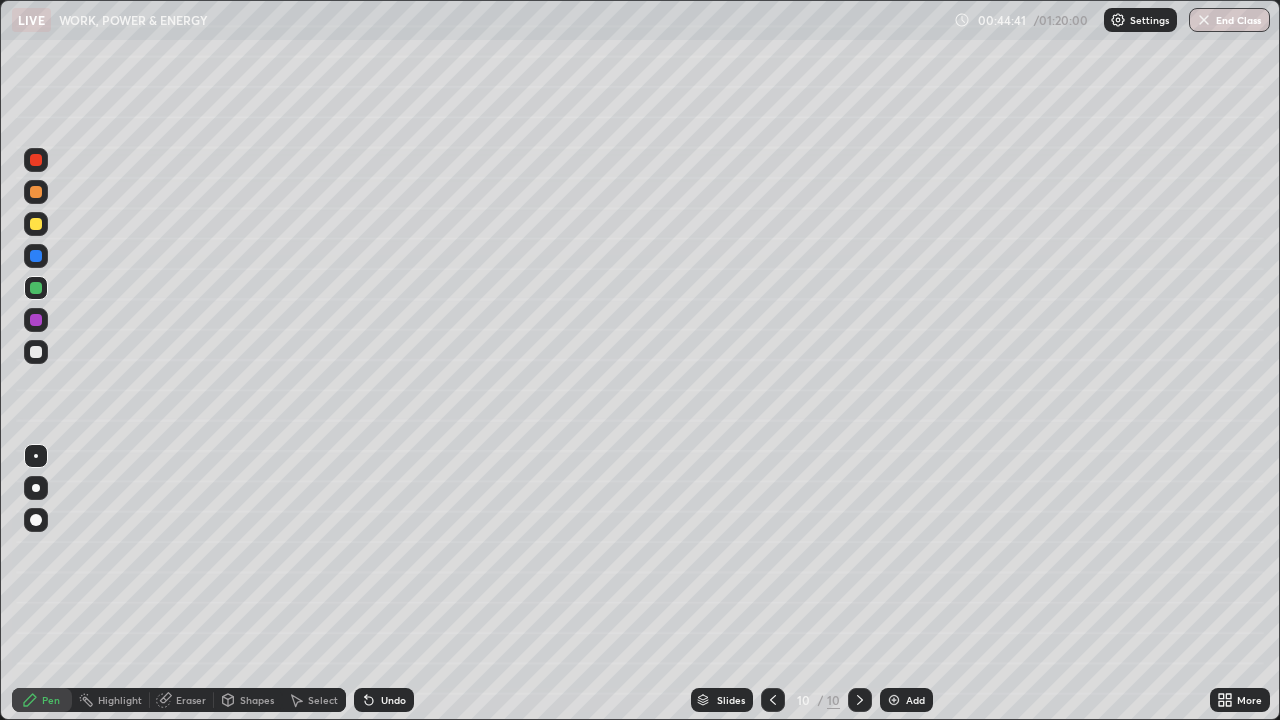 click at bounding box center [36, 224] 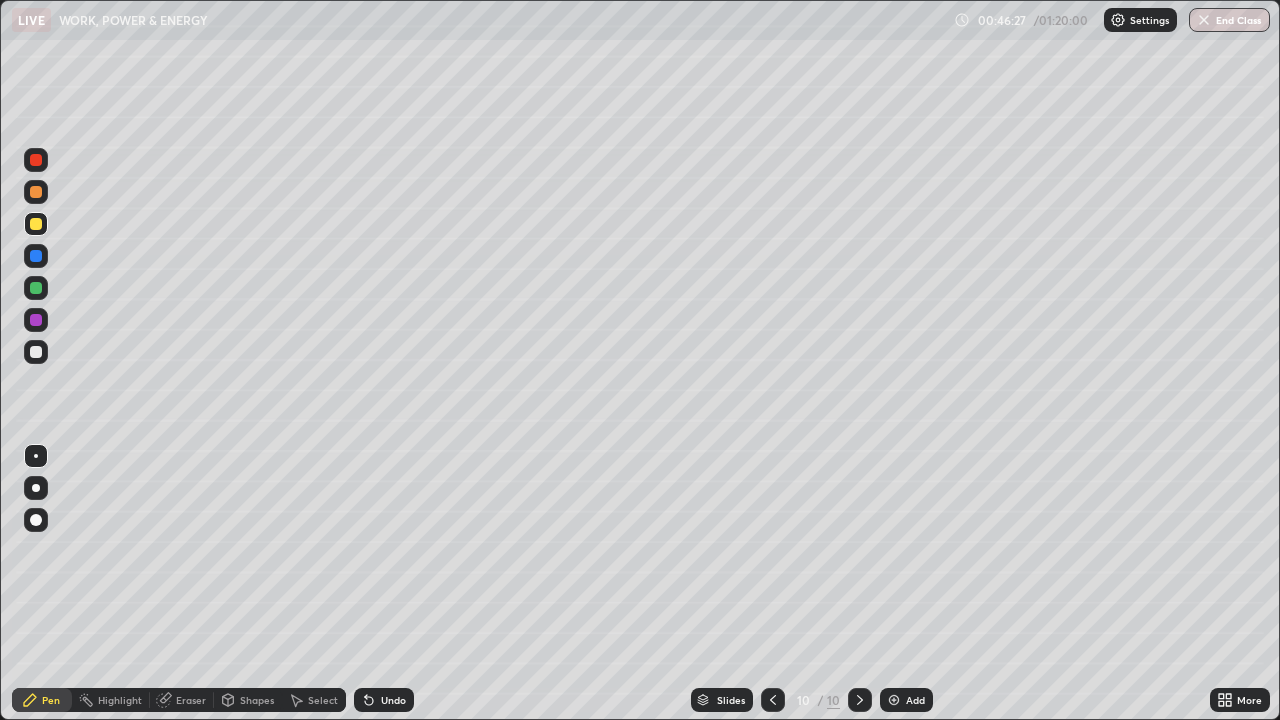 click 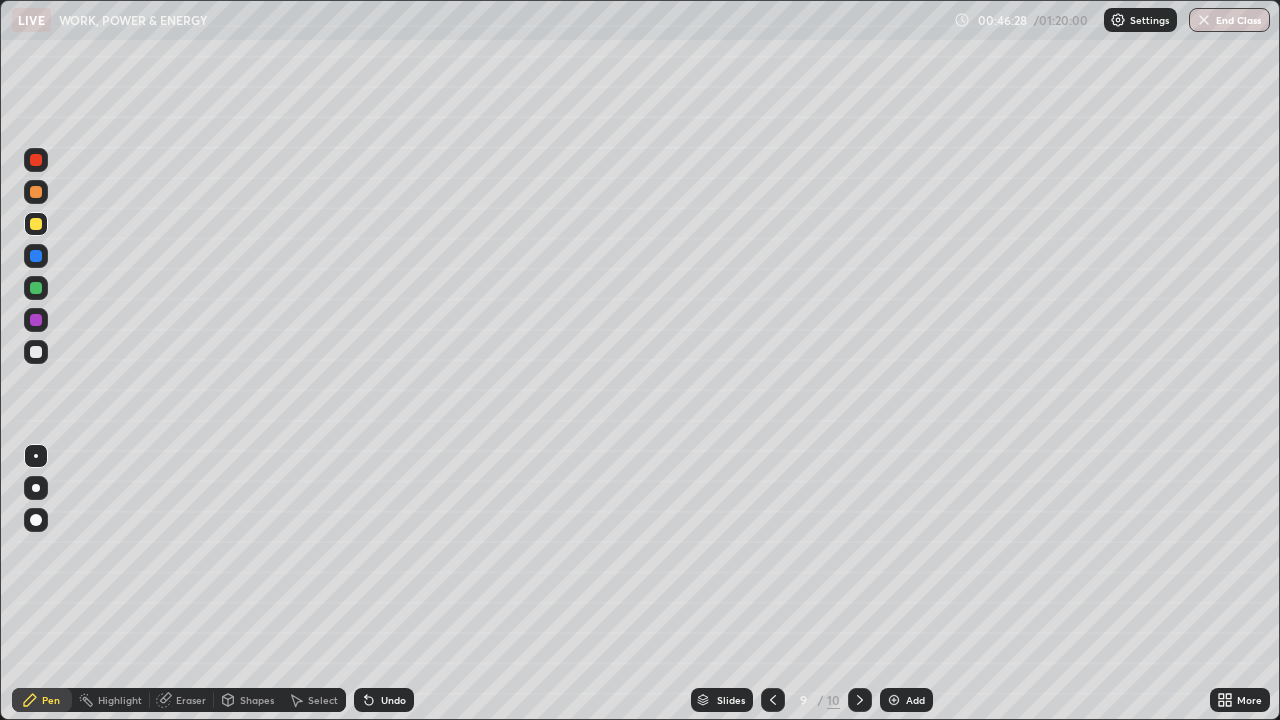 click 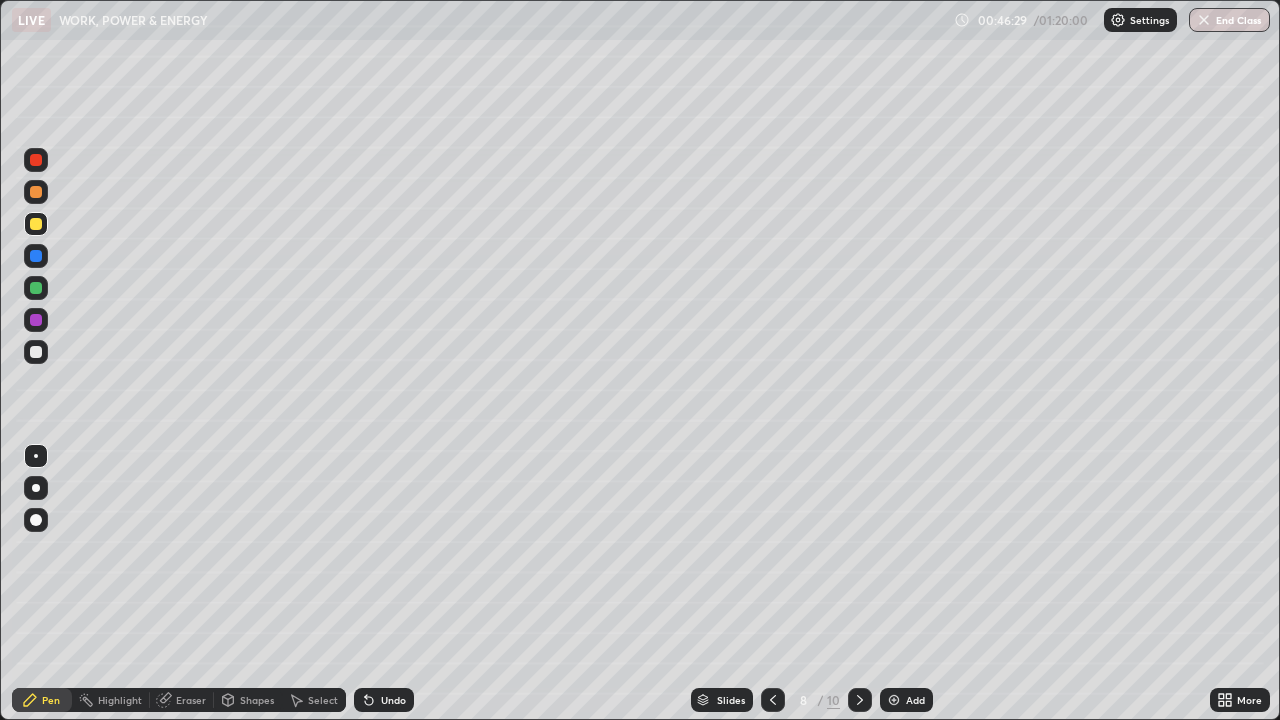 click 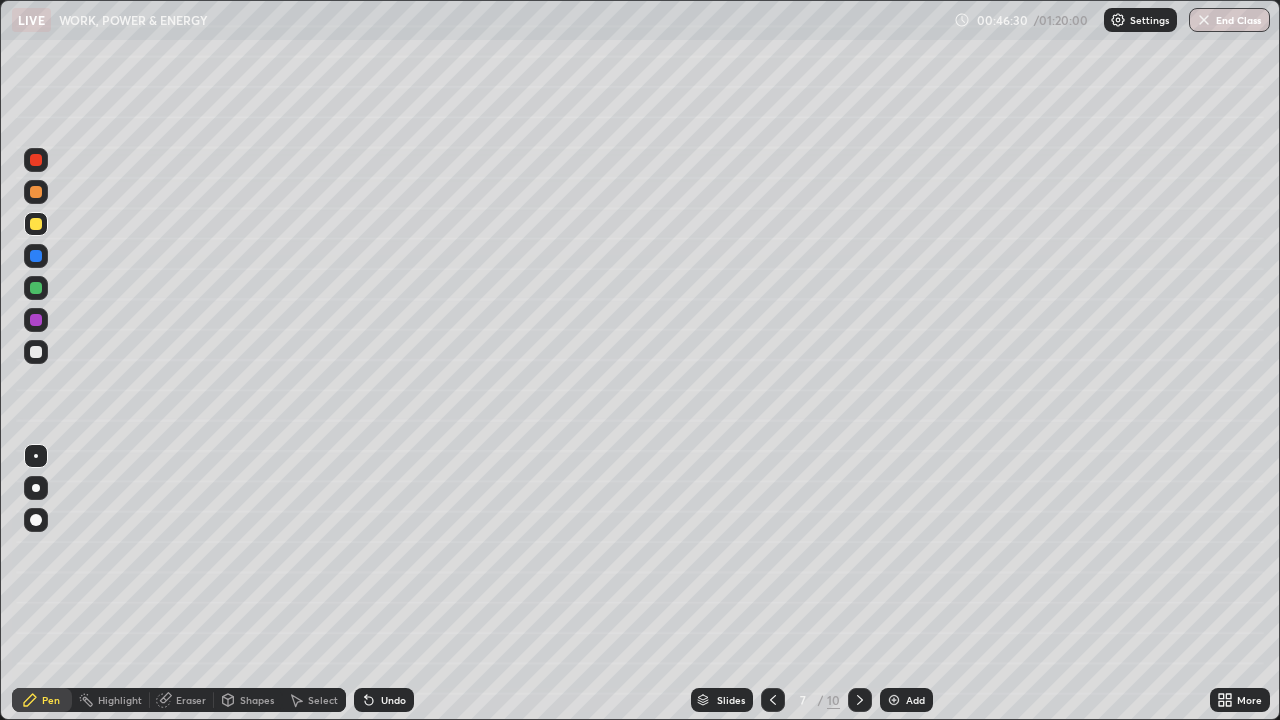 click 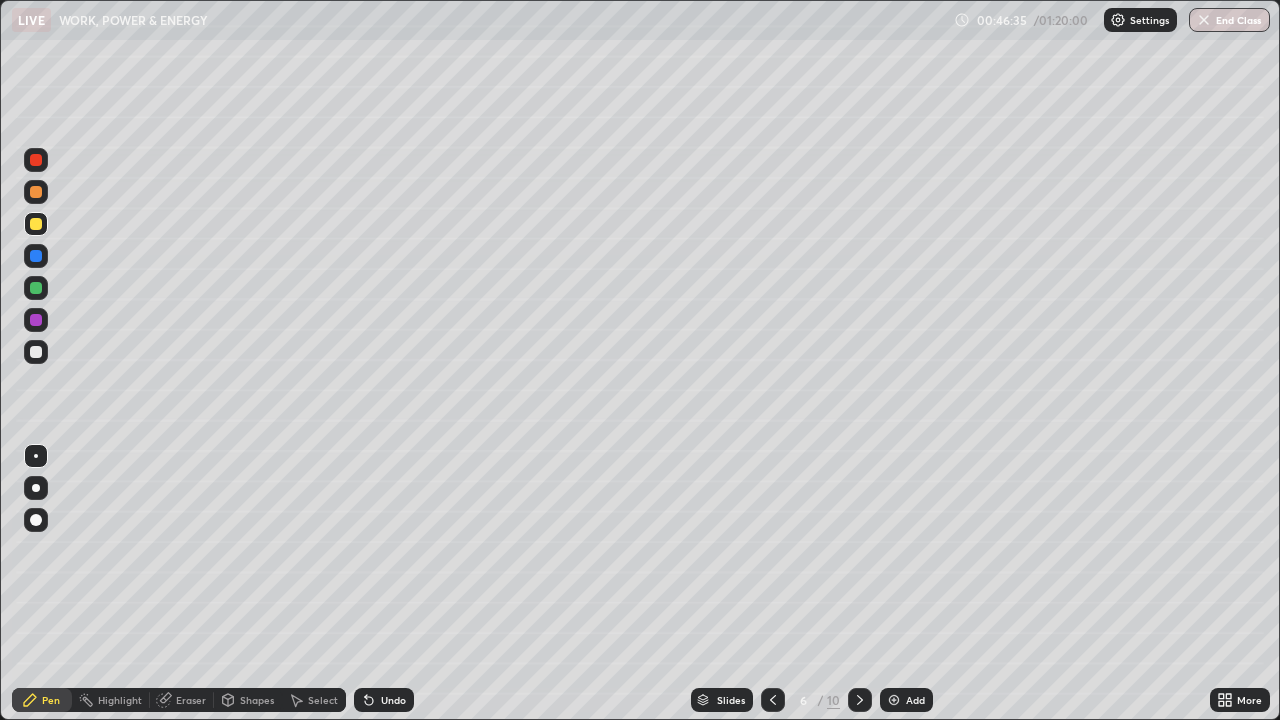 click 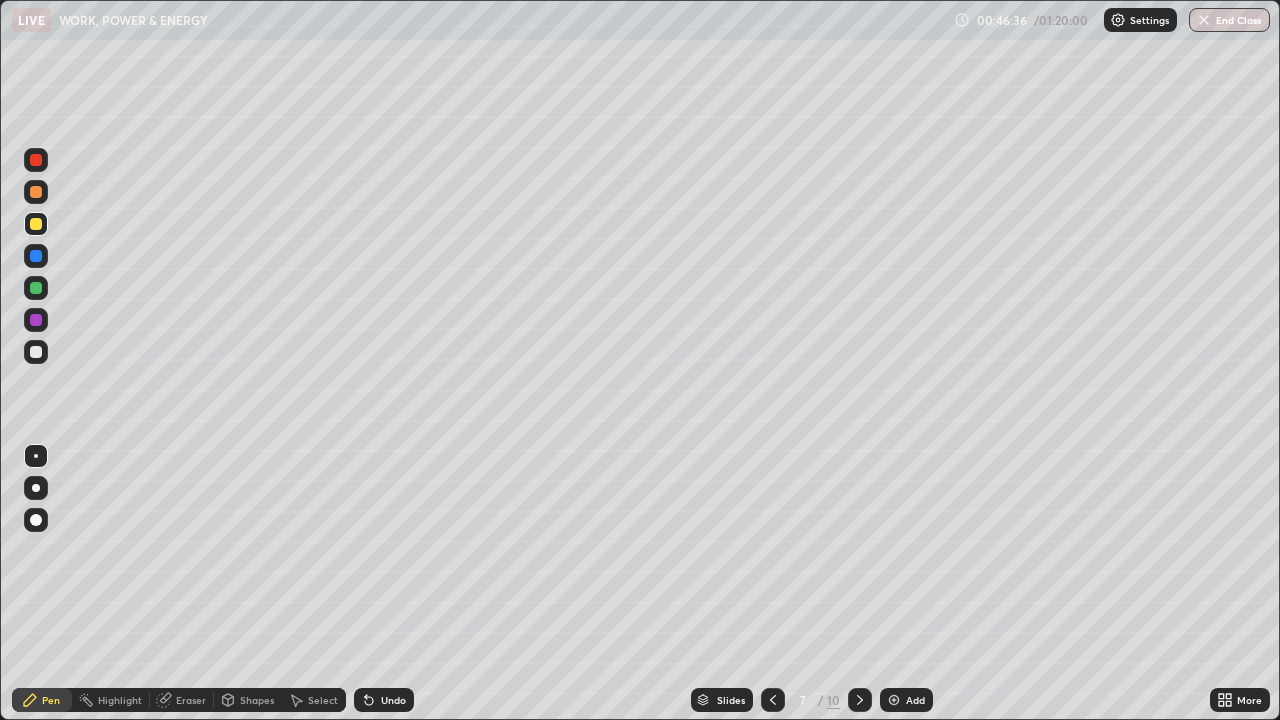 click 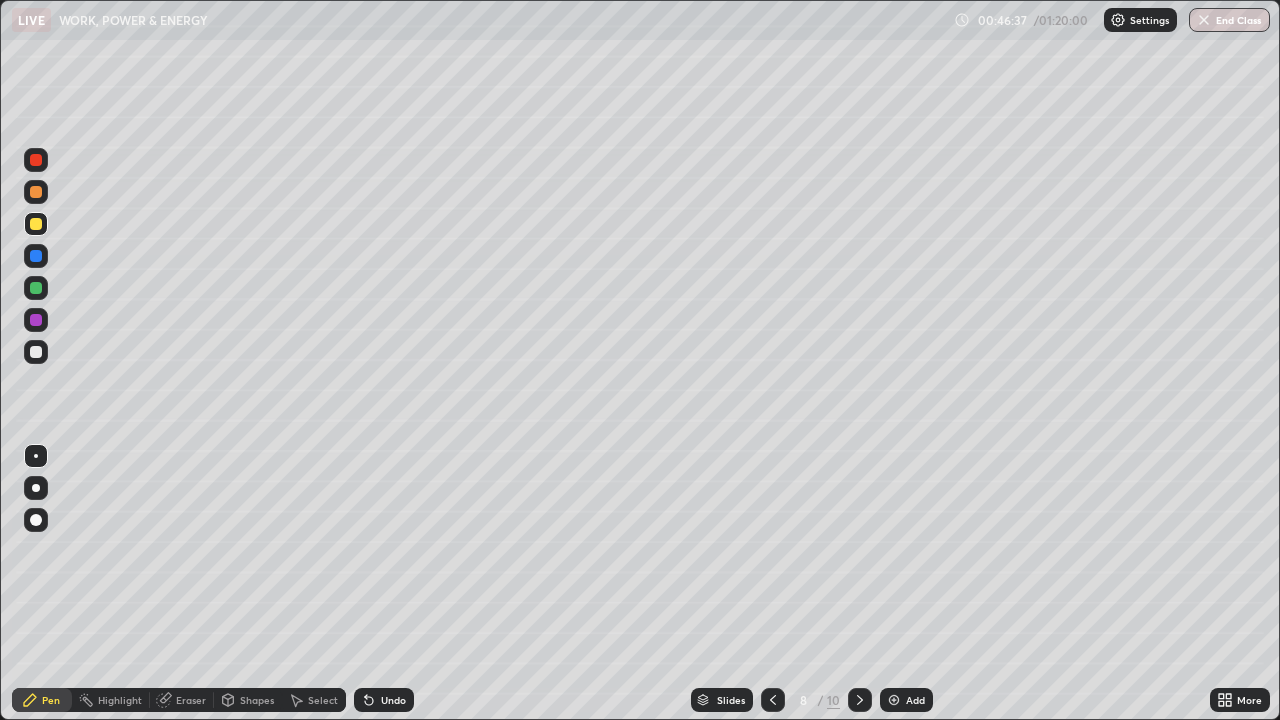 click 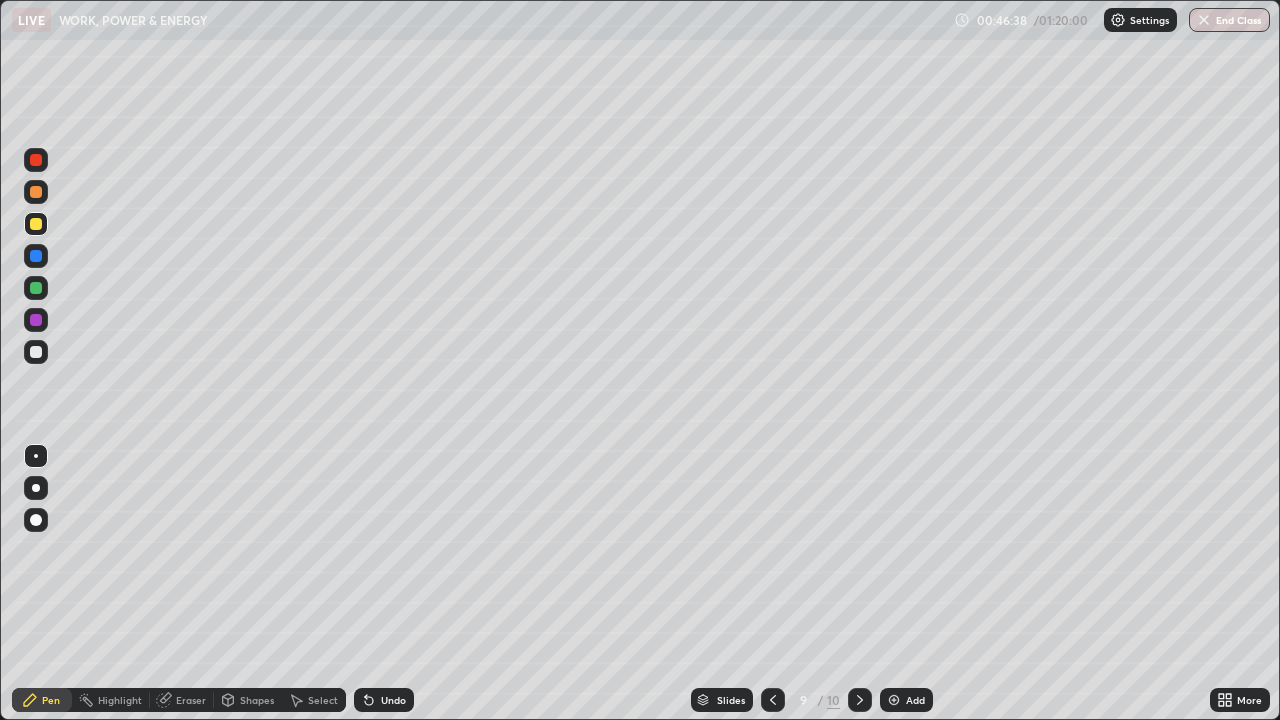 click 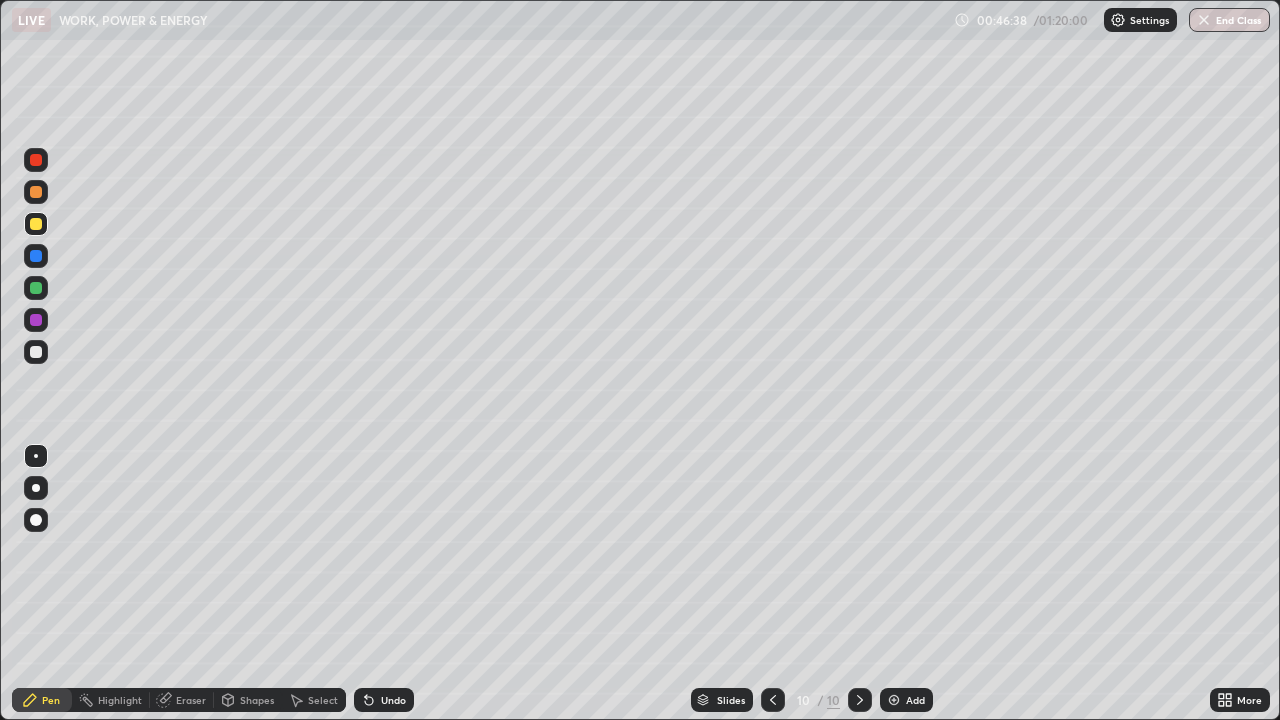 click 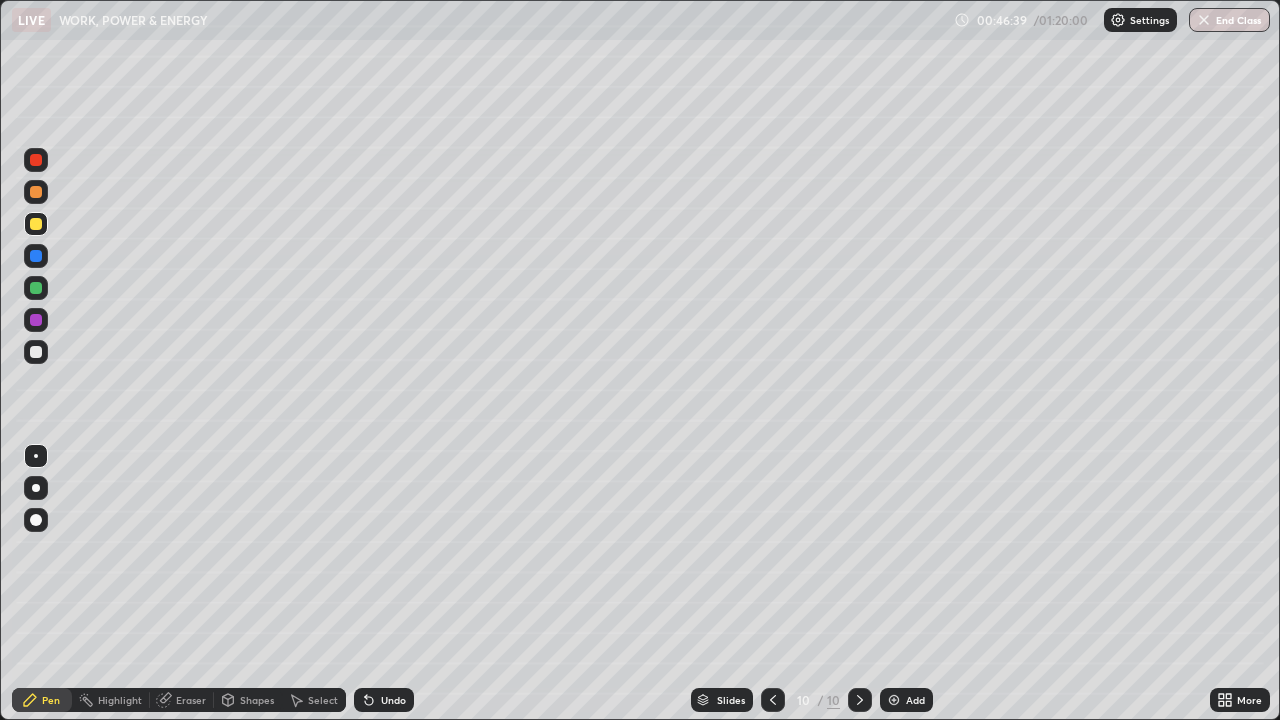 click at bounding box center (894, 700) 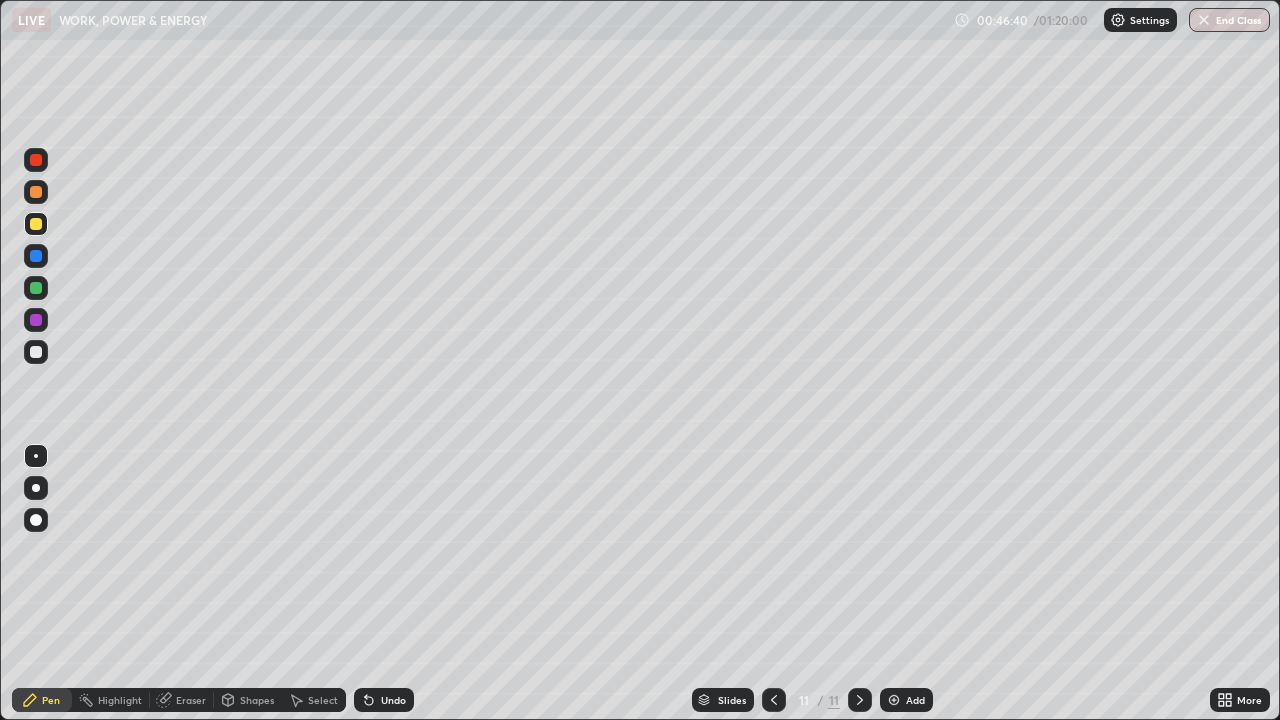 click at bounding box center [36, 288] 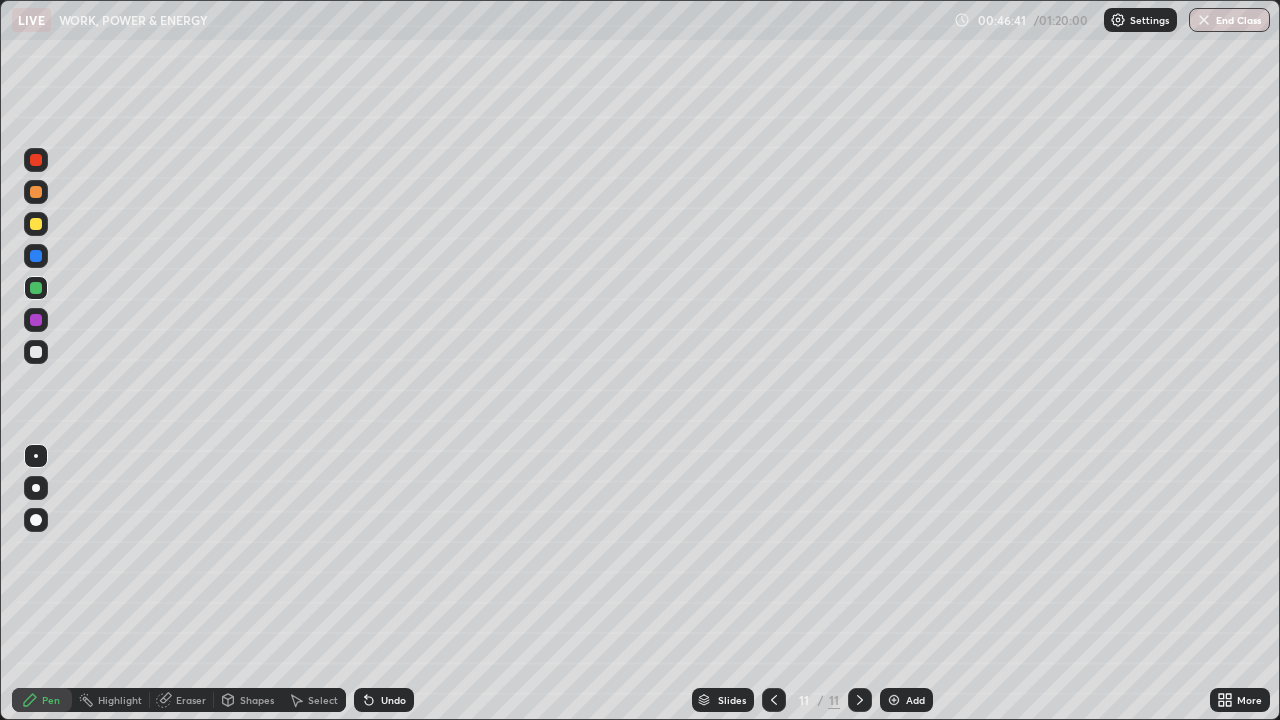 click at bounding box center (36, 352) 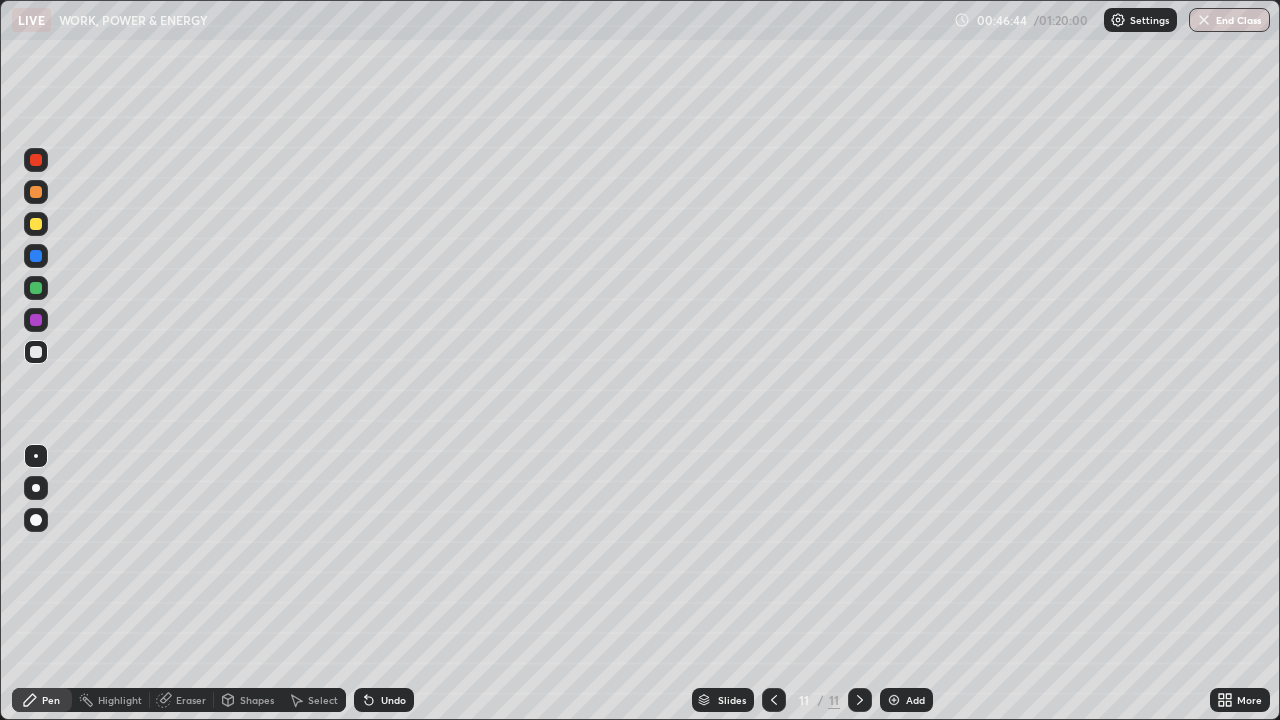 click at bounding box center [36, 488] 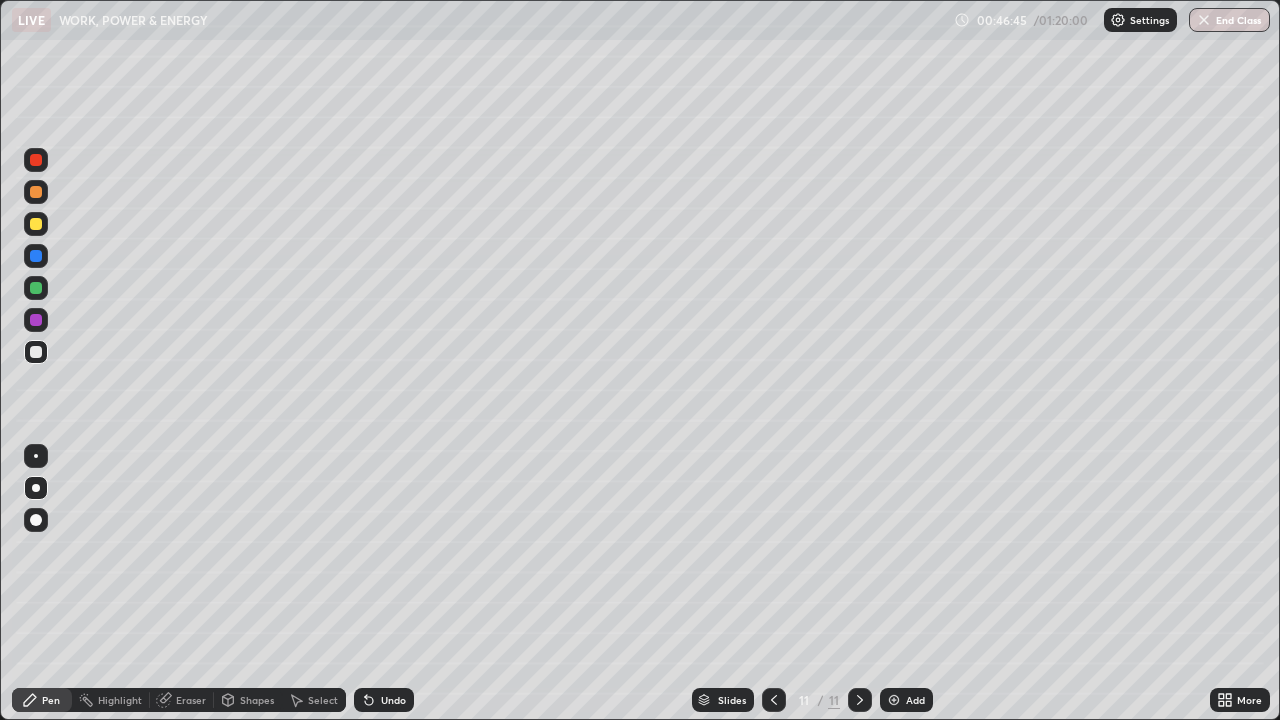 click on "Shapes" at bounding box center [257, 700] 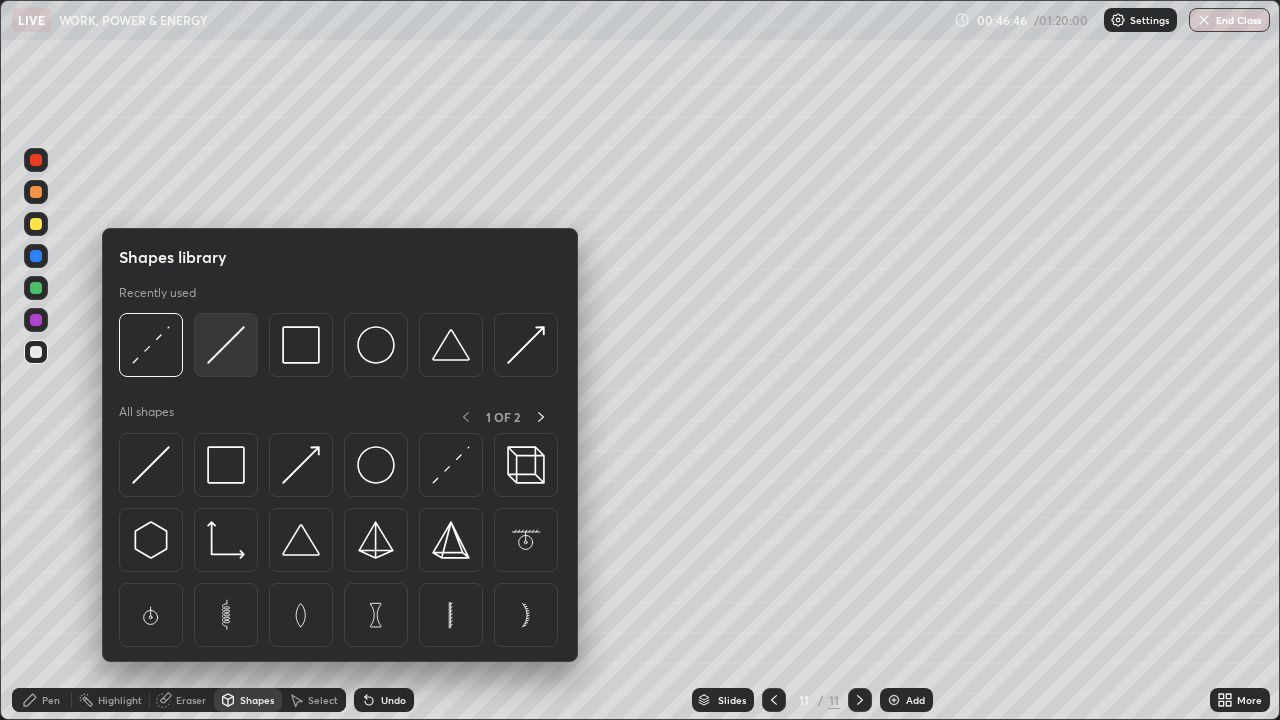 click at bounding box center (226, 345) 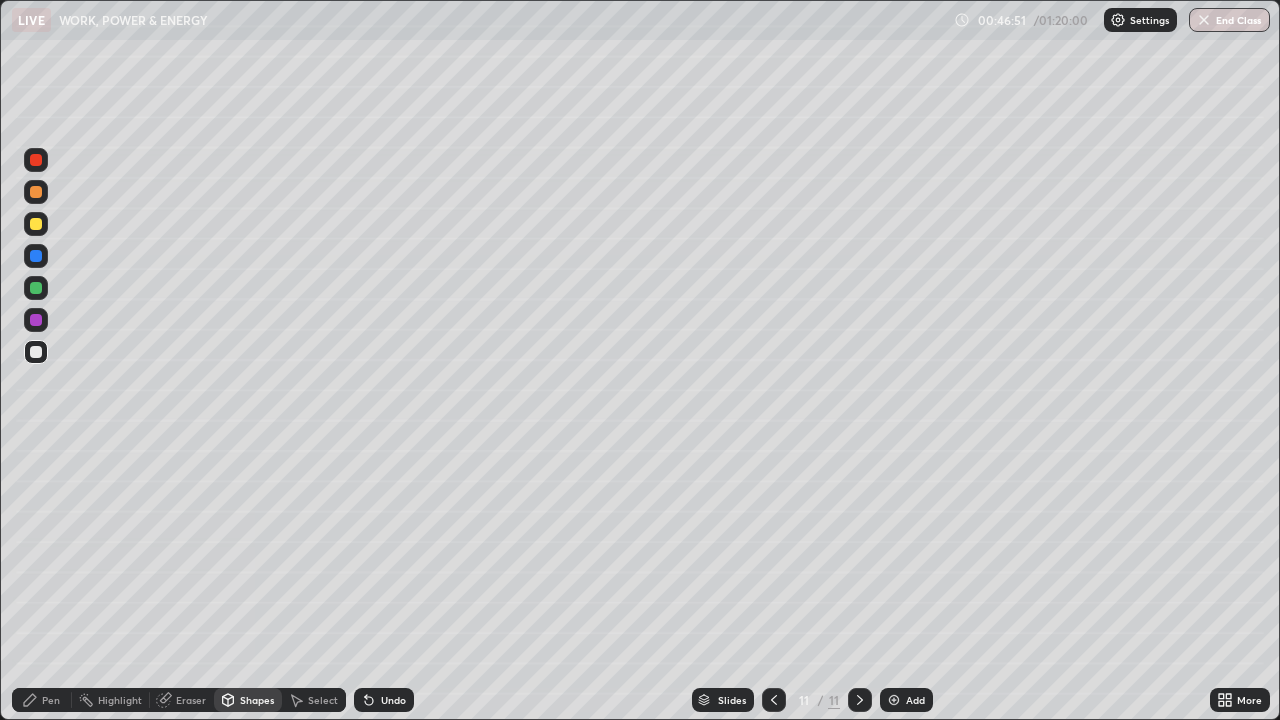 click on "Pen" at bounding box center [42, 700] 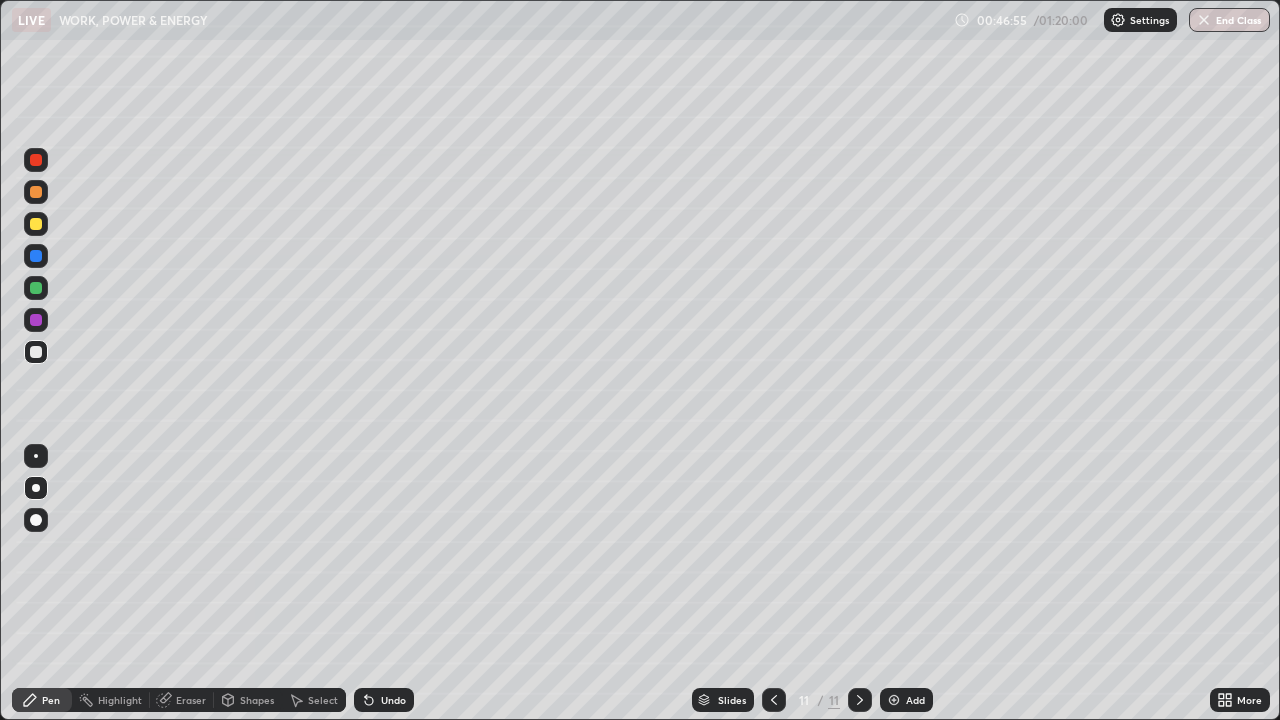 click on "Undo" at bounding box center (393, 700) 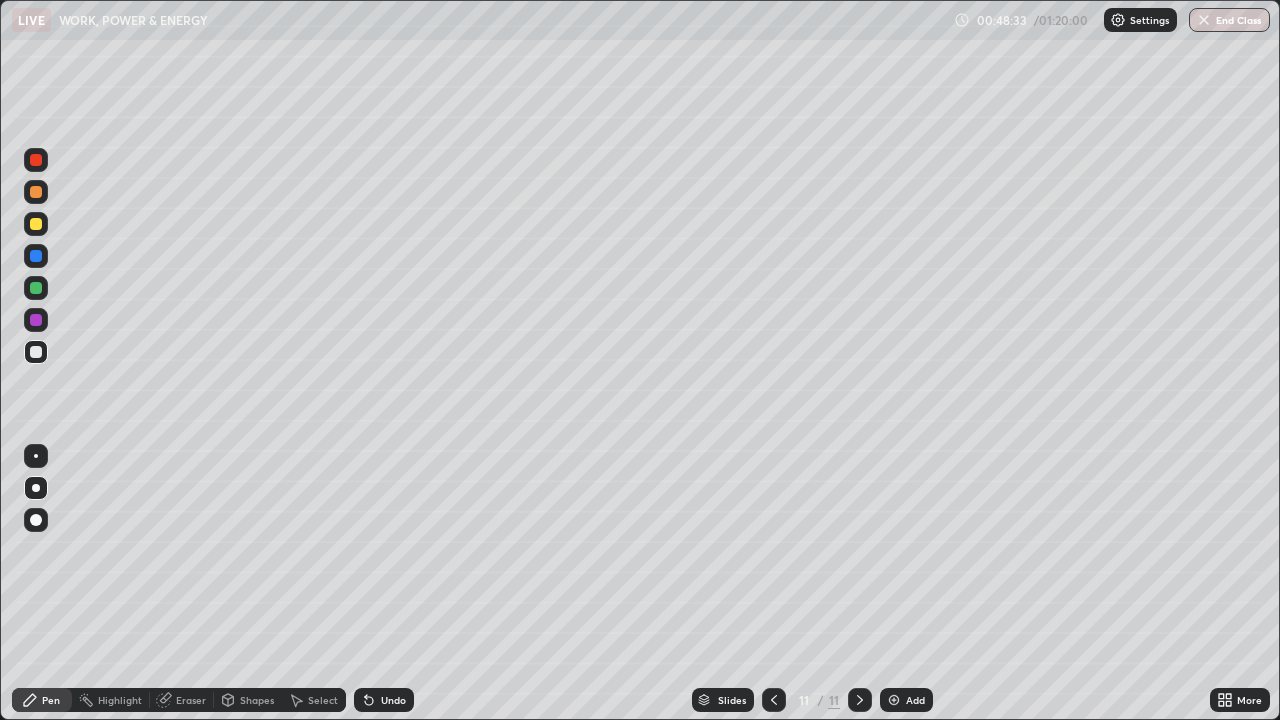 click at bounding box center [36, 224] 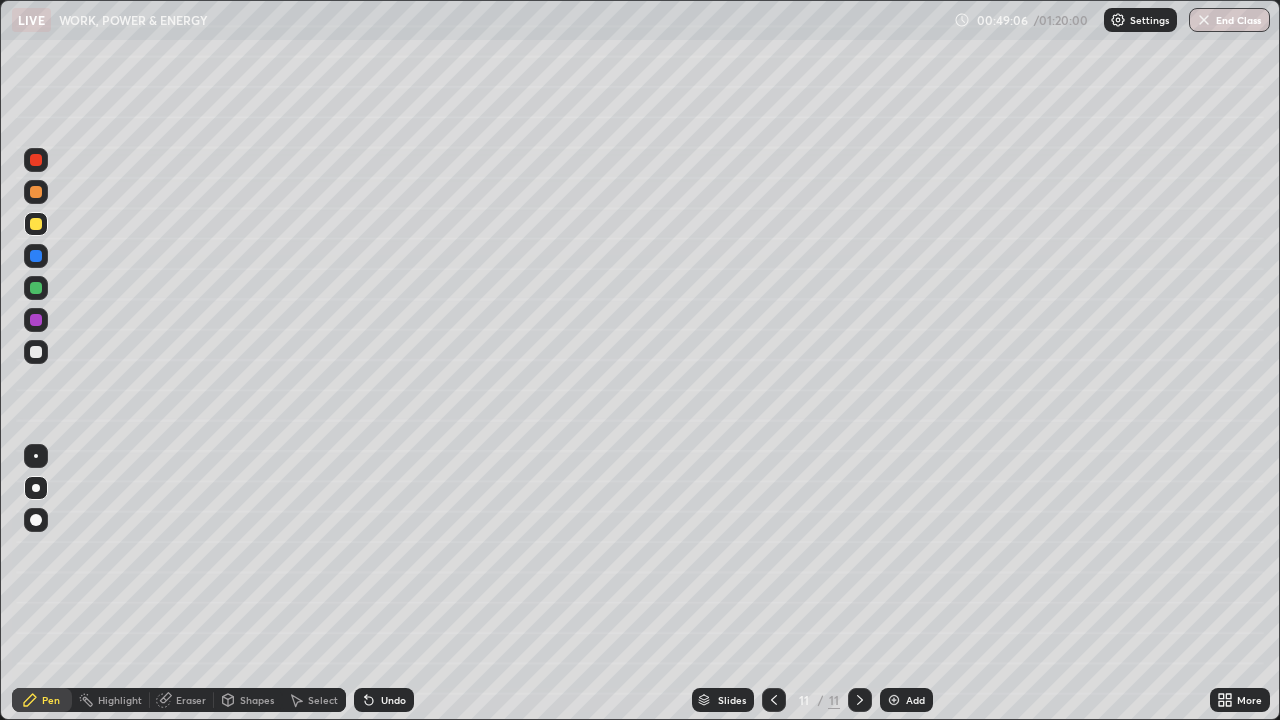 click at bounding box center (36, 288) 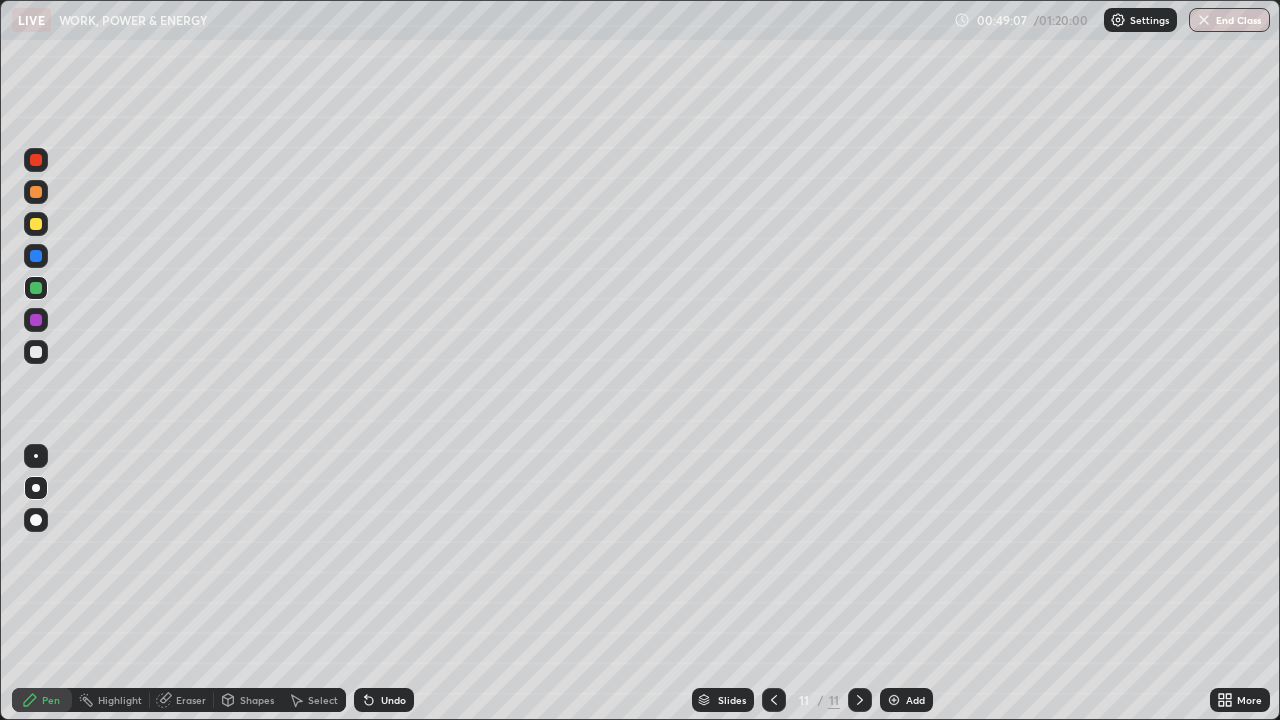 click at bounding box center [36, 352] 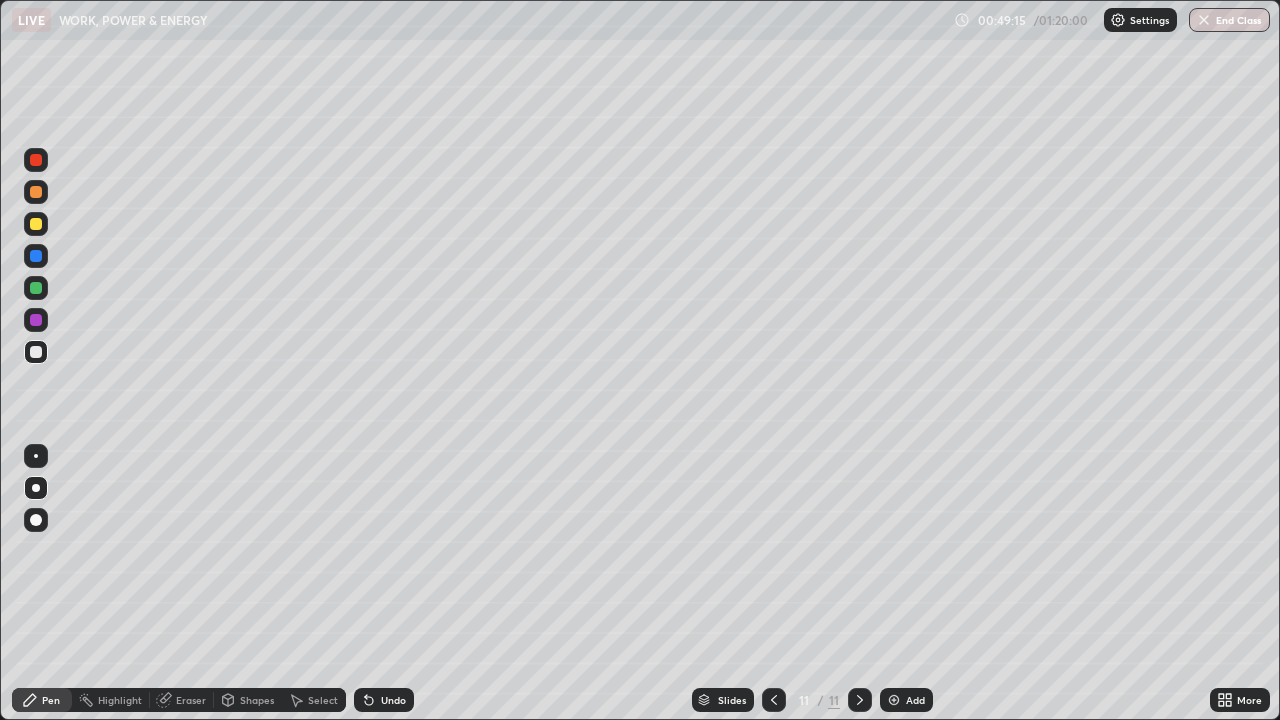 click at bounding box center (36, 320) 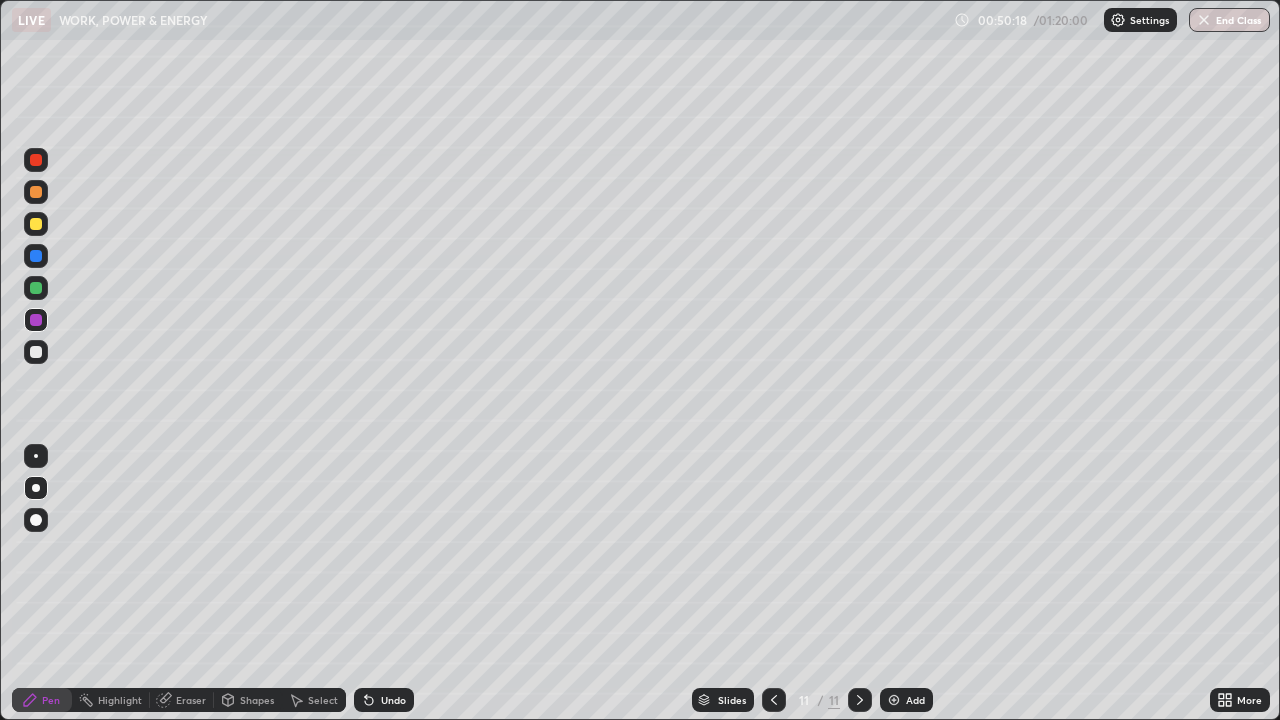 click at bounding box center (36, 224) 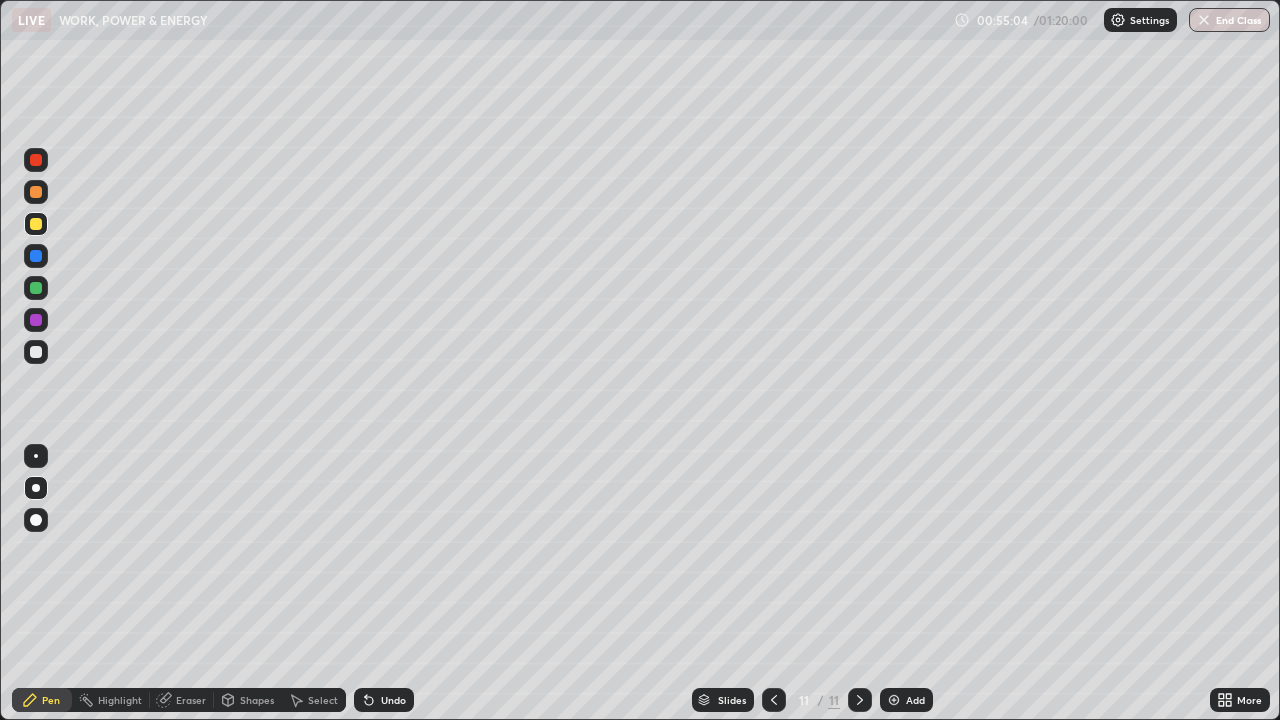 click at bounding box center [894, 700] 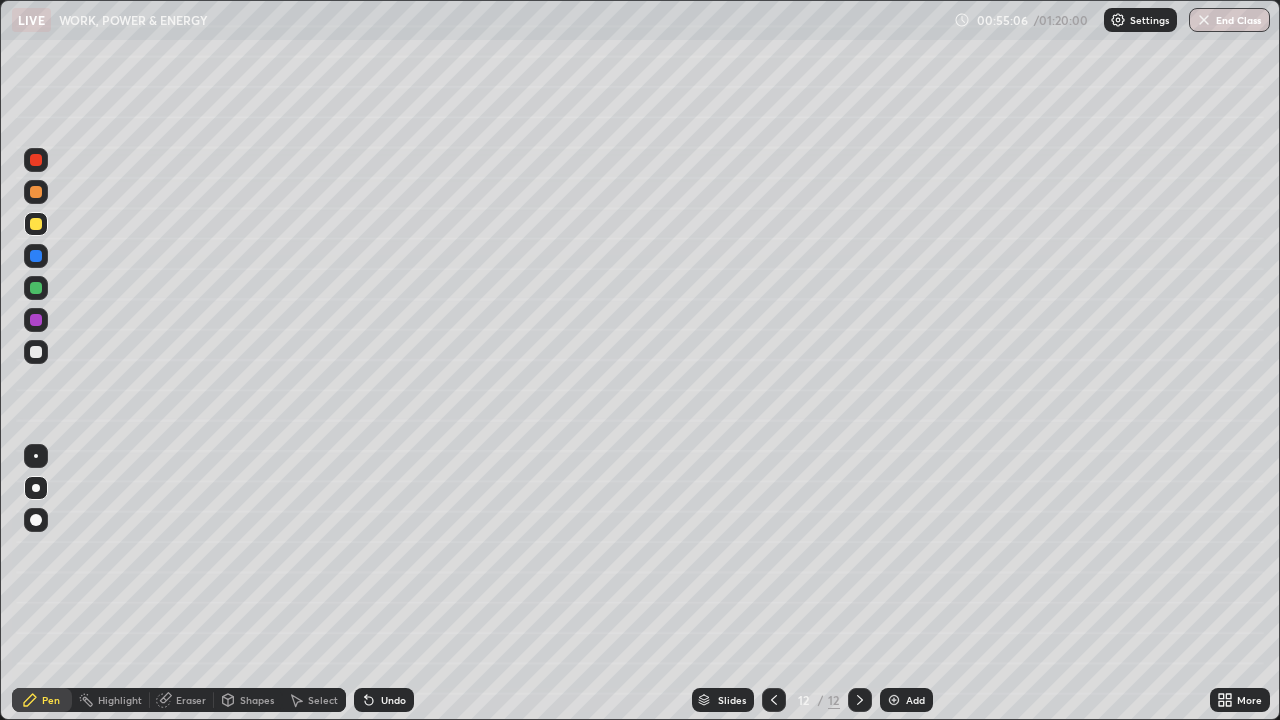 click at bounding box center (36, 352) 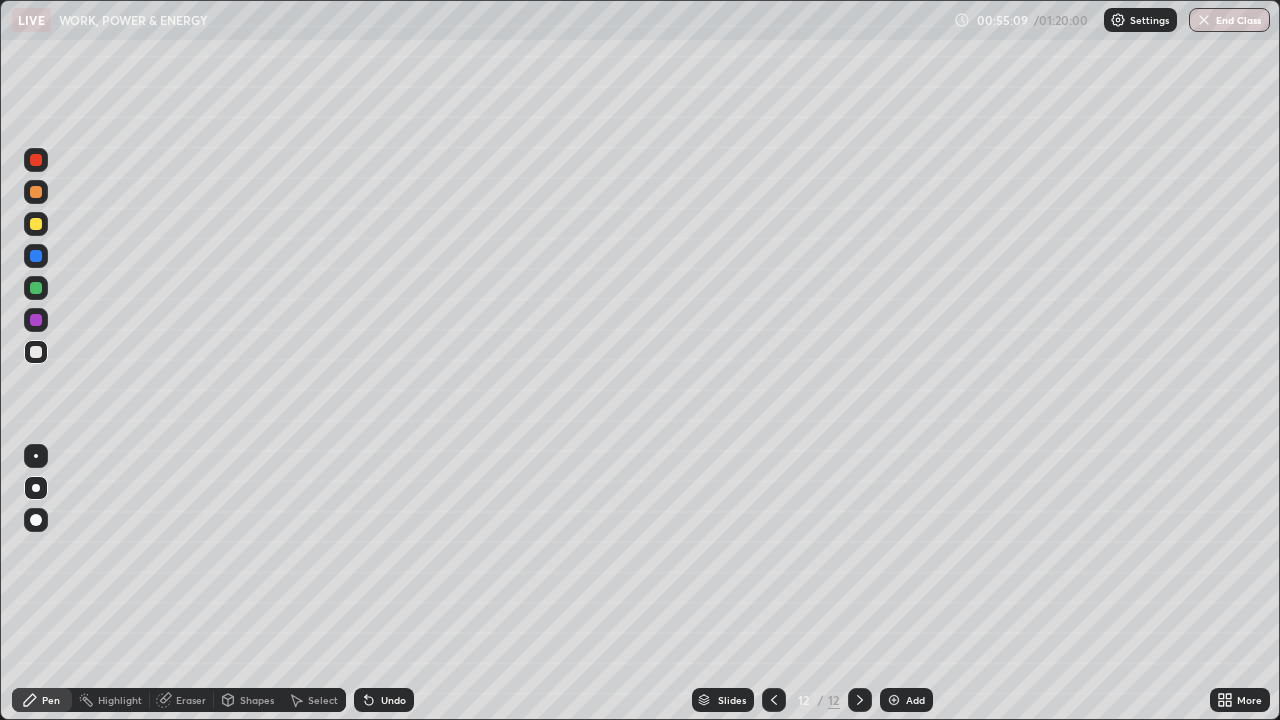 click on "Shapes" at bounding box center (248, 700) 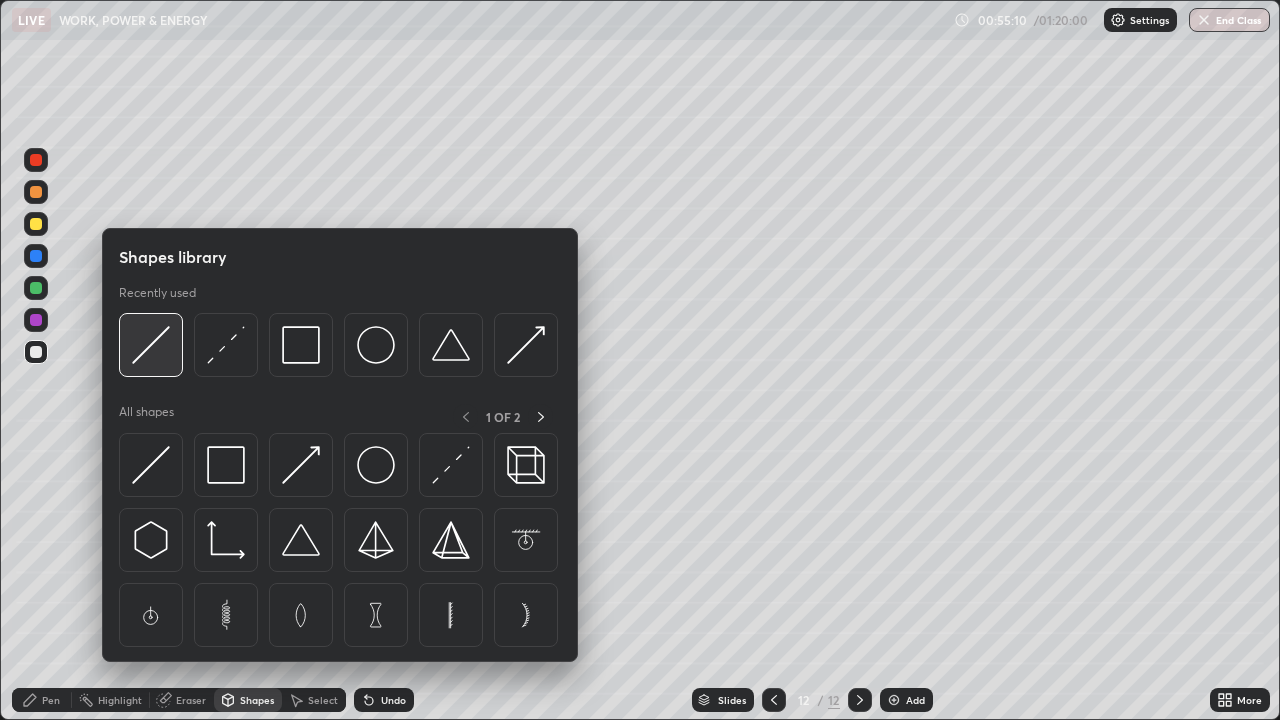 click at bounding box center (151, 345) 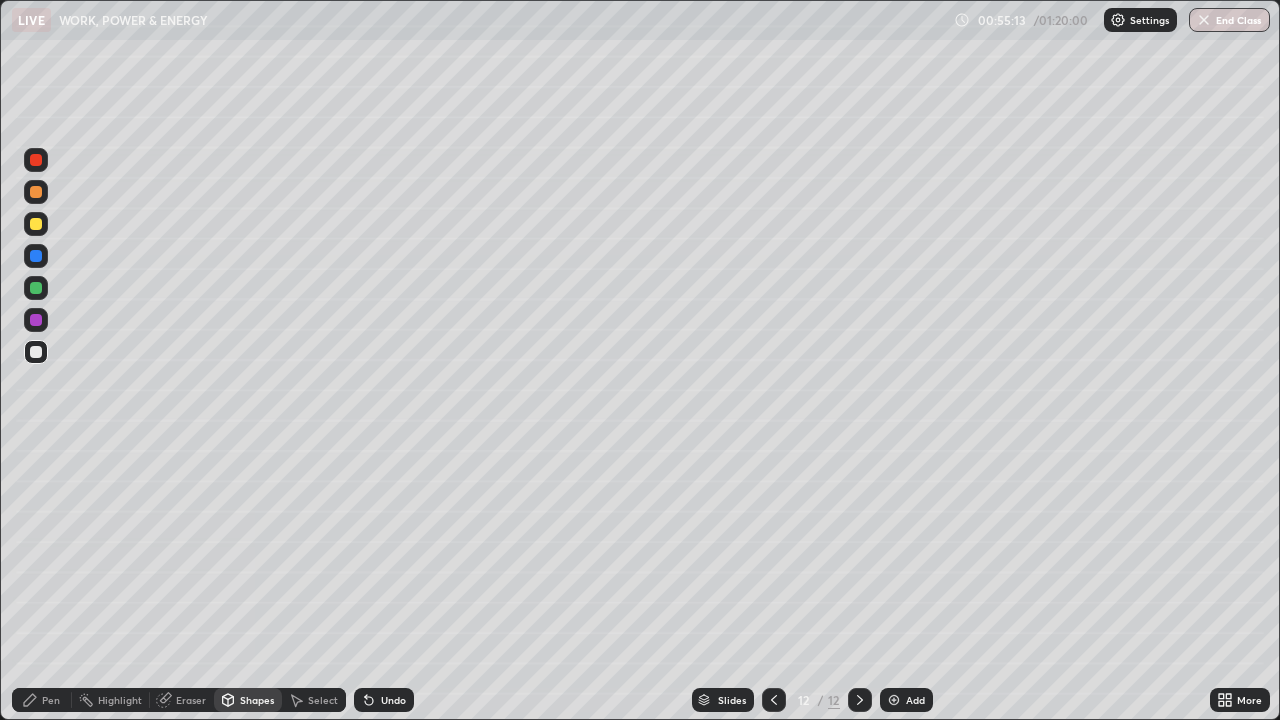 click on "Shapes" at bounding box center [257, 700] 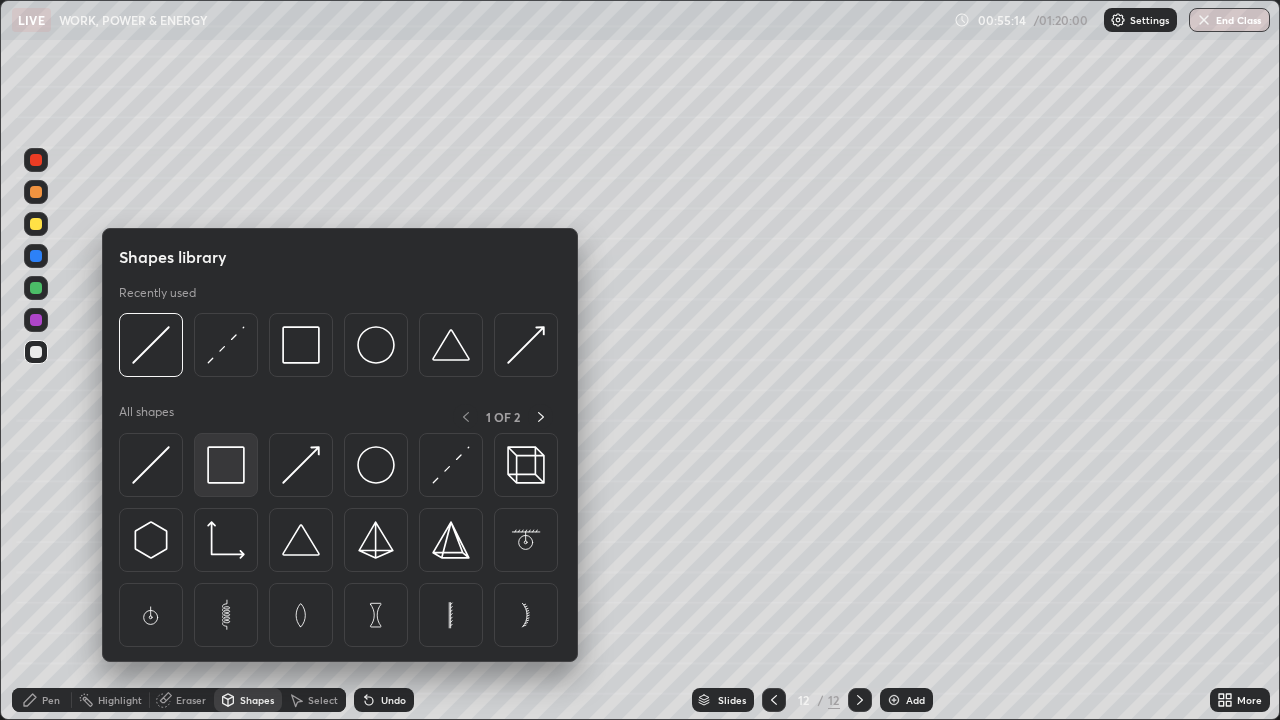 click at bounding box center (226, 465) 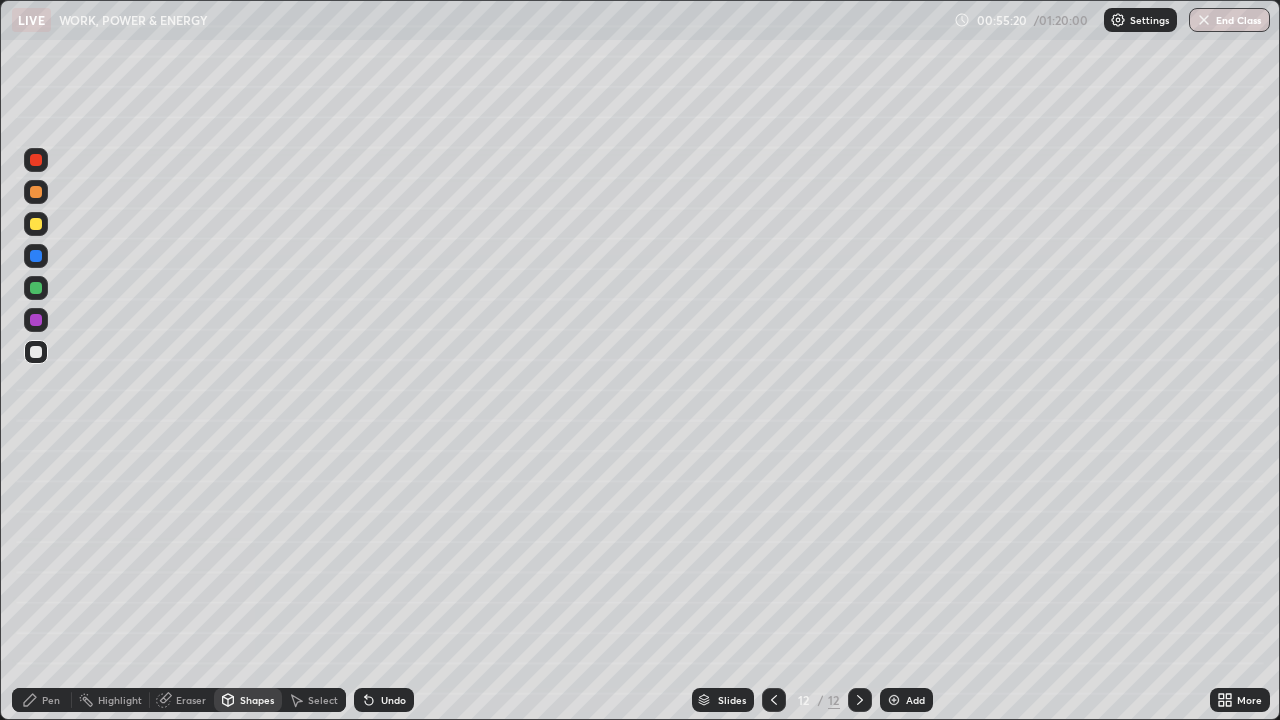 click on "Pen" at bounding box center [51, 700] 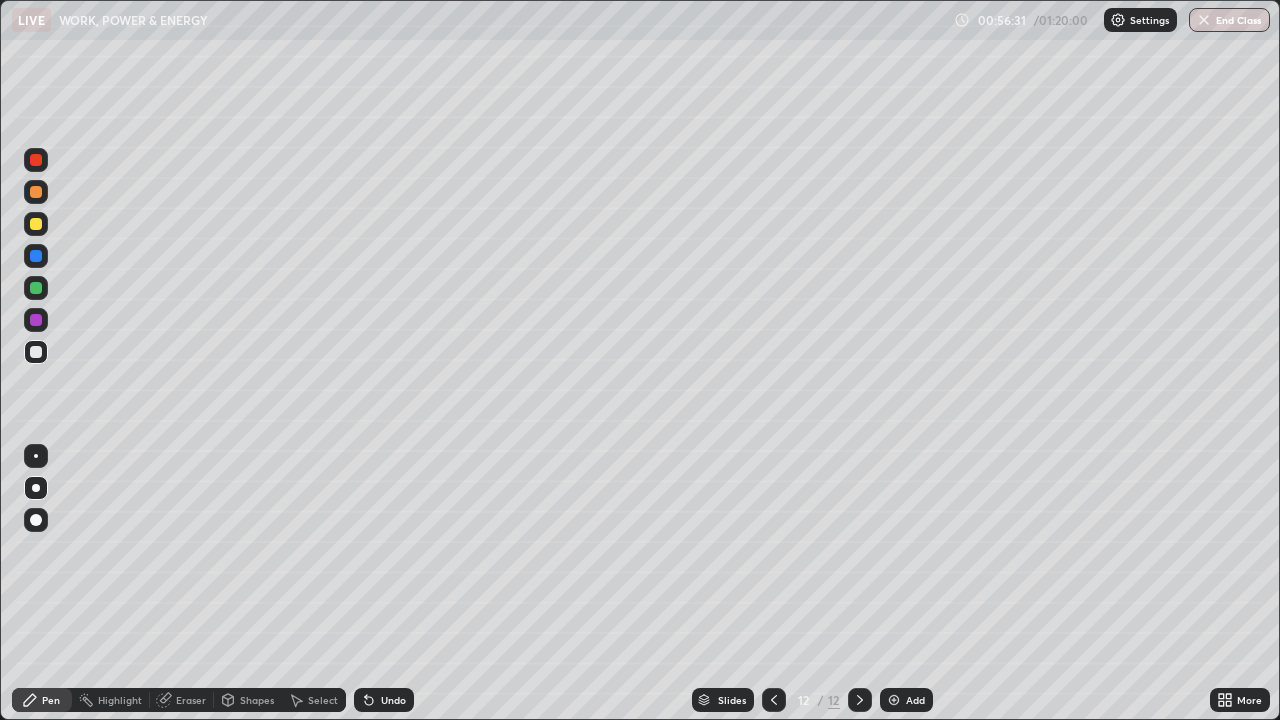 click on "Undo" at bounding box center (393, 700) 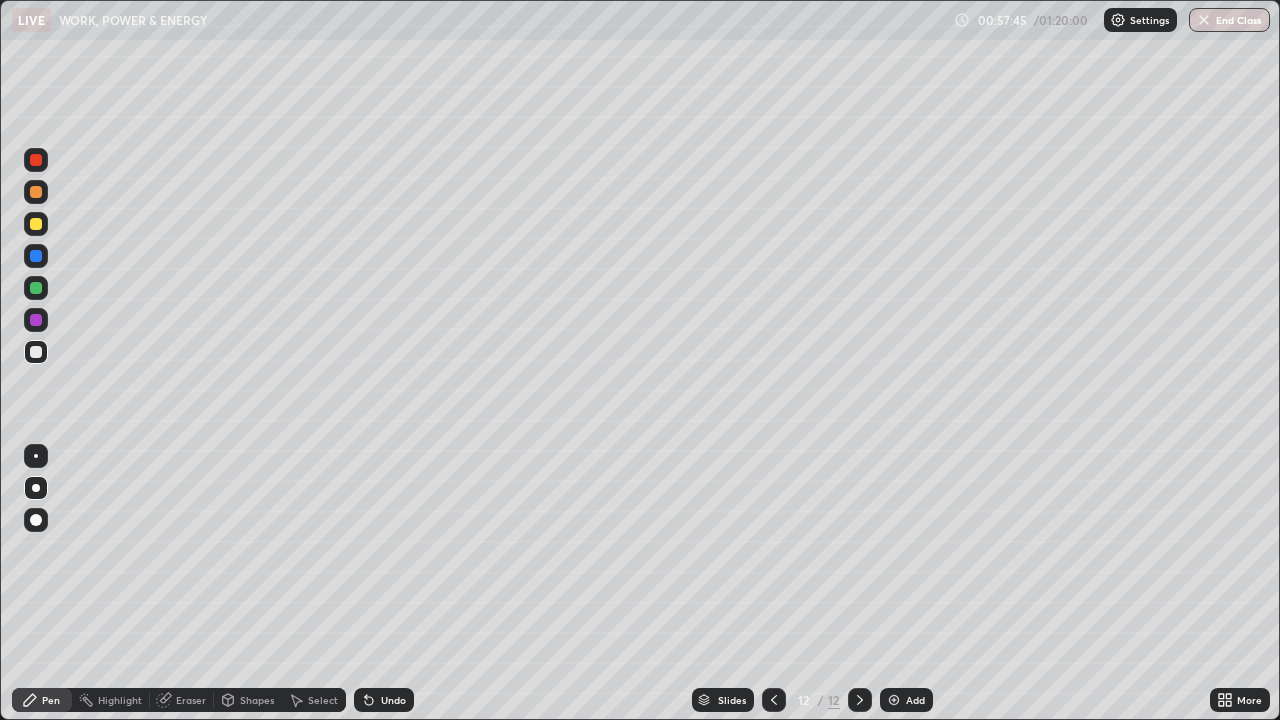 click at bounding box center [894, 700] 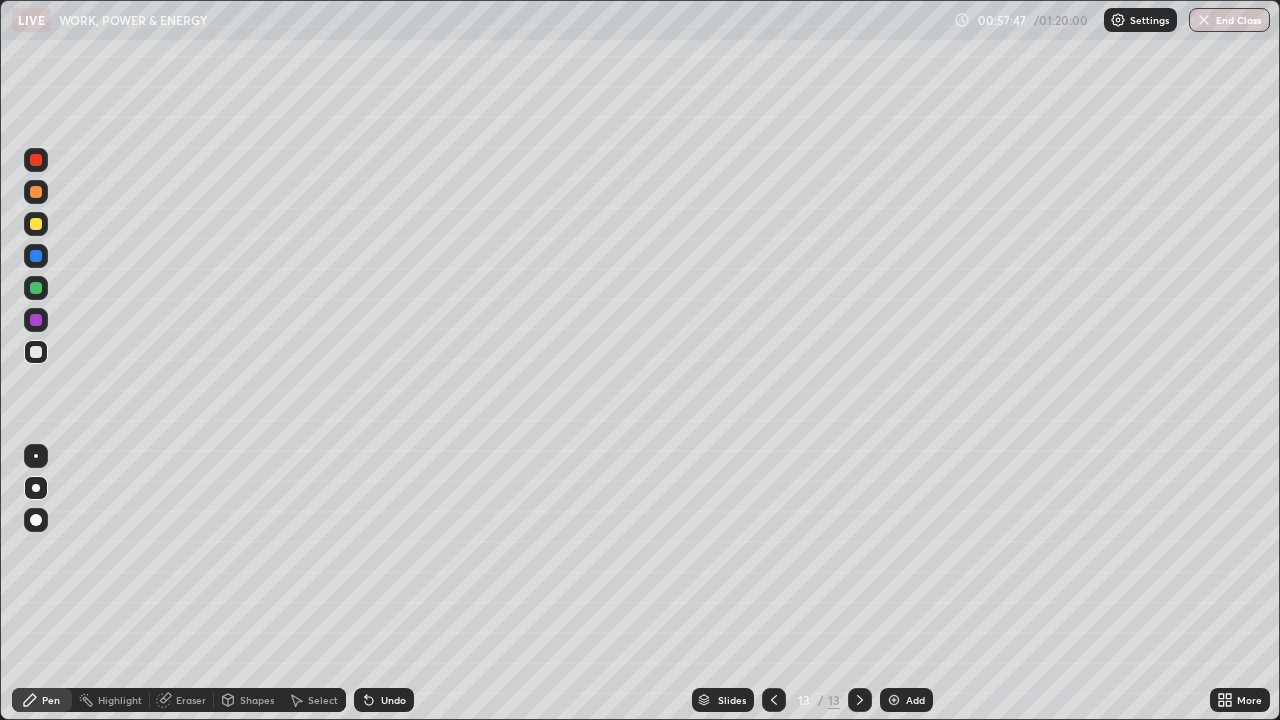 click at bounding box center [36, 352] 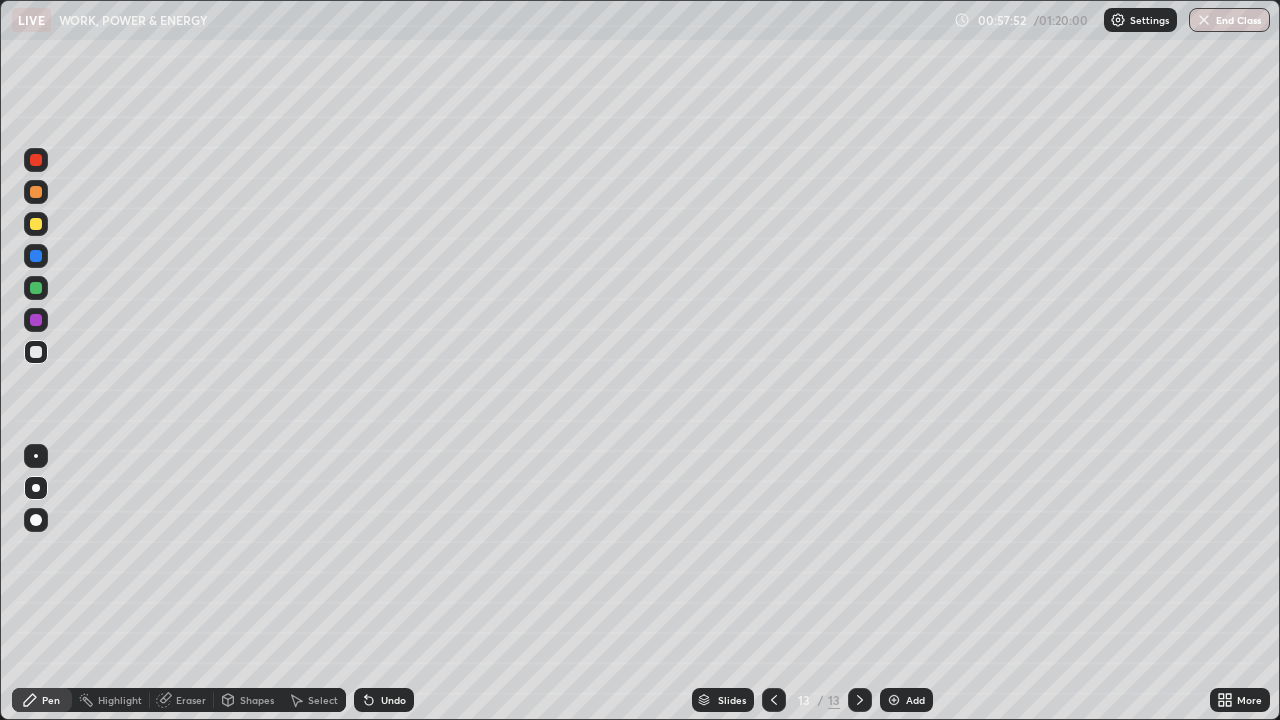click on "Shapes" at bounding box center [257, 700] 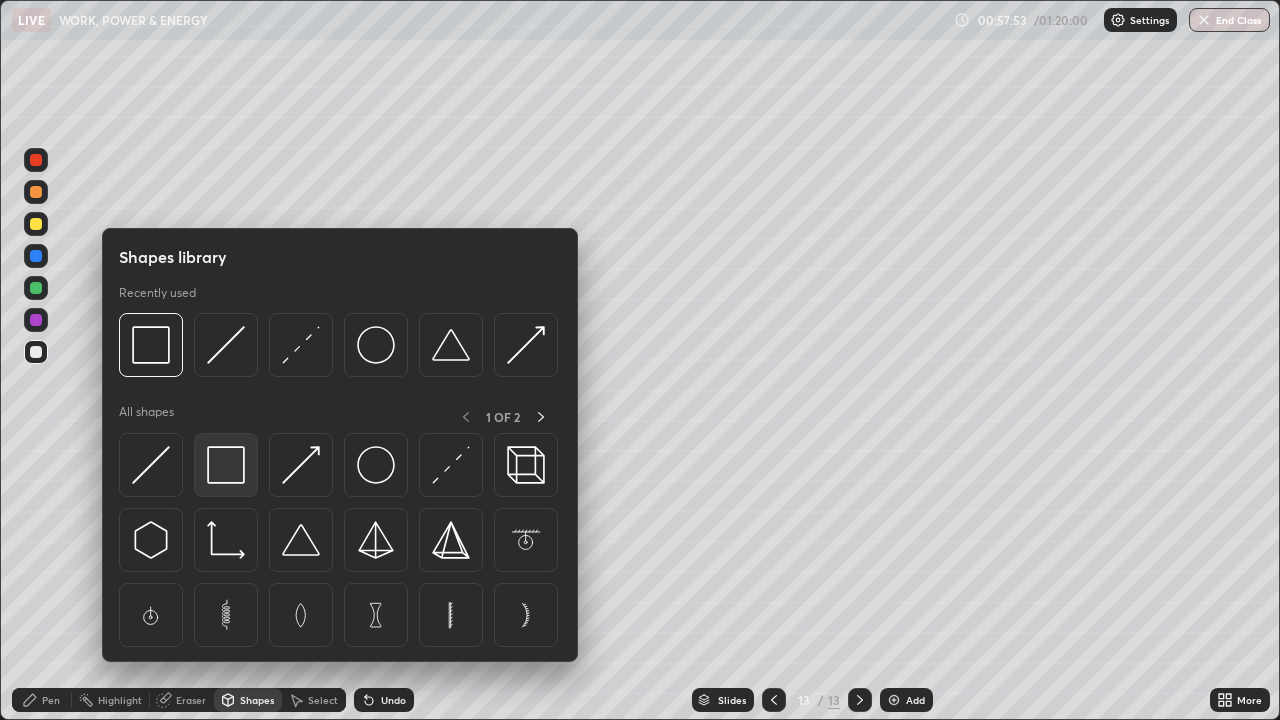click at bounding box center [226, 465] 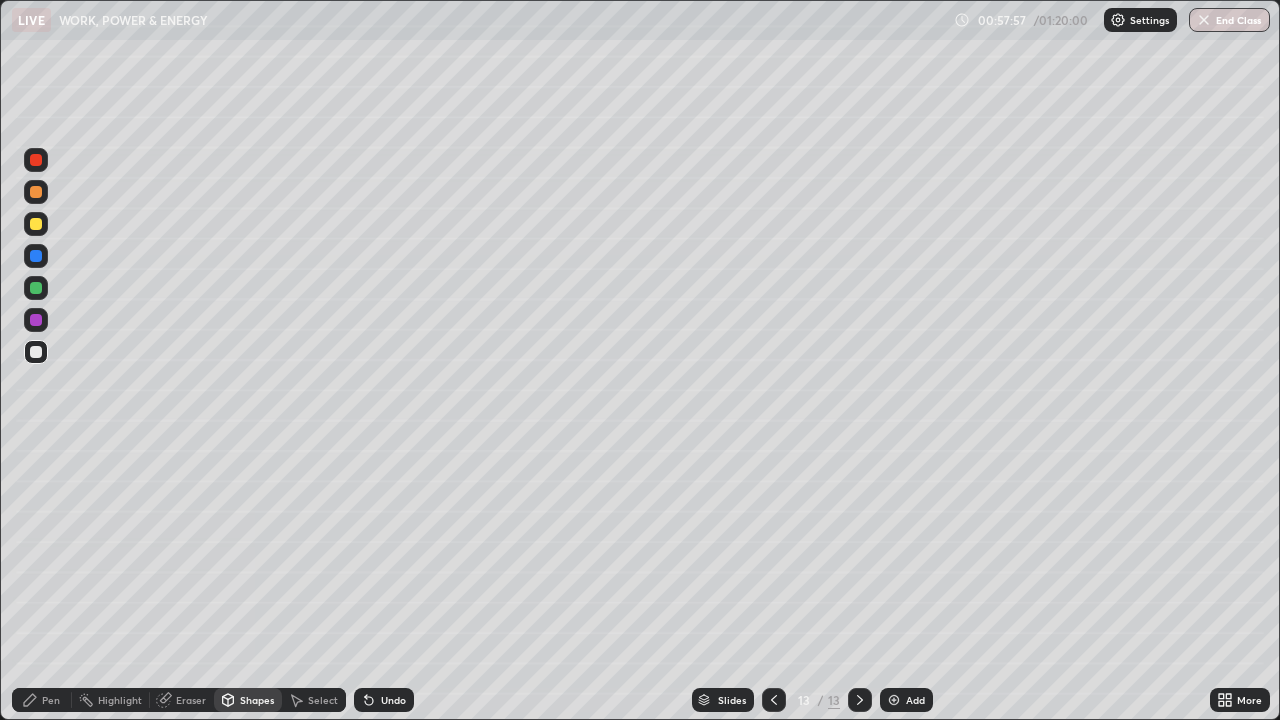 click on "Pen" at bounding box center [51, 700] 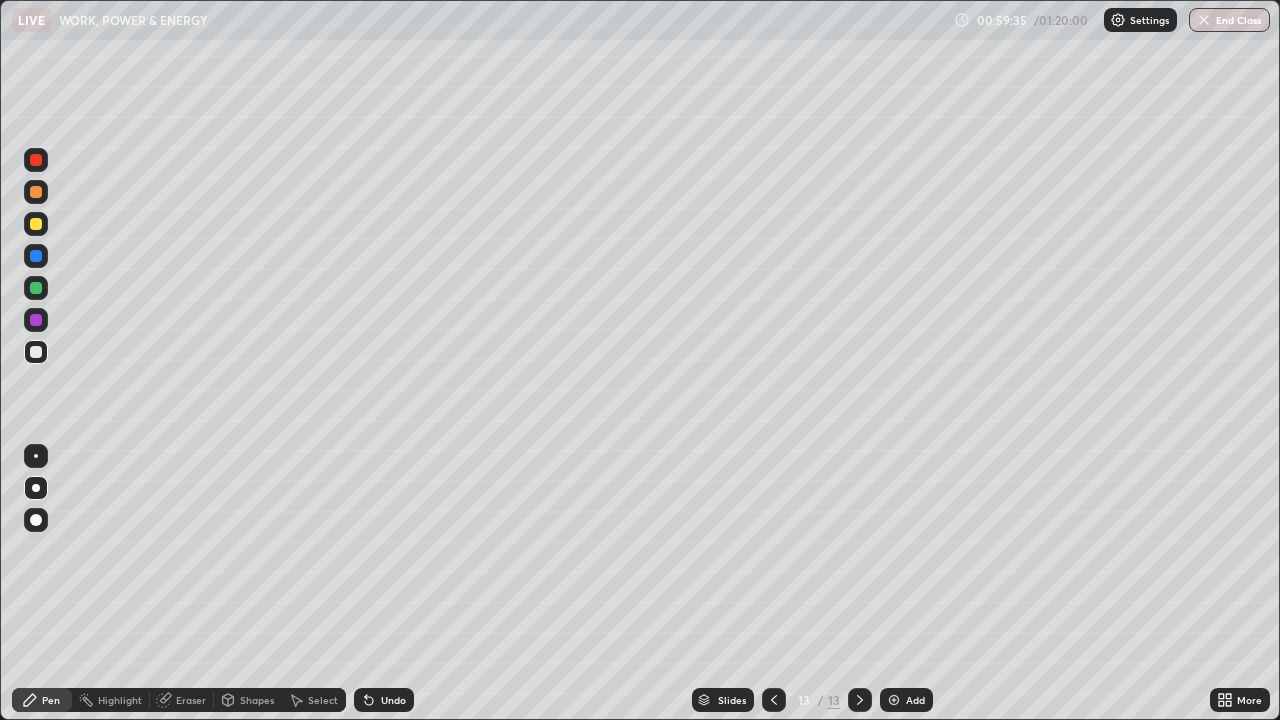 click on "Undo" at bounding box center (393, 700) 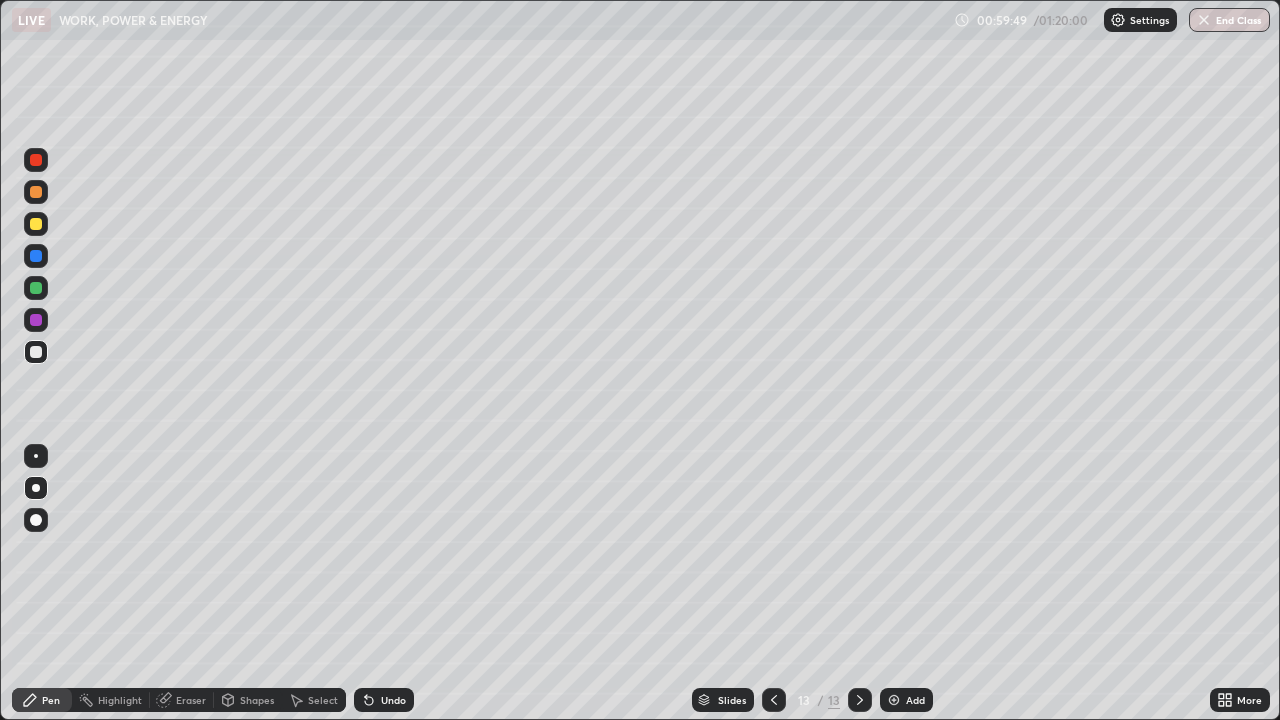 click on "Shapes" at bounding box center (257, 700) 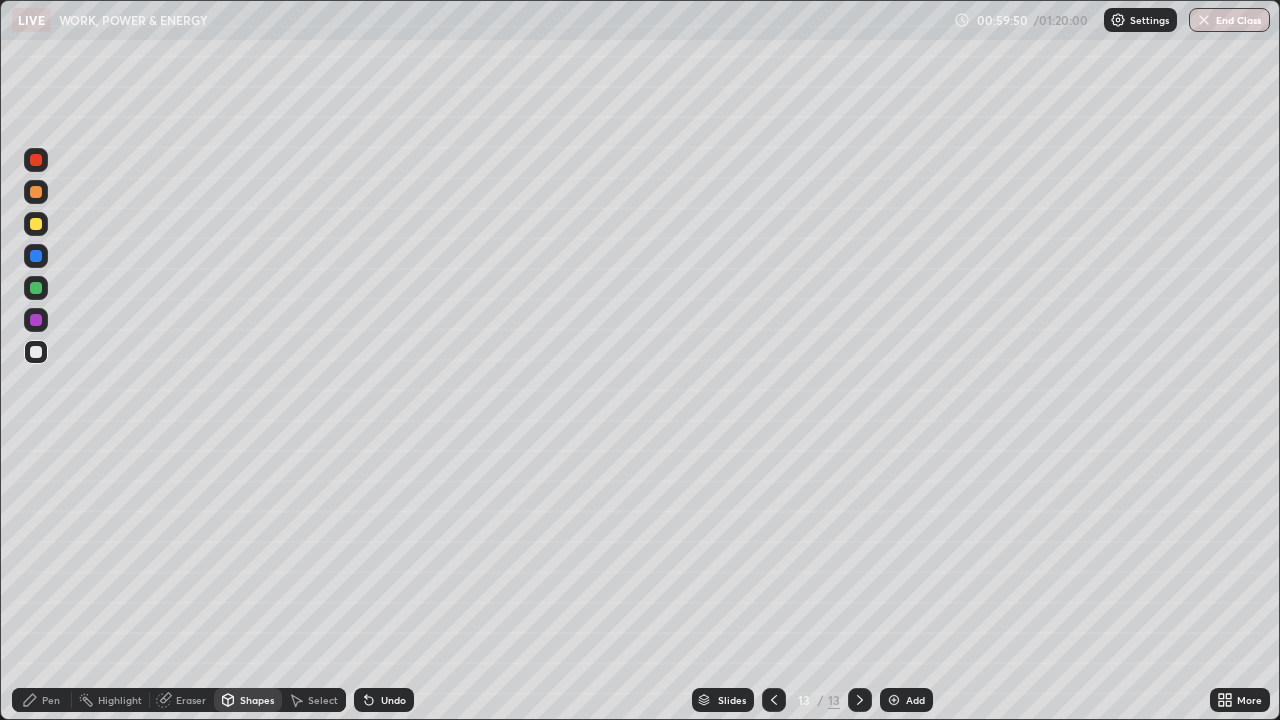 click on "Select" at bounding box center (323, 700) 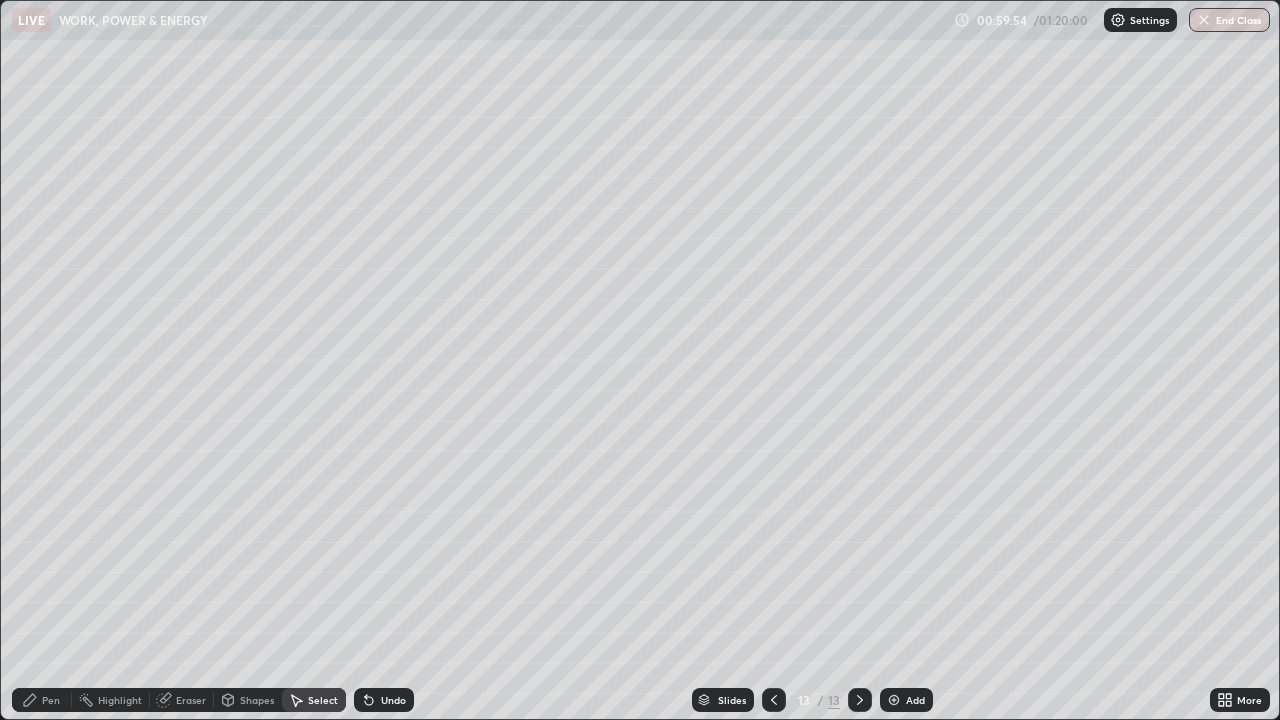 click on "Pen" at bounding box center [51, 700] 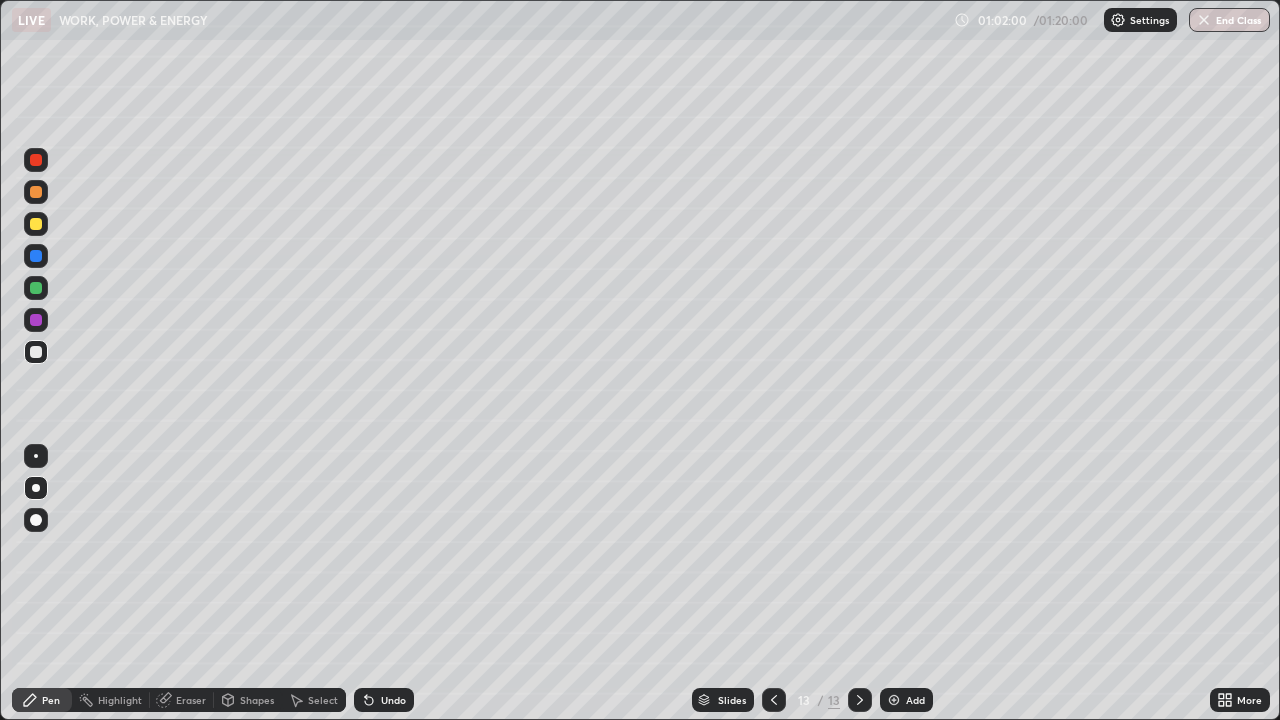 click on "Add" at bounding box center [906, 700] 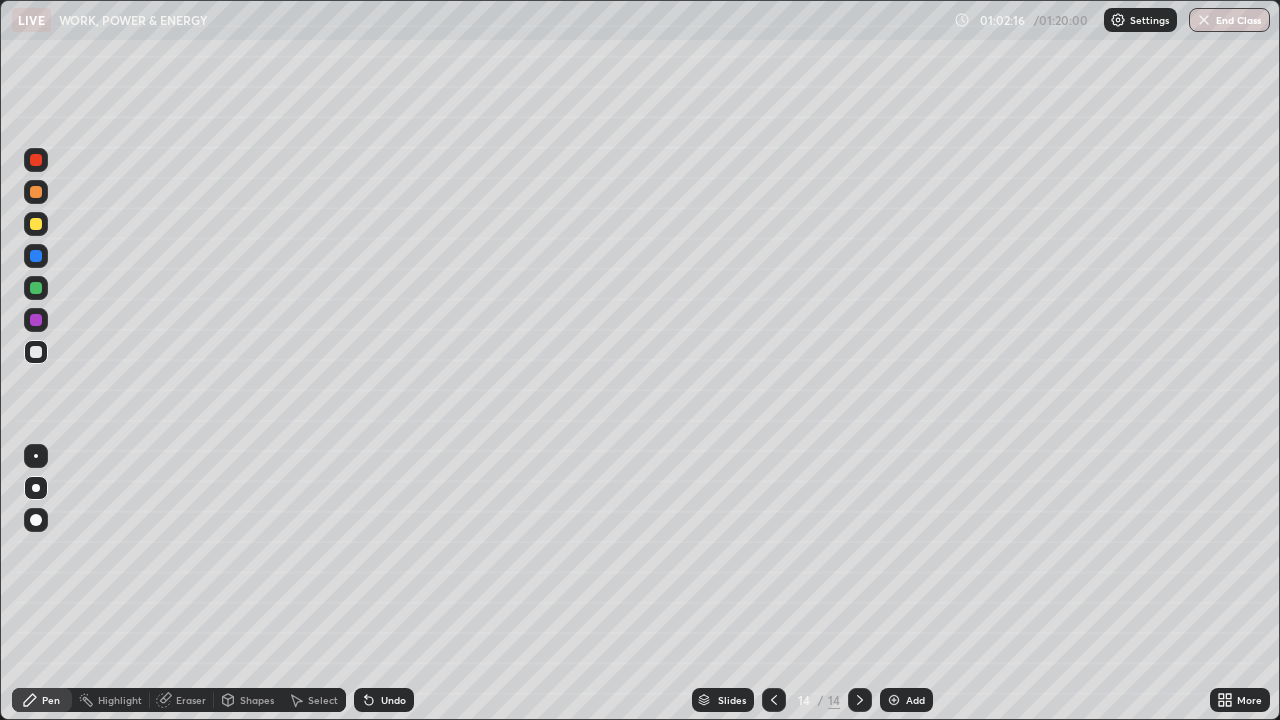 click on "Shapes" at bounding box center [257, 700] 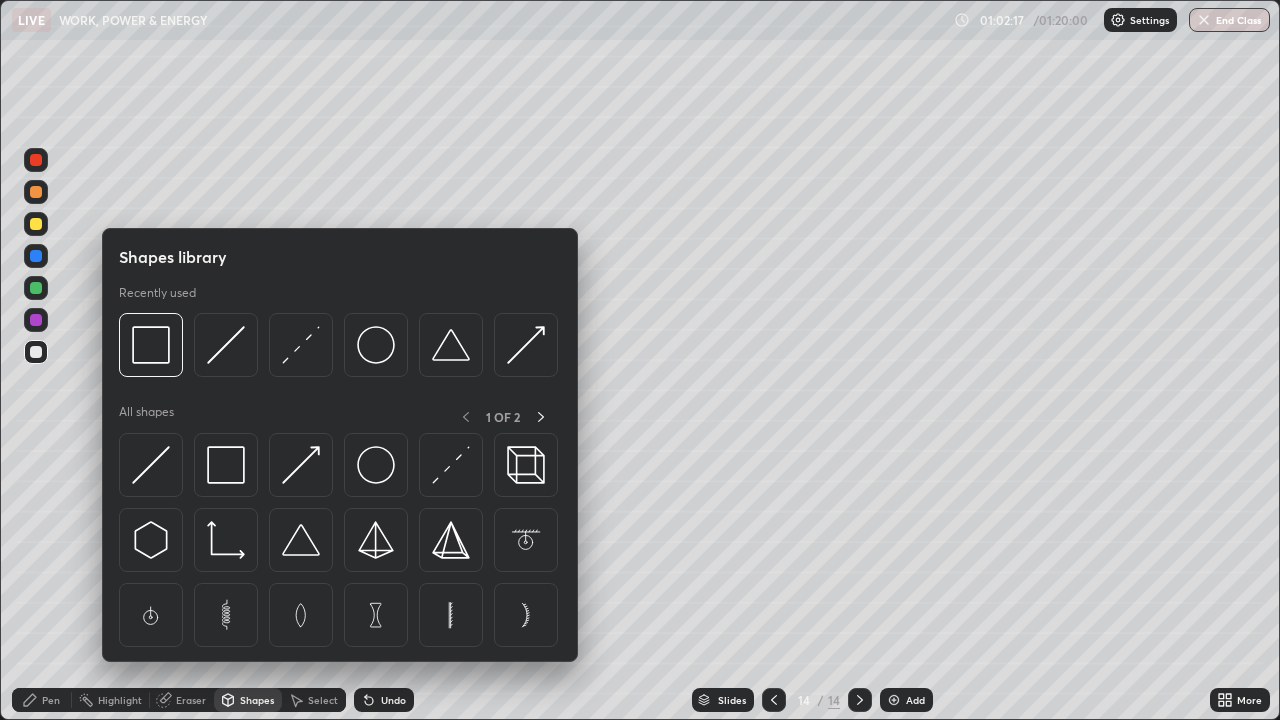 click on "Eraser" at bounding box center (191, 700) 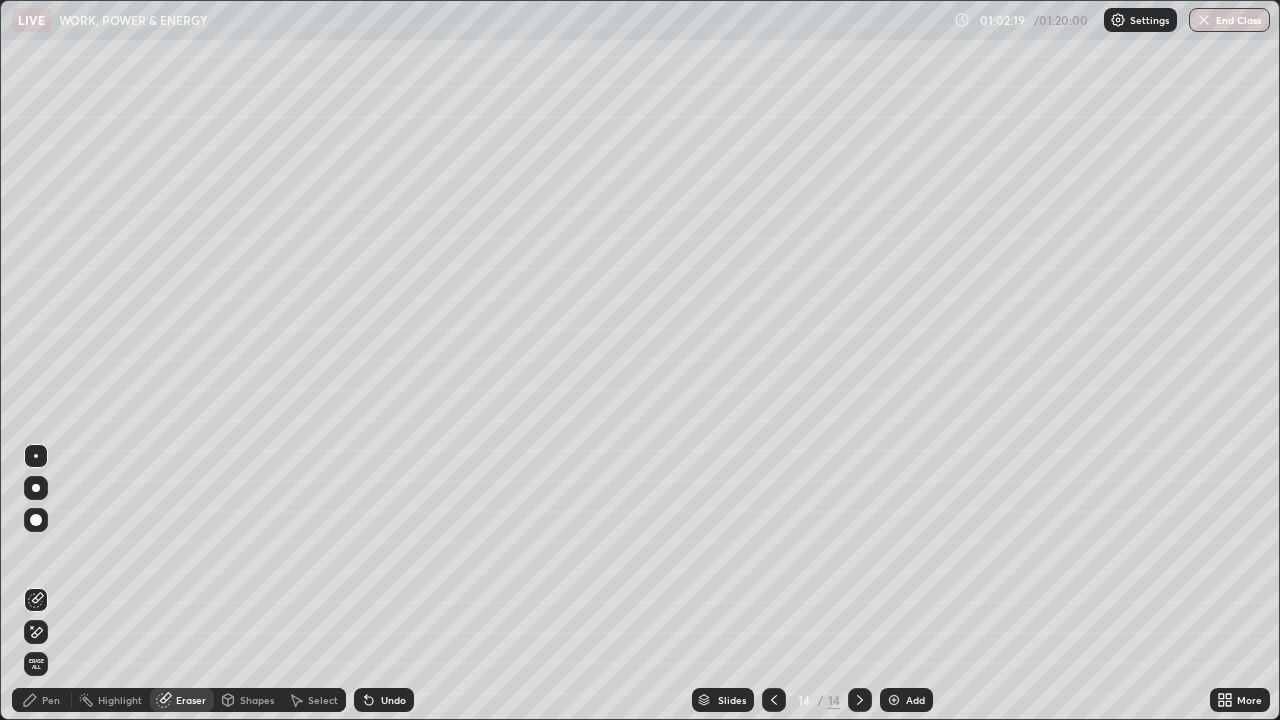 click on "Pen" at bounding box center (51, 700) 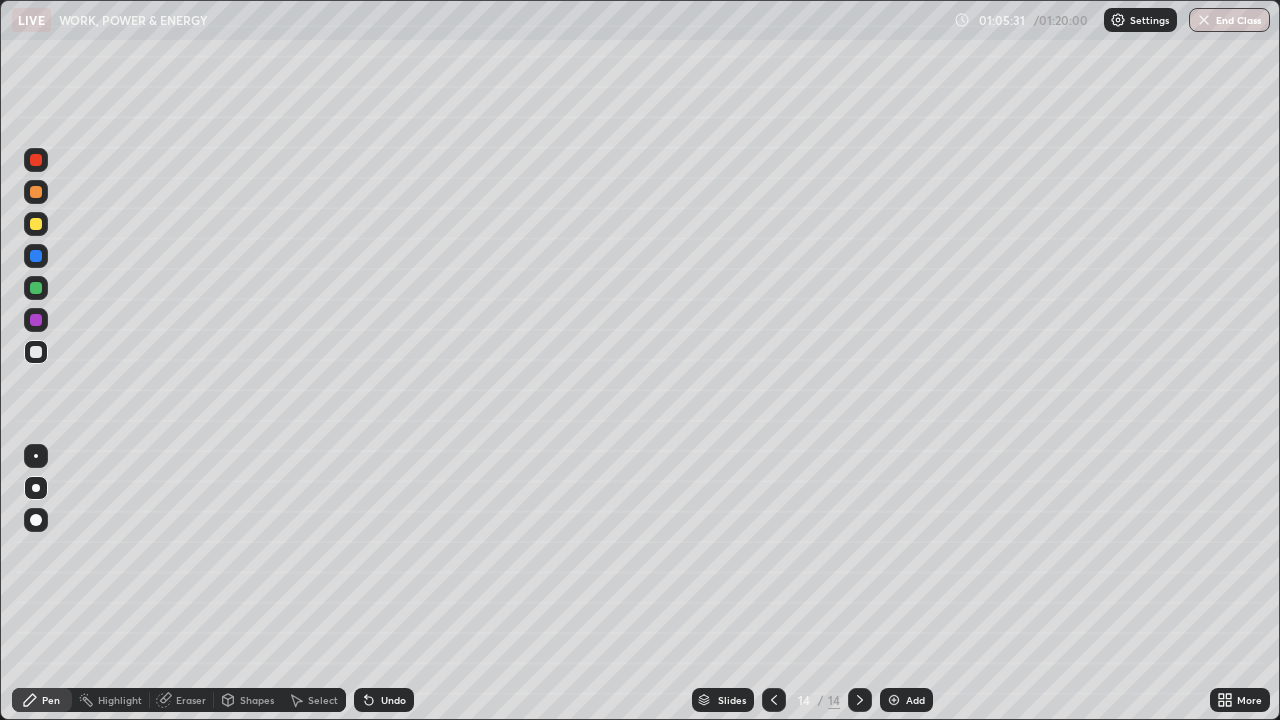 click at bounding box center [36, 224] 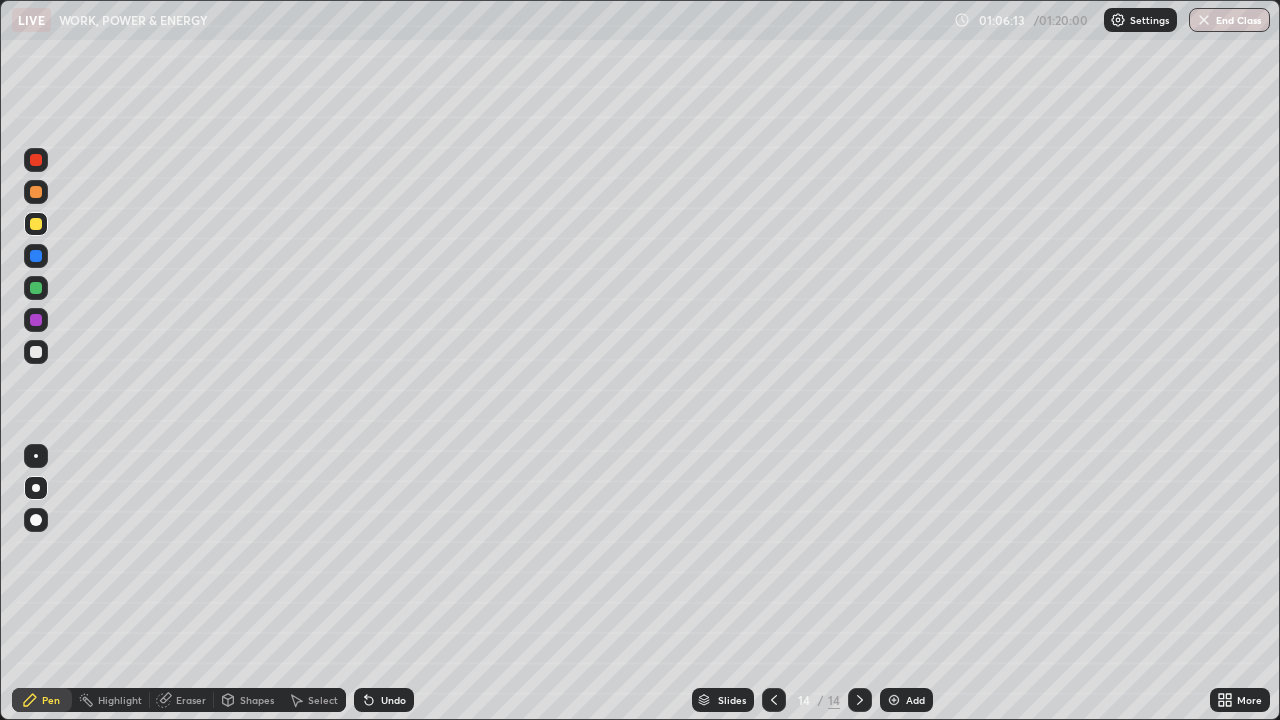 click at bounding box center (894, 700) 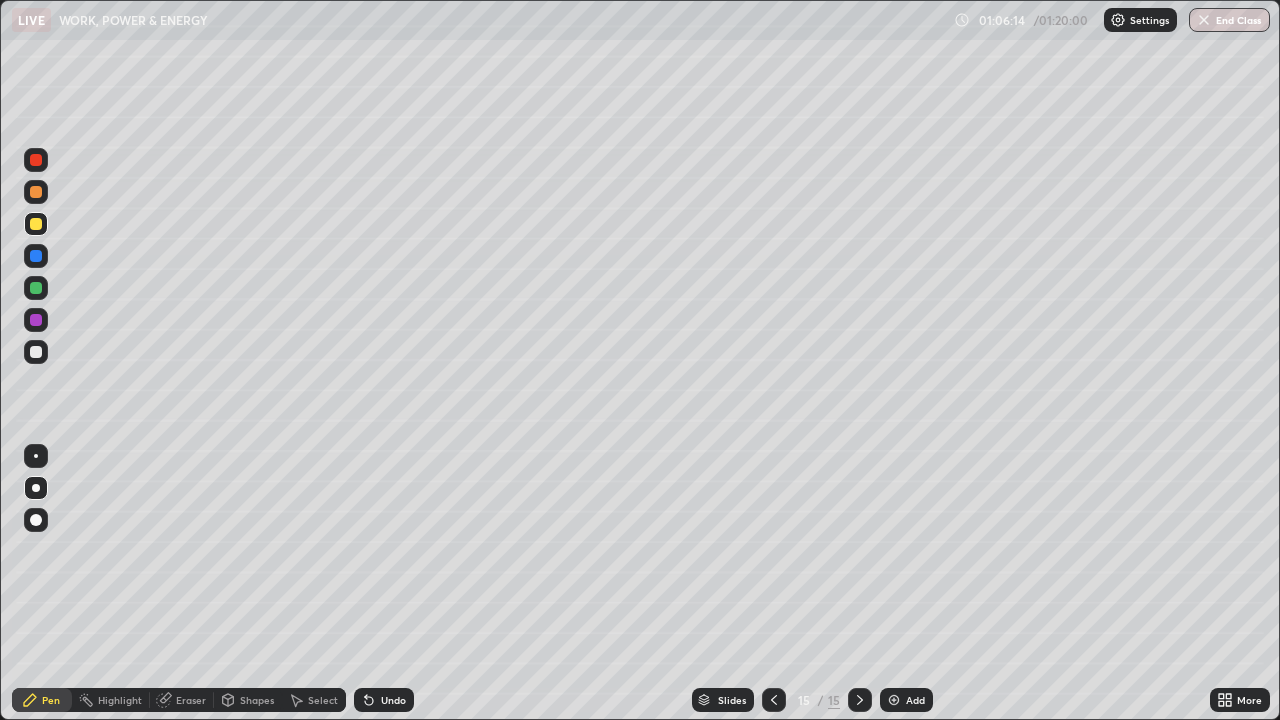 click at bounding box center (36, 352) 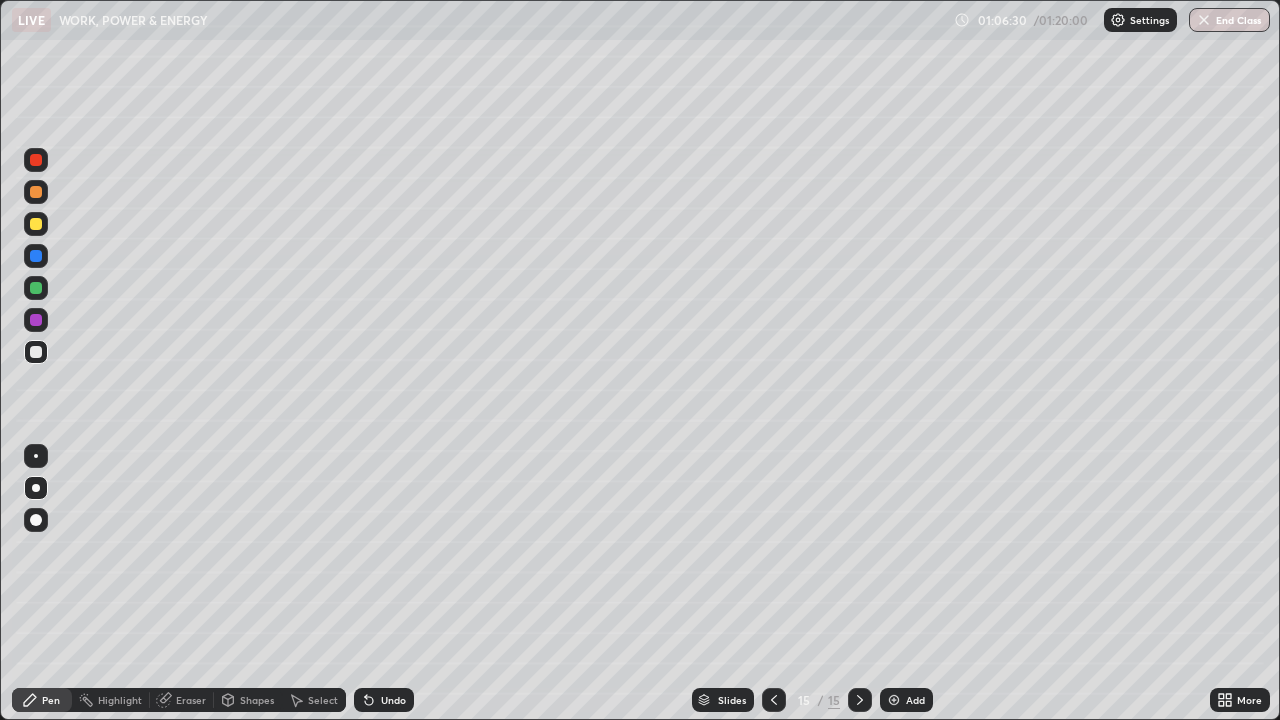 click on "Eraser" at bounding box center (191, 700) 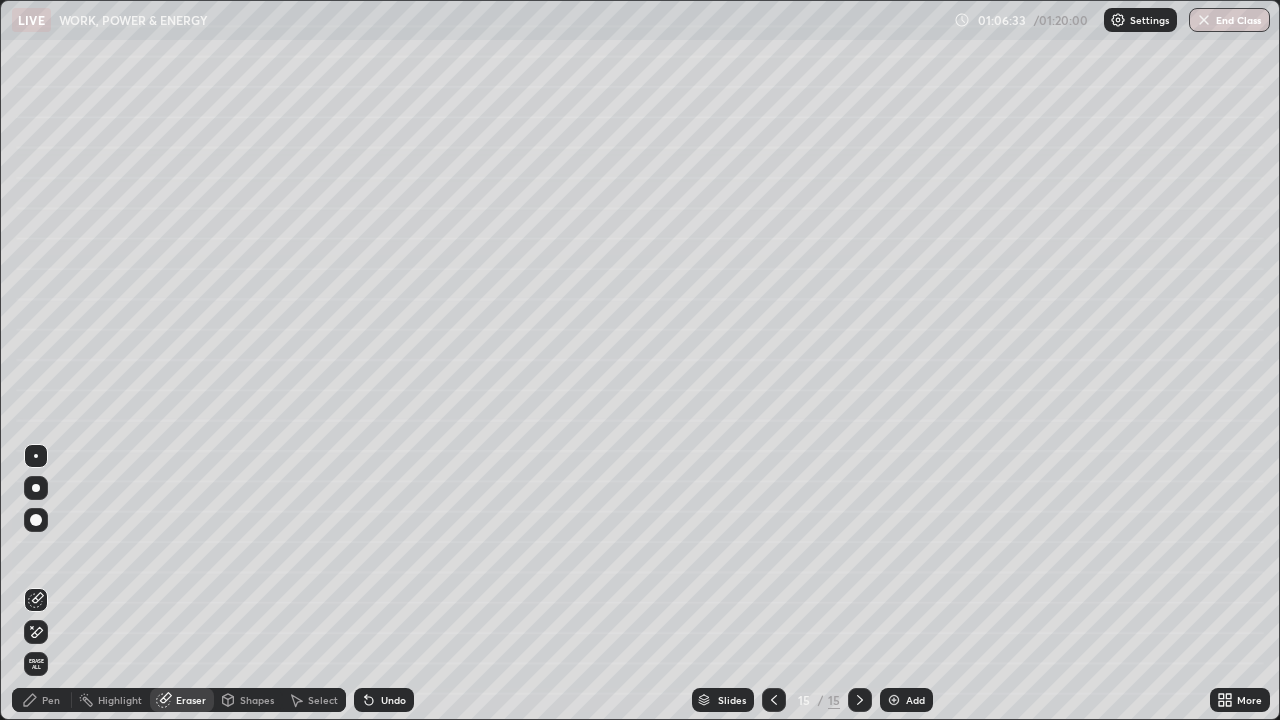 click on "Pen" at bounding box center (42, 700) 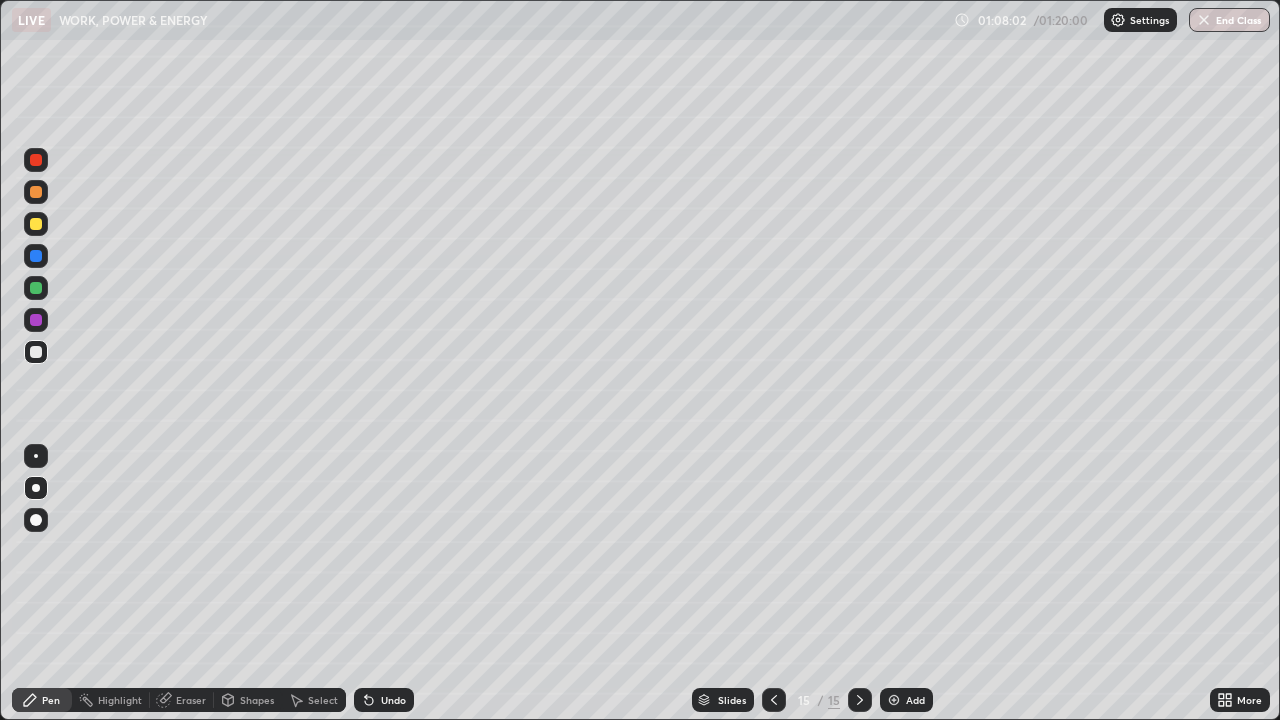 click at bounding box center (36, 224) 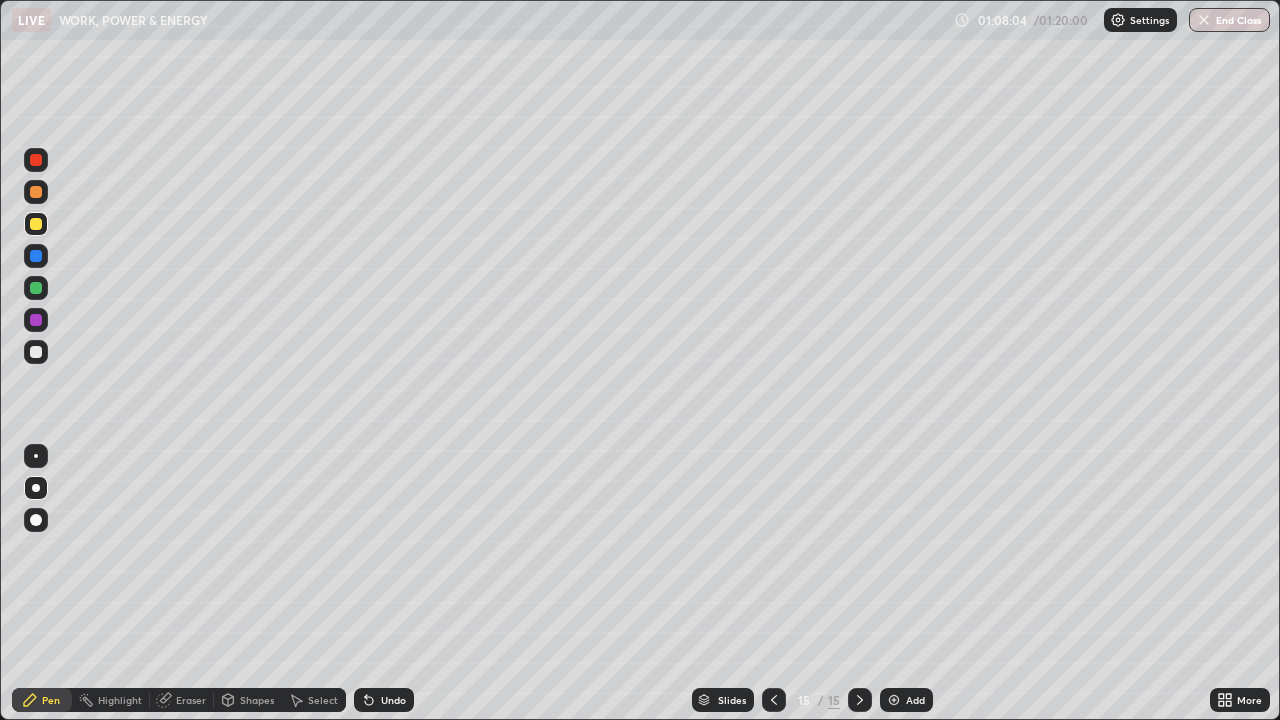 click at bounding box center (36, 456) 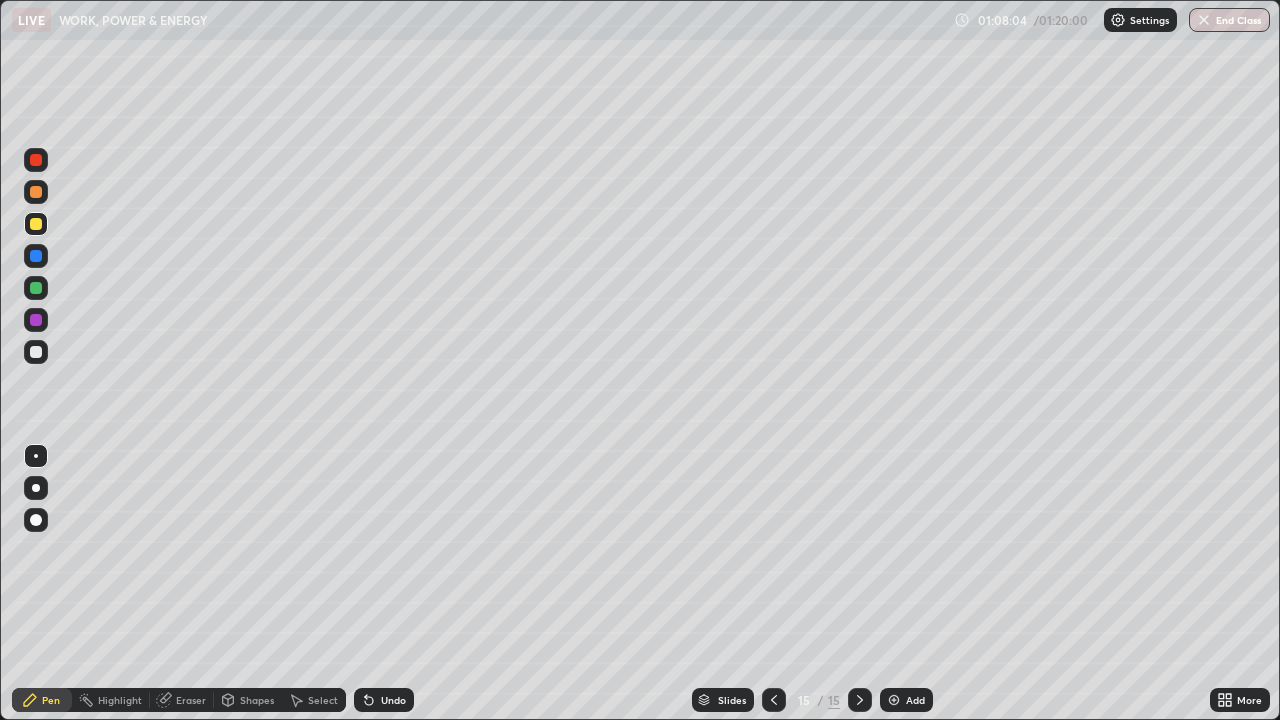 click at bounding box center [36, 488] 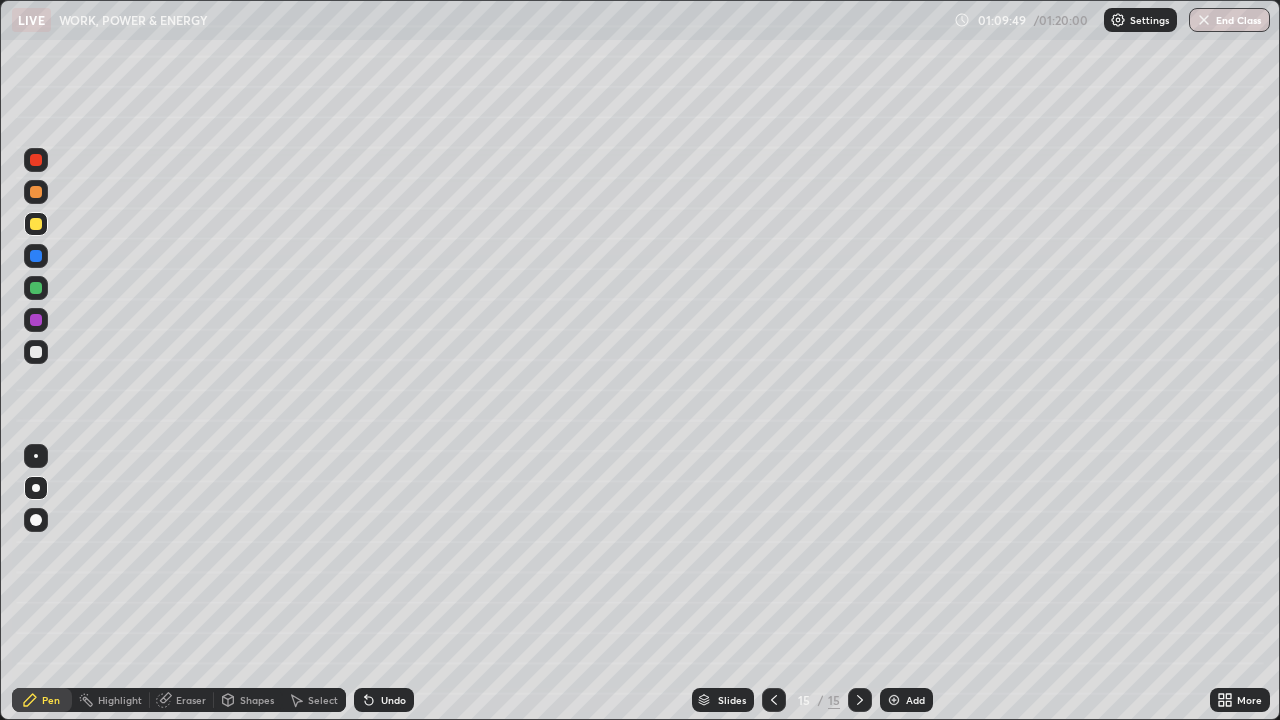 click on "Eraser" at bounding box center (182, 700) 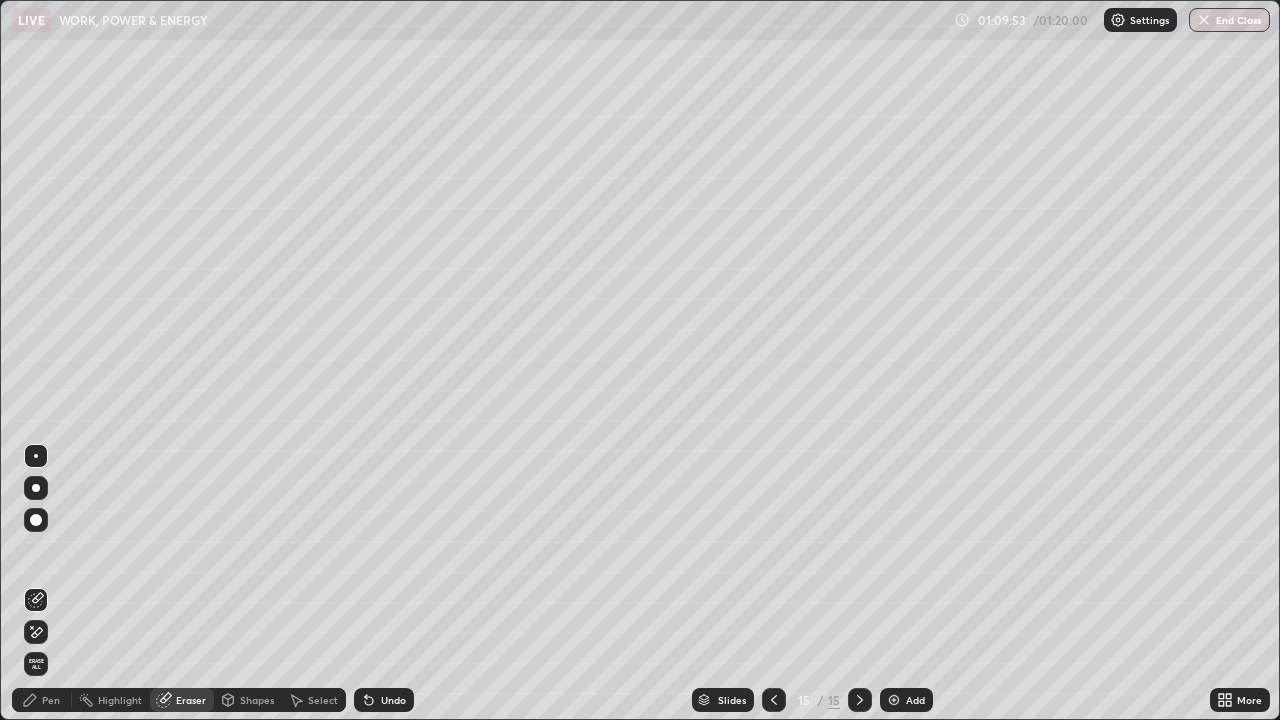 click on "Pen" at bounding box center (51, 700) 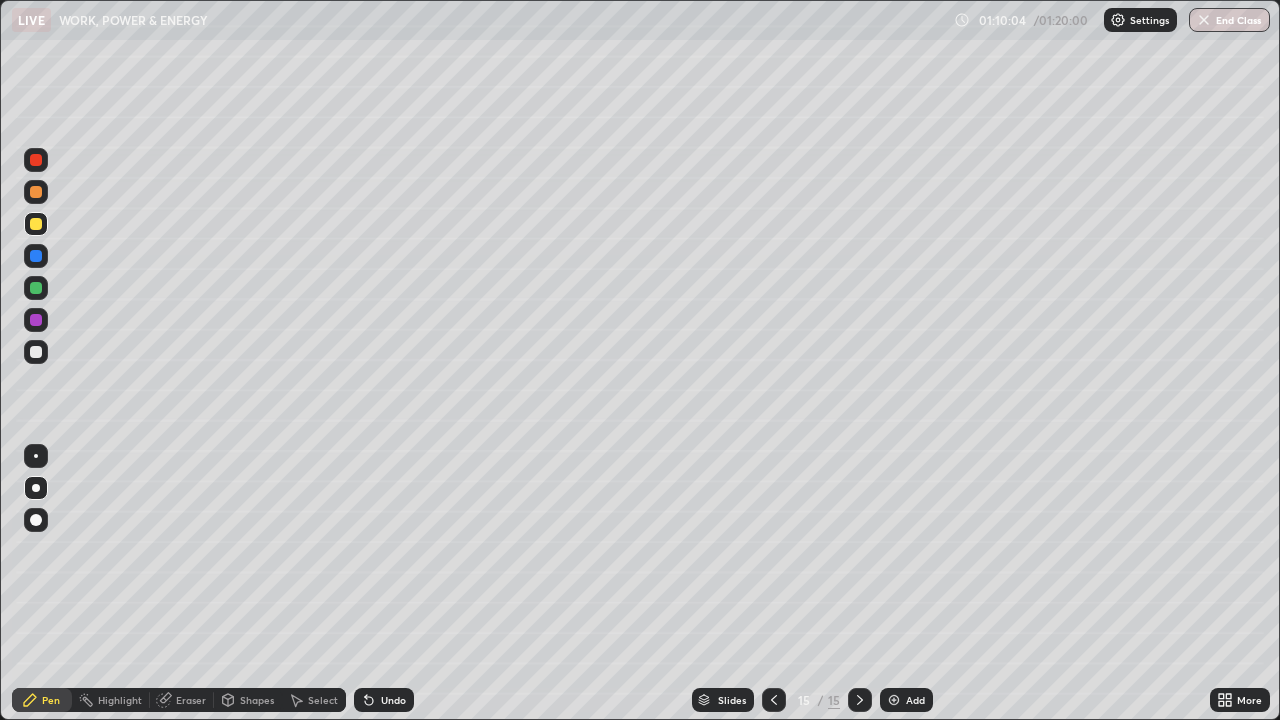 click on "Eraser" at bounding box center [182, 700] 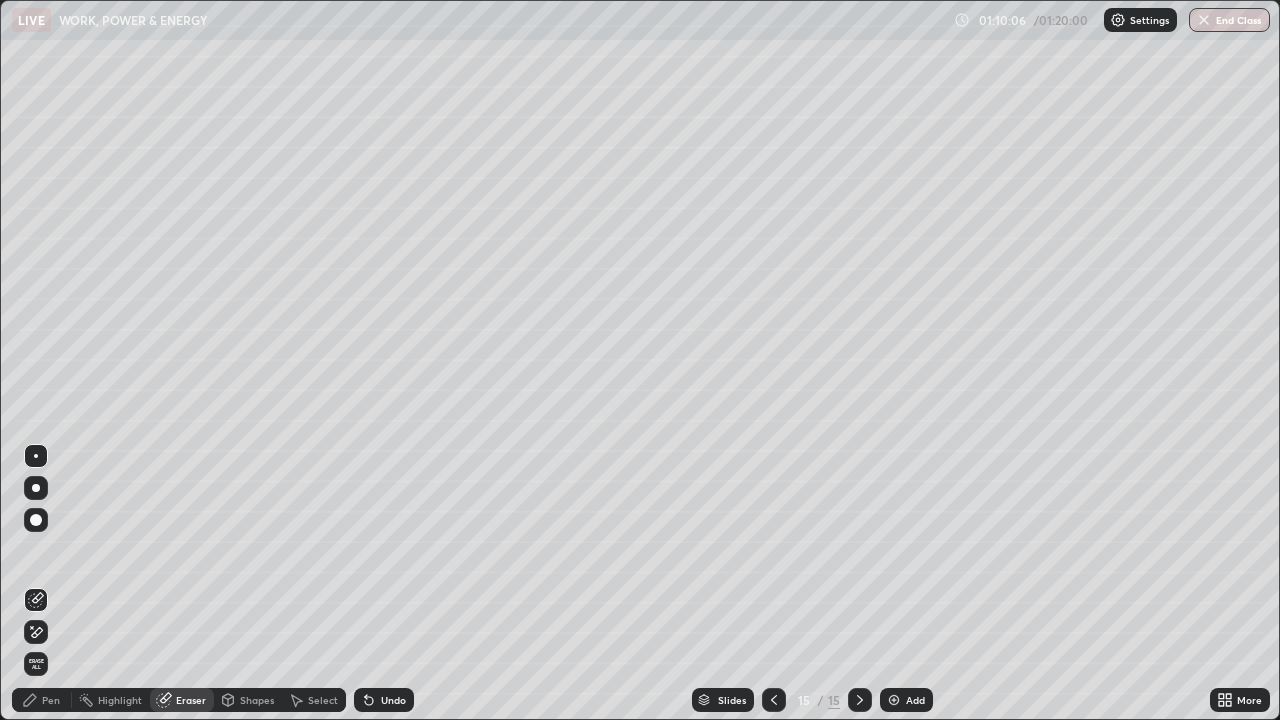 click on "Pen" at bounding box center (42, 700) 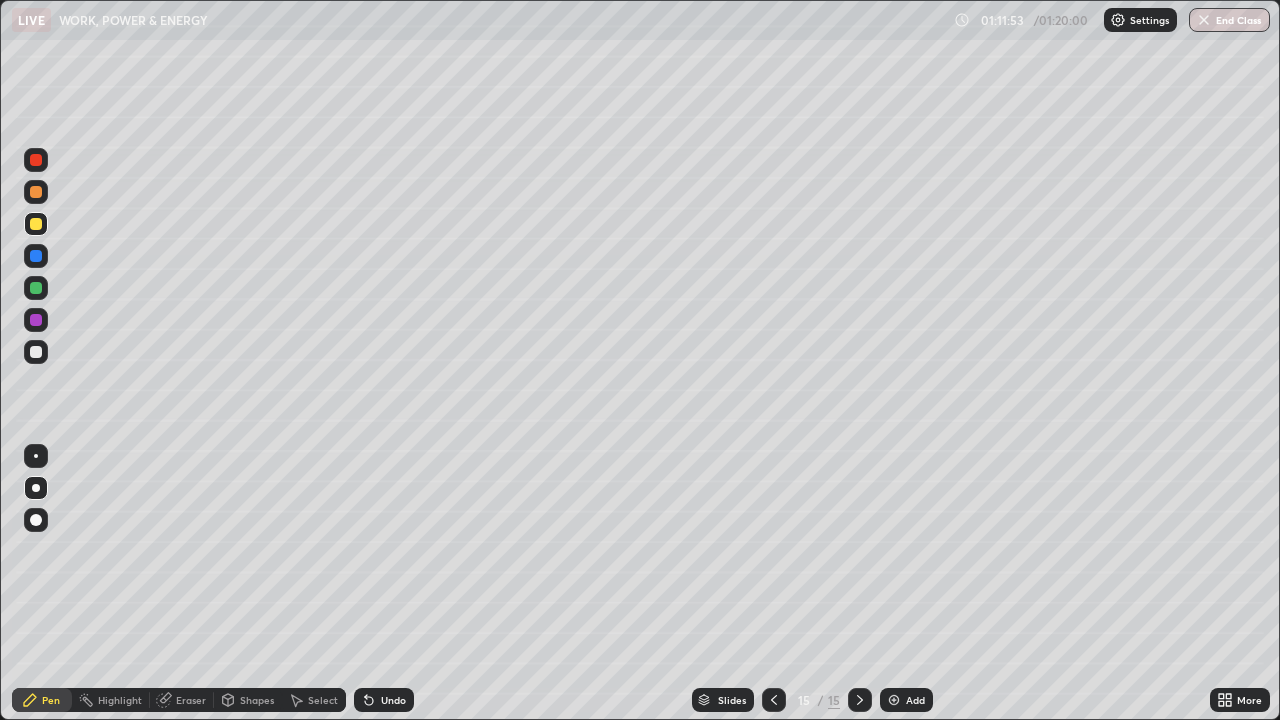 click on "Select" at bounding box center [323, 700] 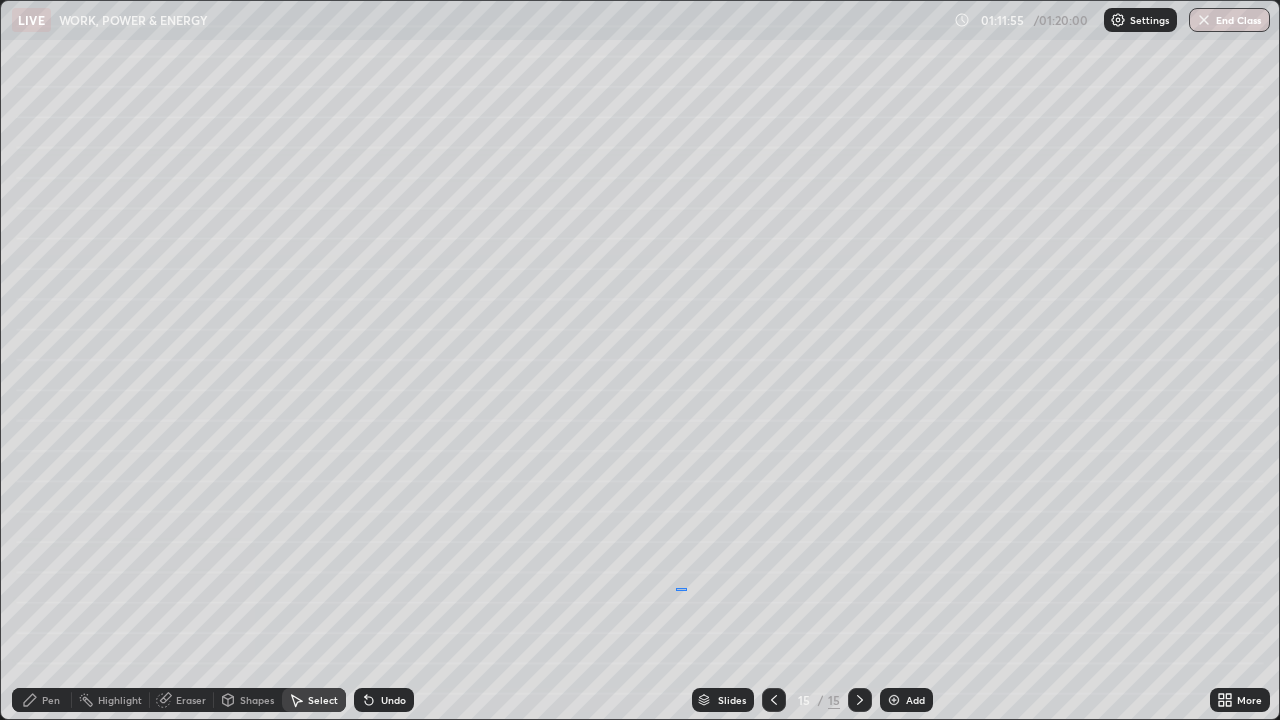click on "0 ° Undo Copy Duplicate Duplicate to new slide Delete" at bounding box center [640, 360] 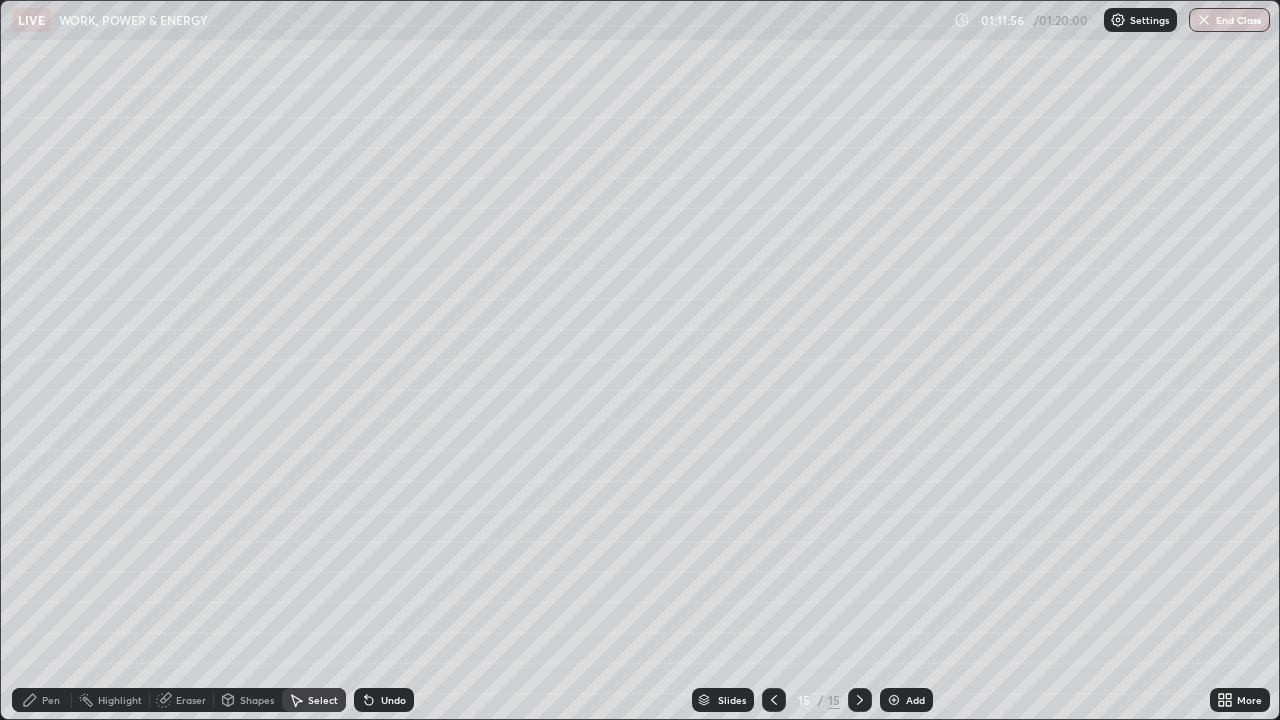 click on "Pen" at bounding box center [51, 700] 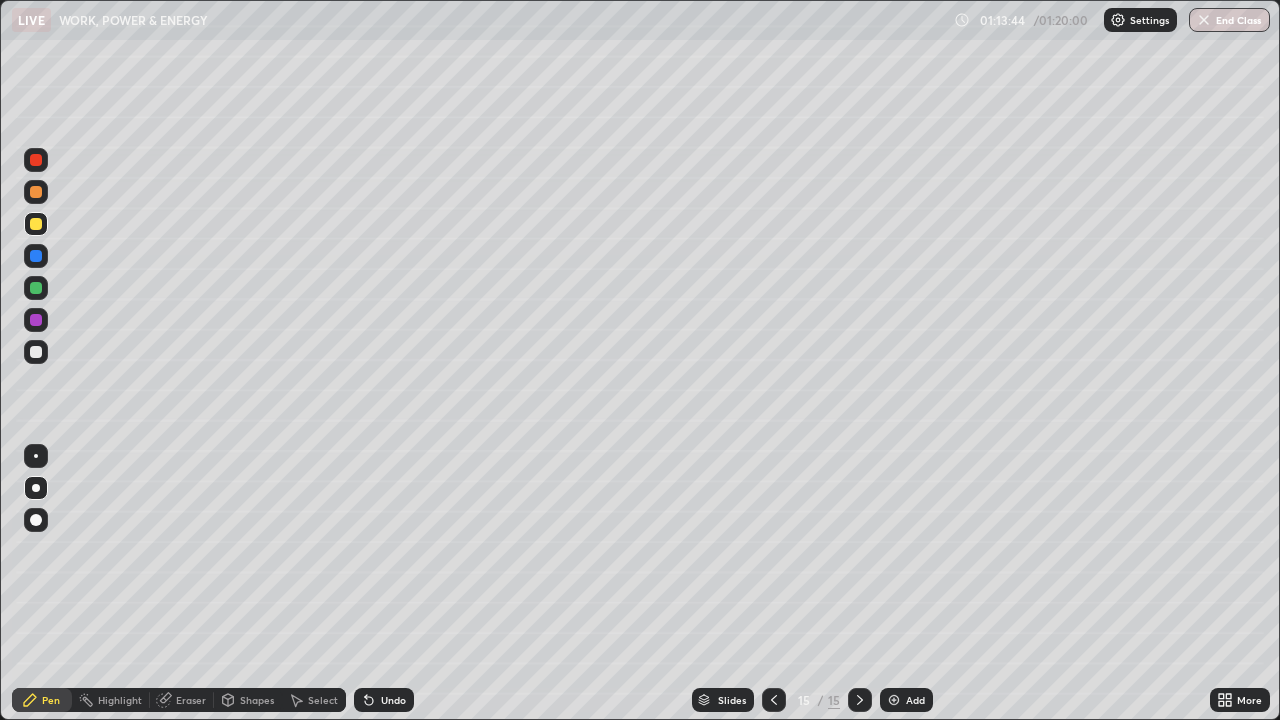 click at bounding box center [894, 700] 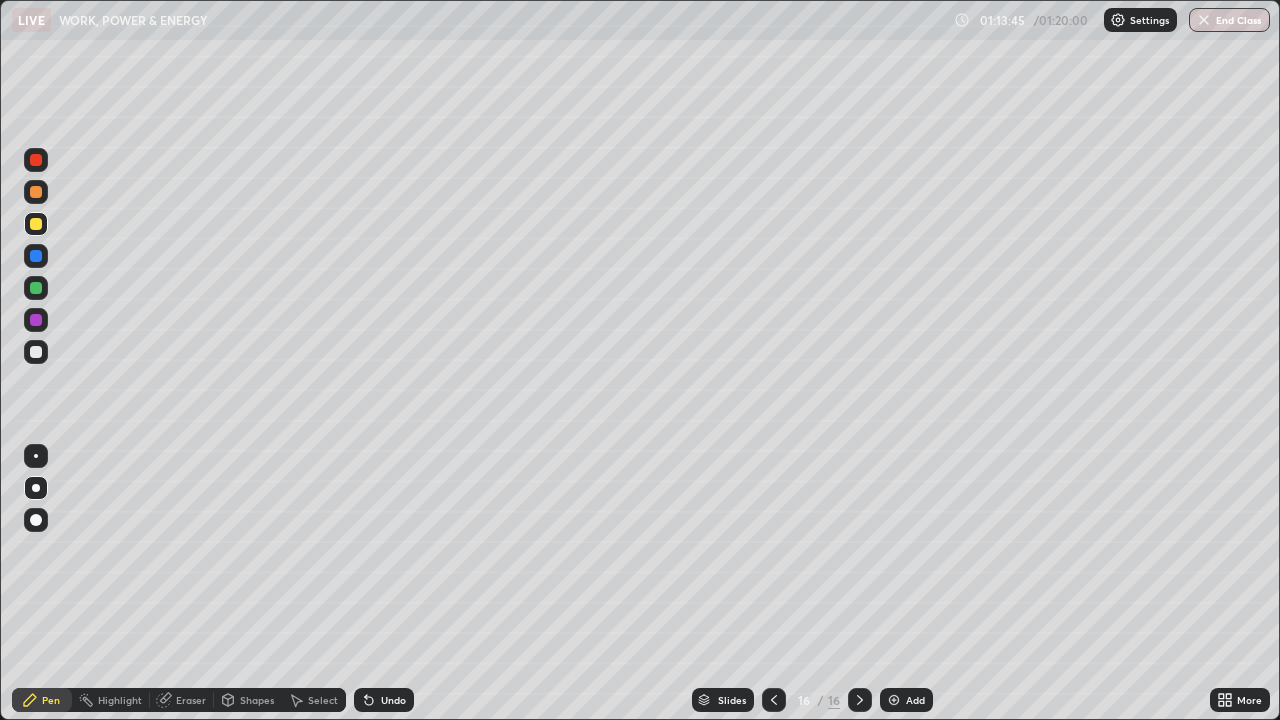 click at bounding box center (36, 352) 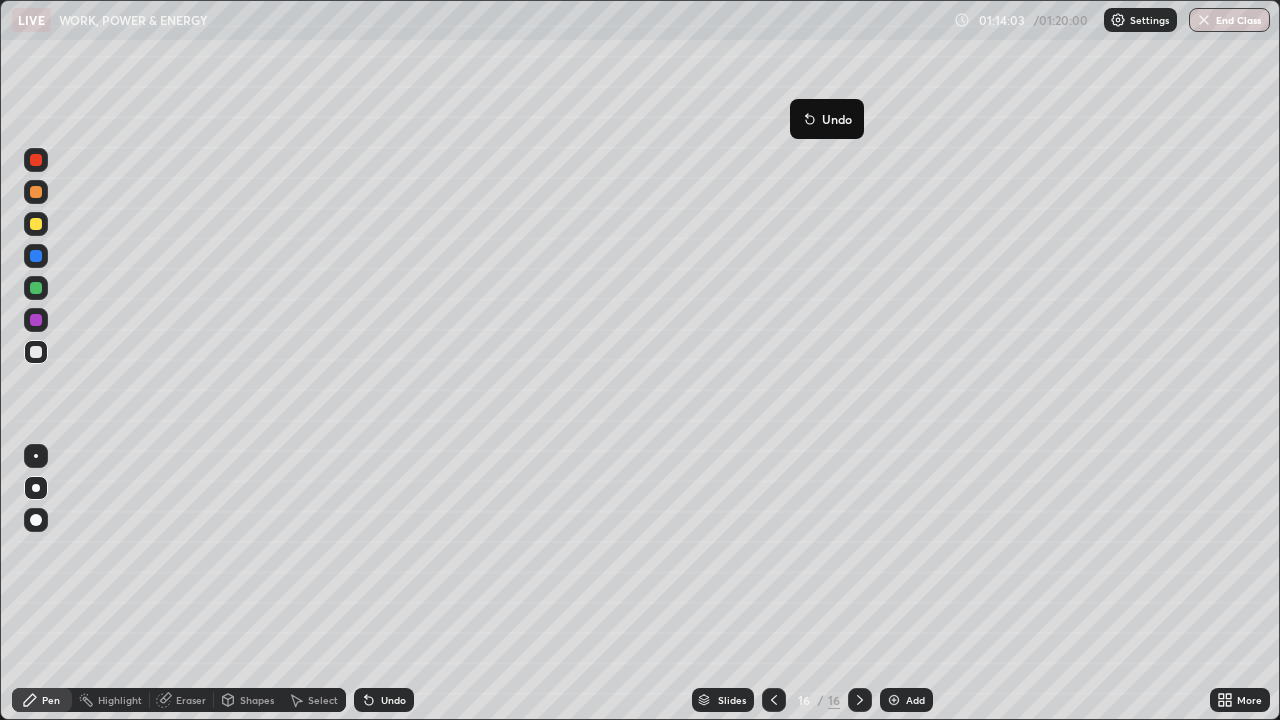 click on "Undo" at bounding box center [827, 119] 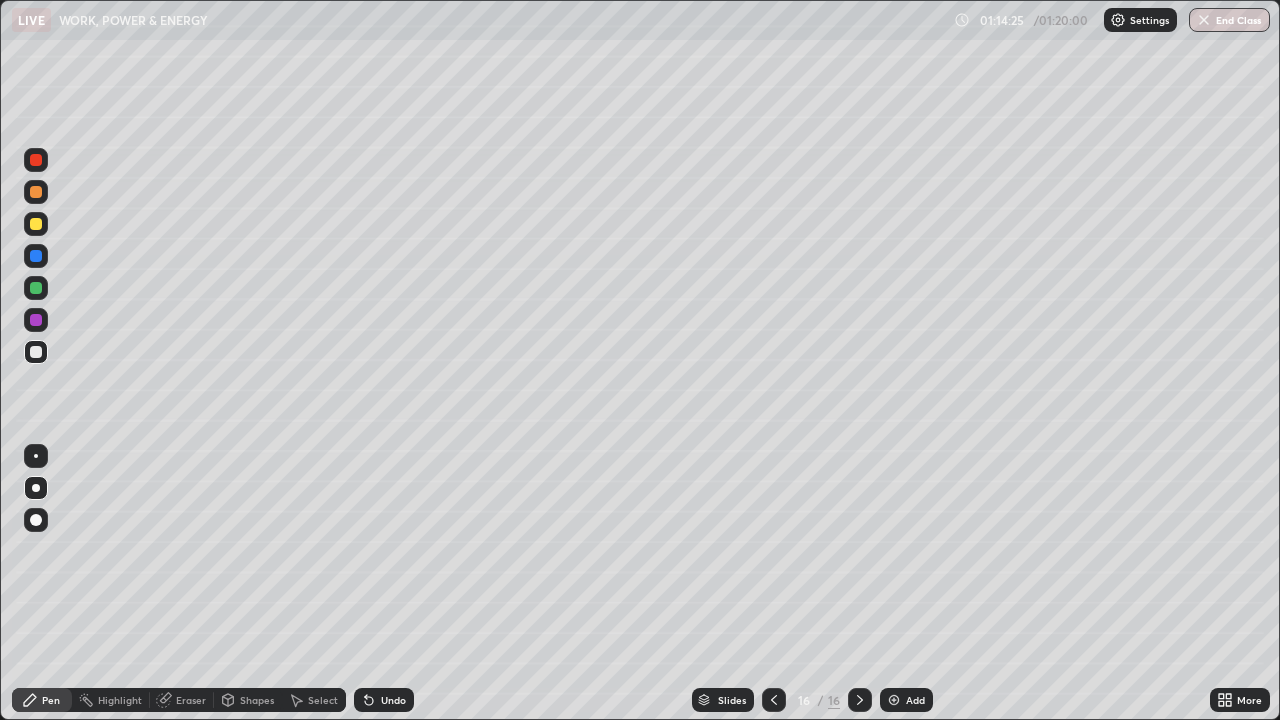 click at bounding box center (36, 224) 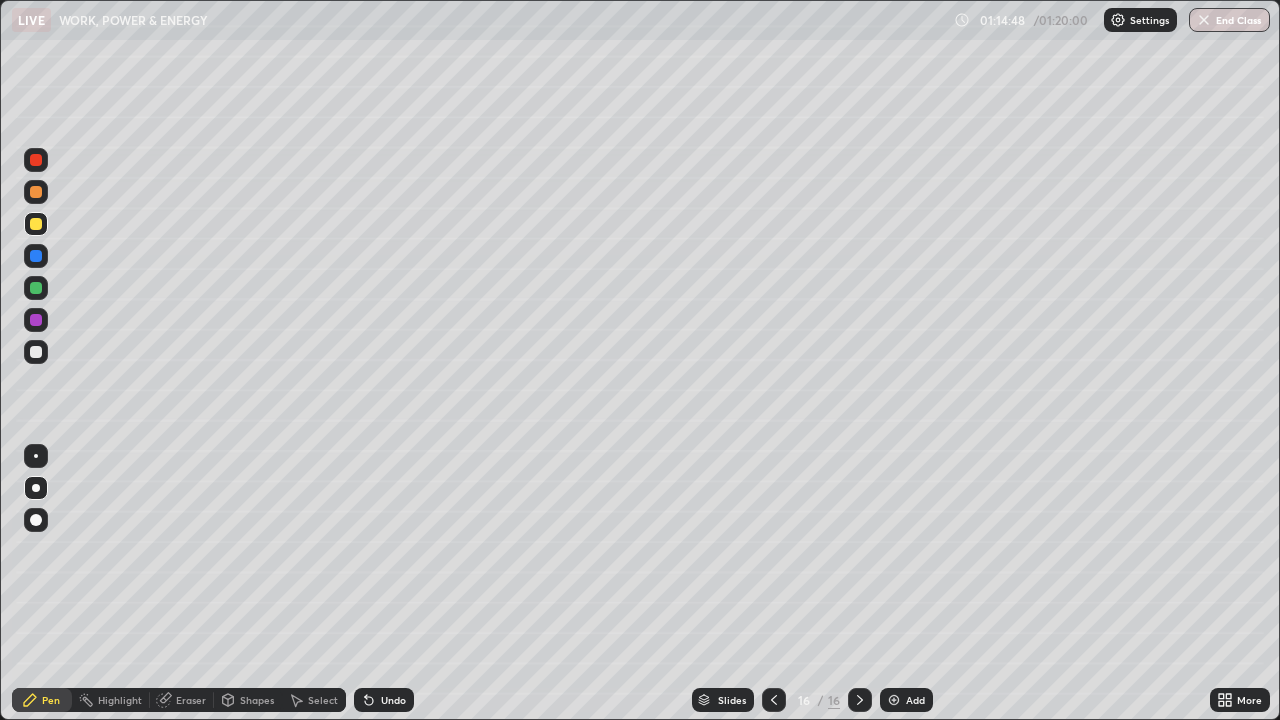 click at bounding box center [774, 700] 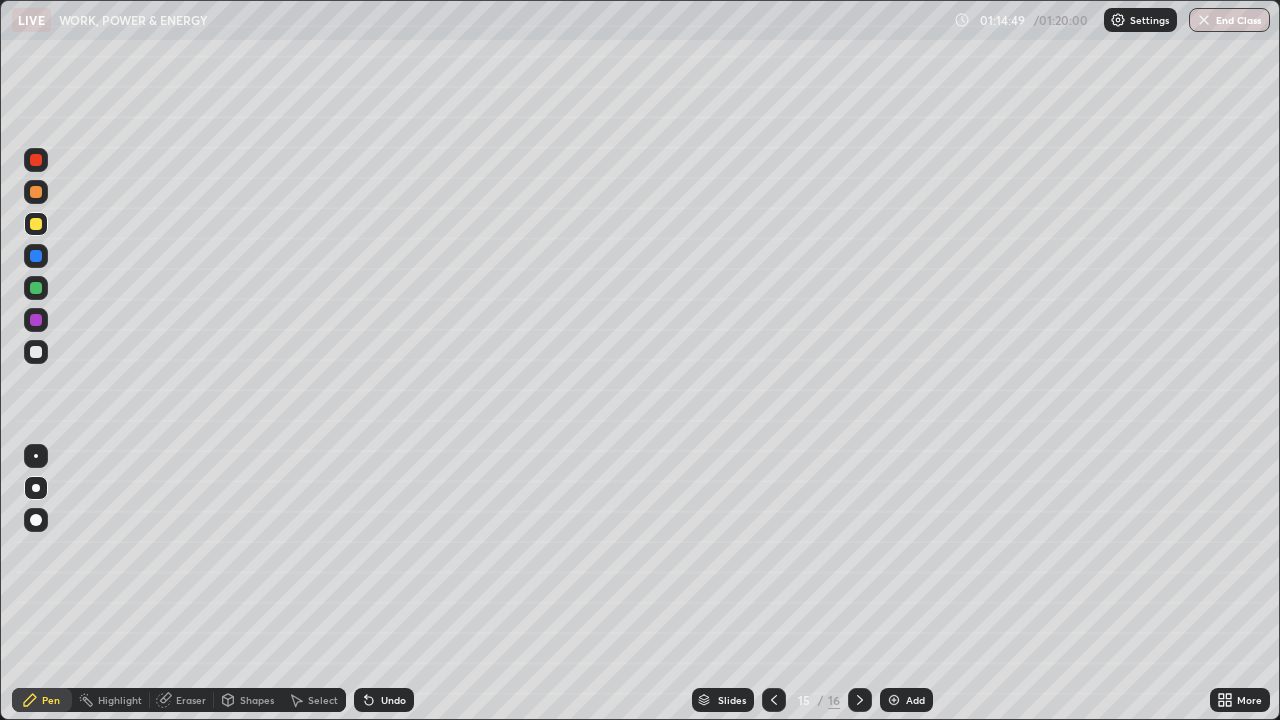 click at bounding box center [774, 700] 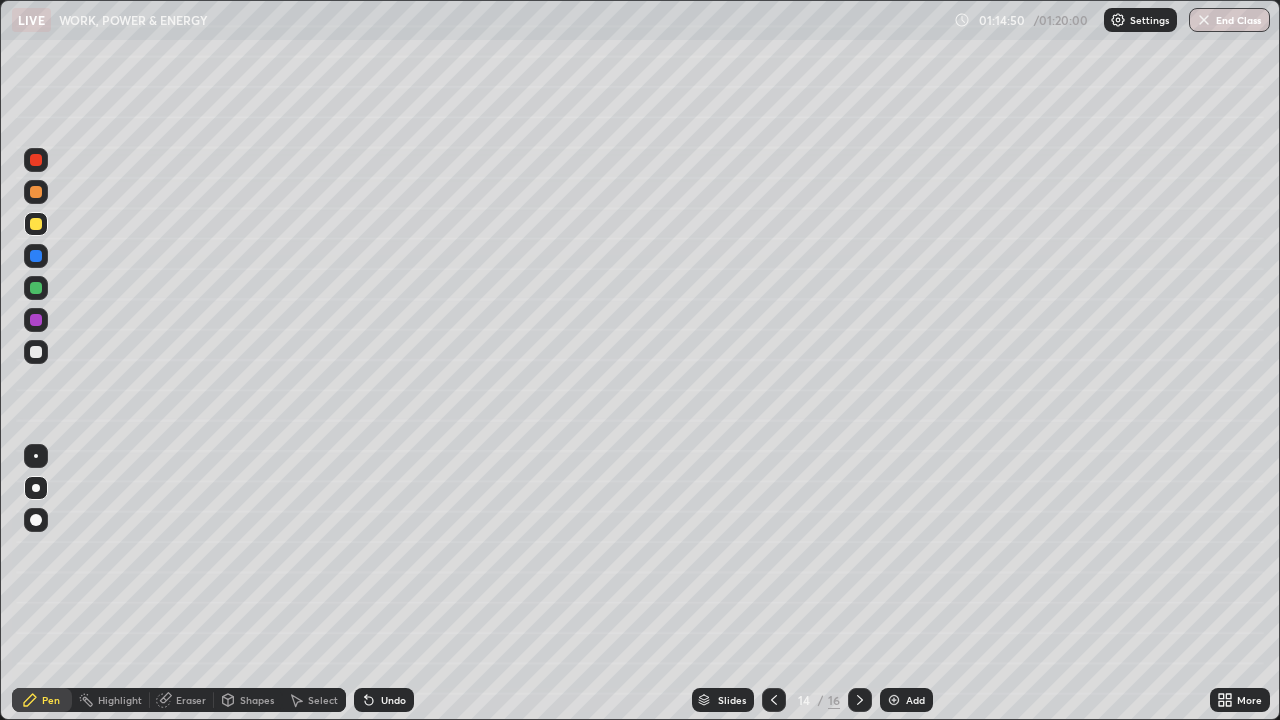 click 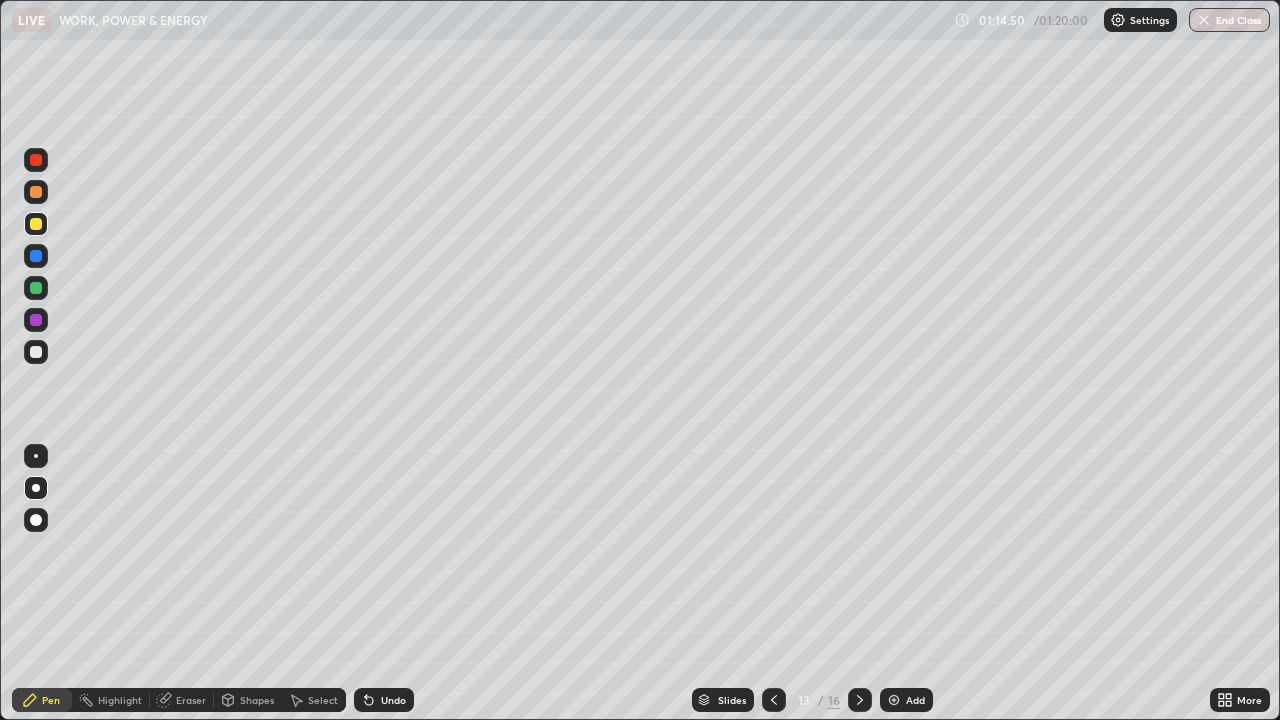 click 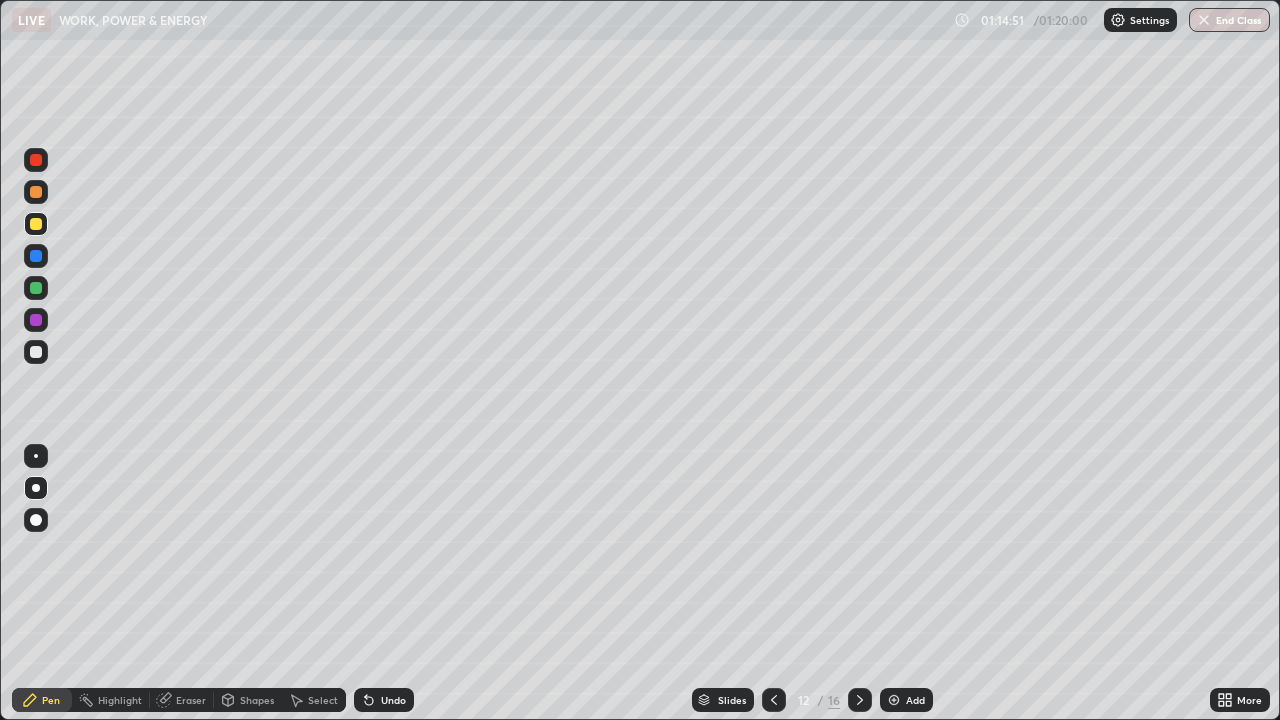 click 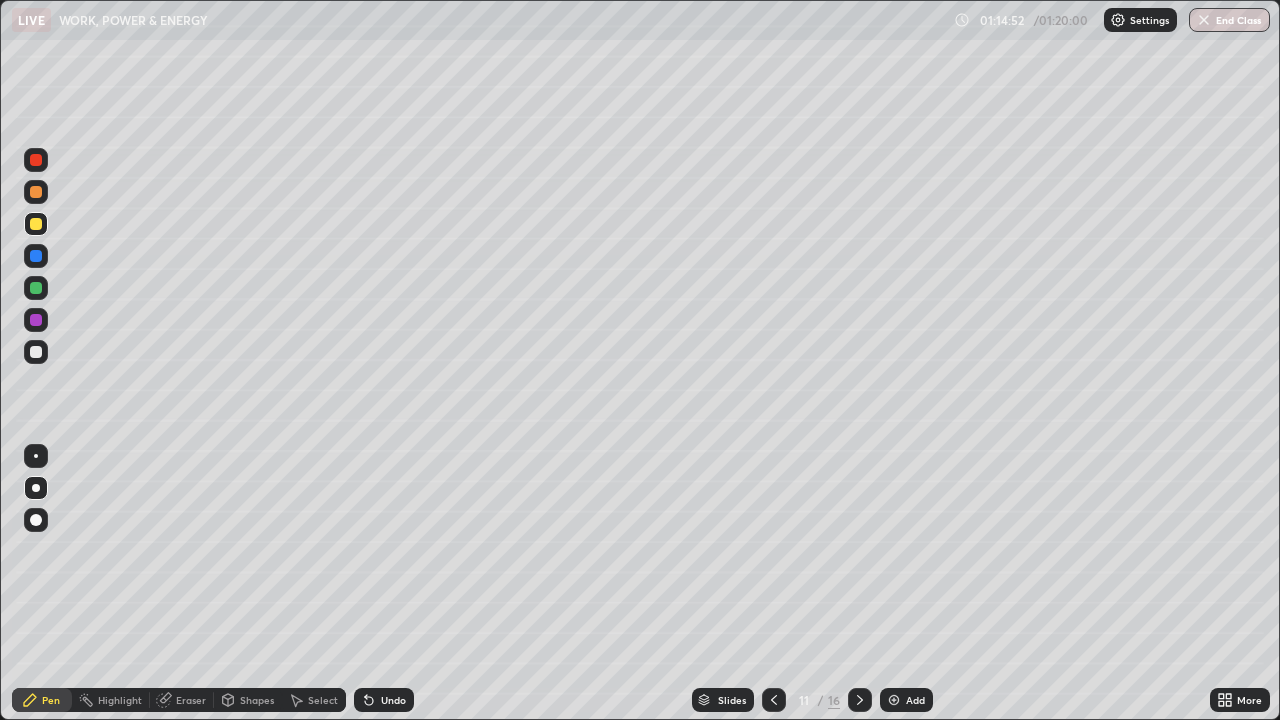 click 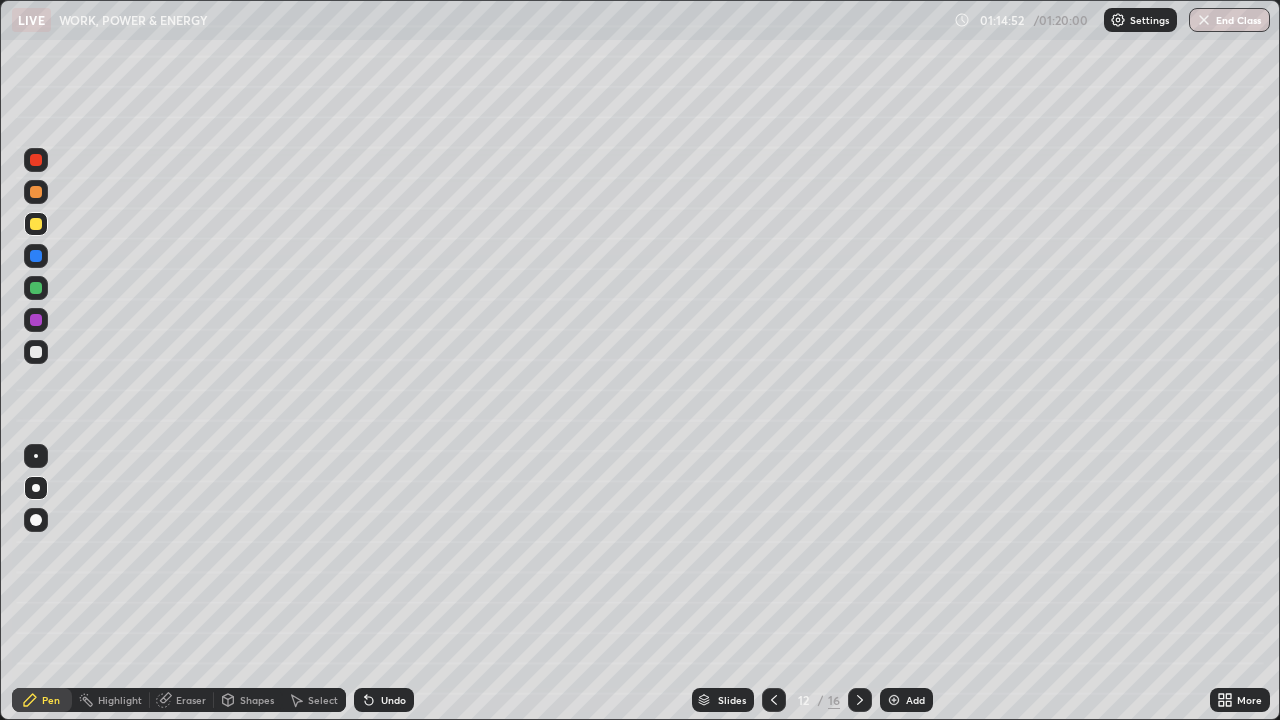 click 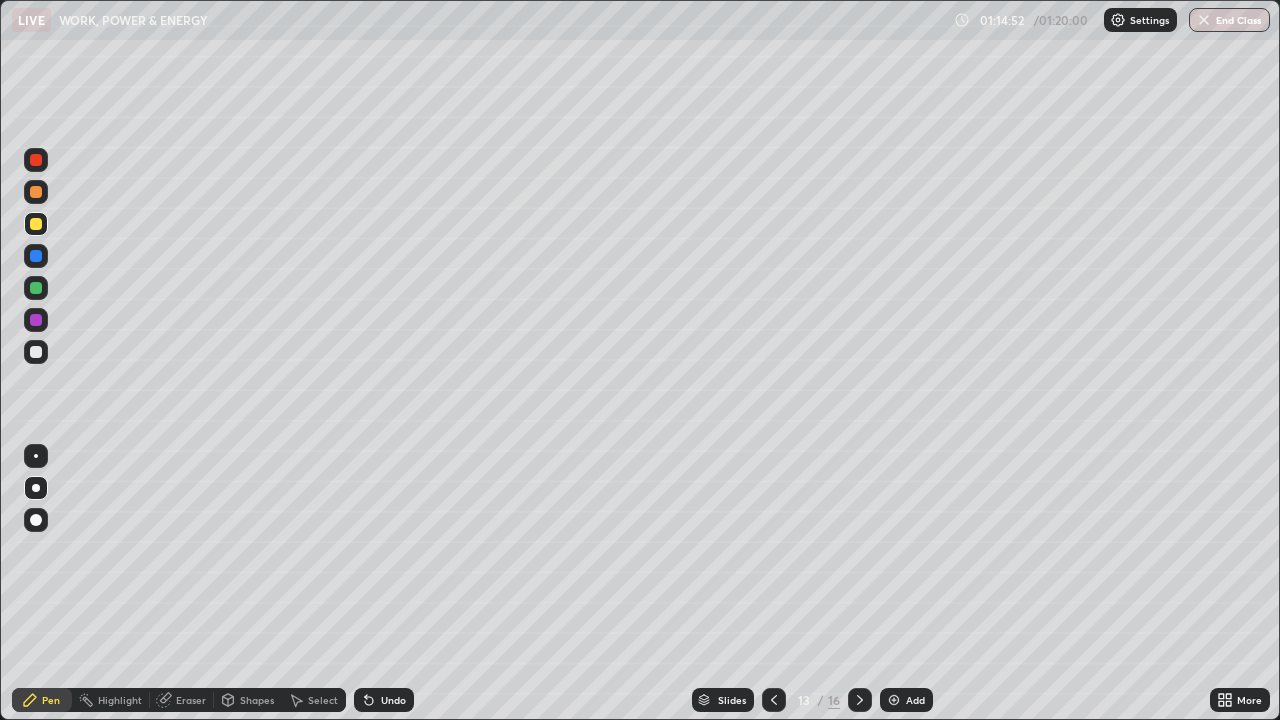 click 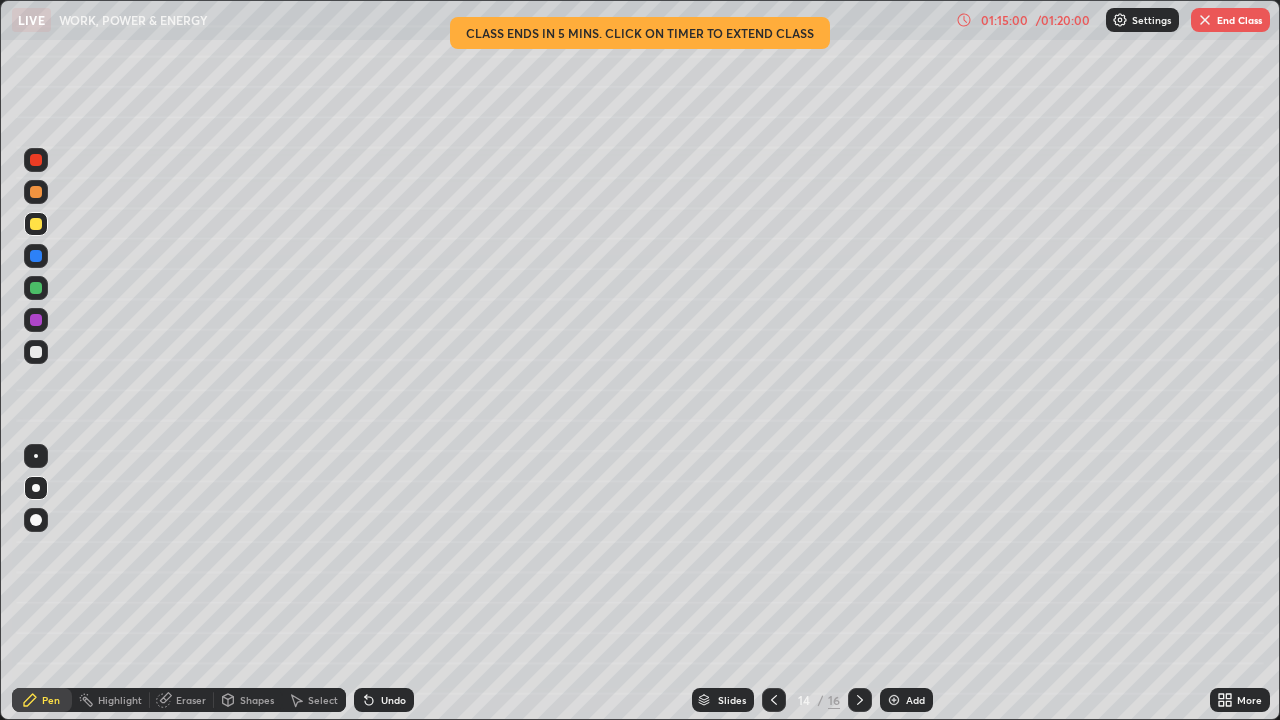 click 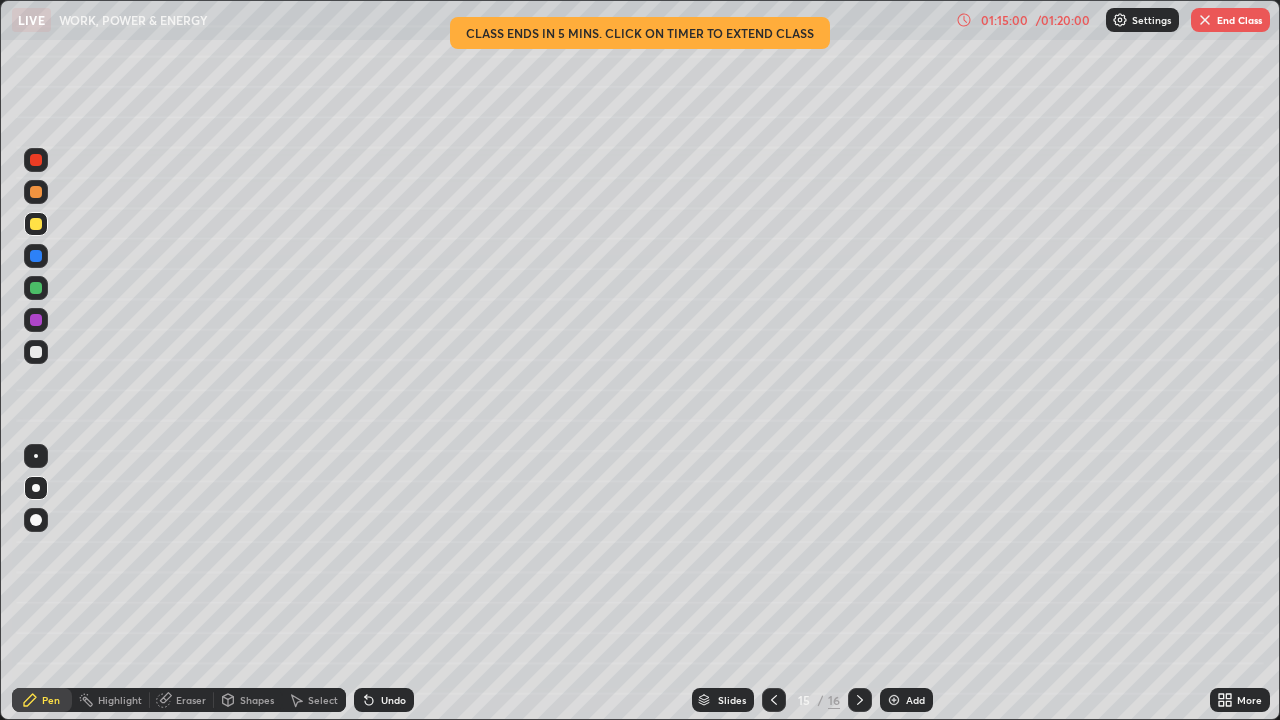 click 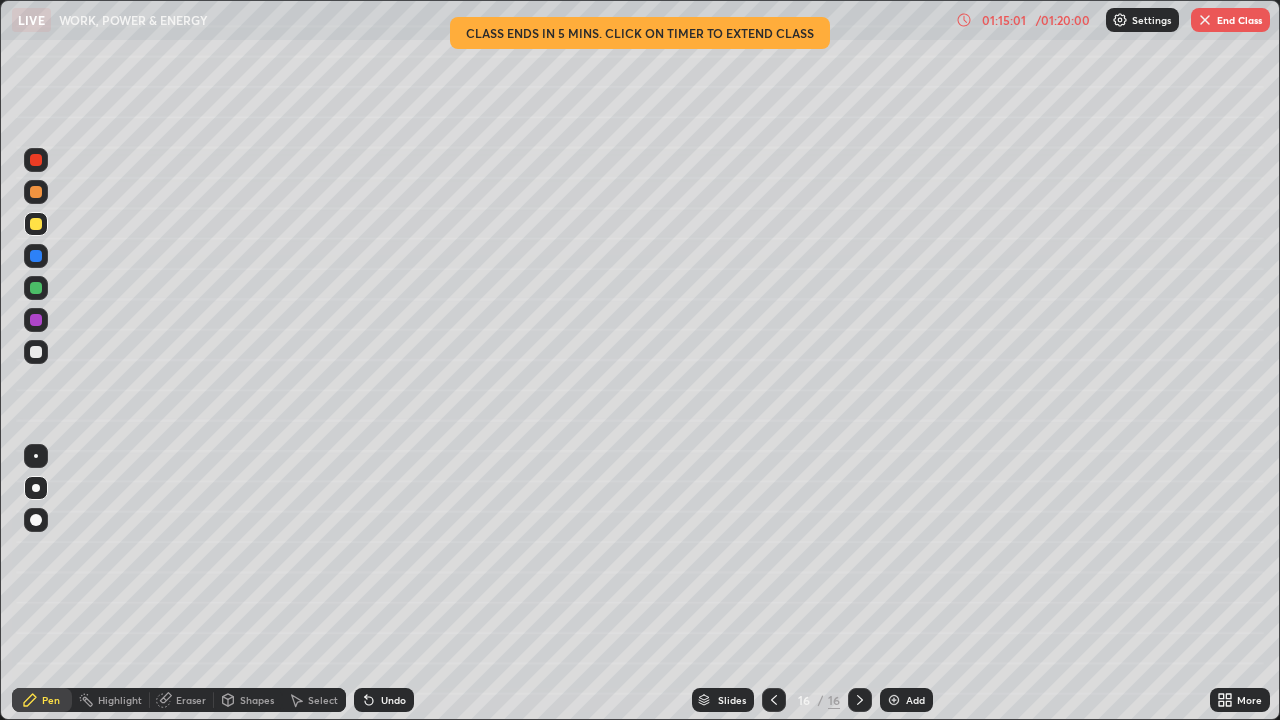 click 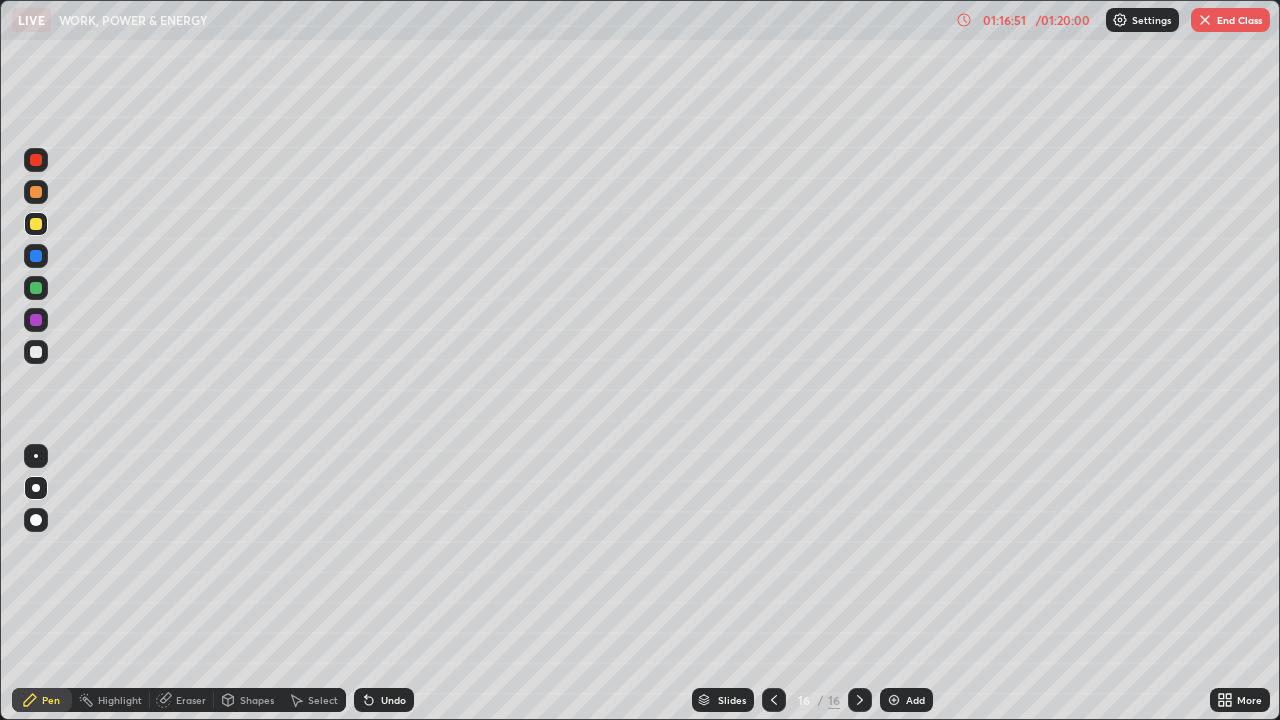 click at bounding box center (894, 700) 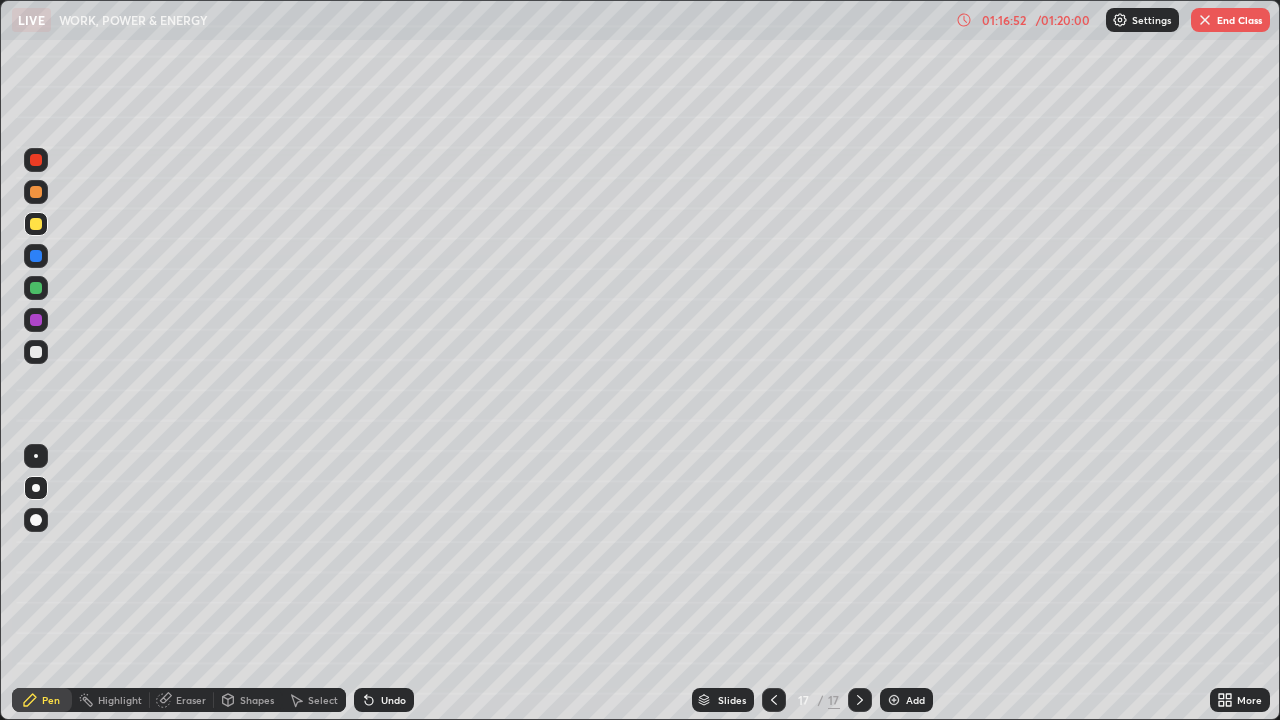 click at bounding box center [36, 352] 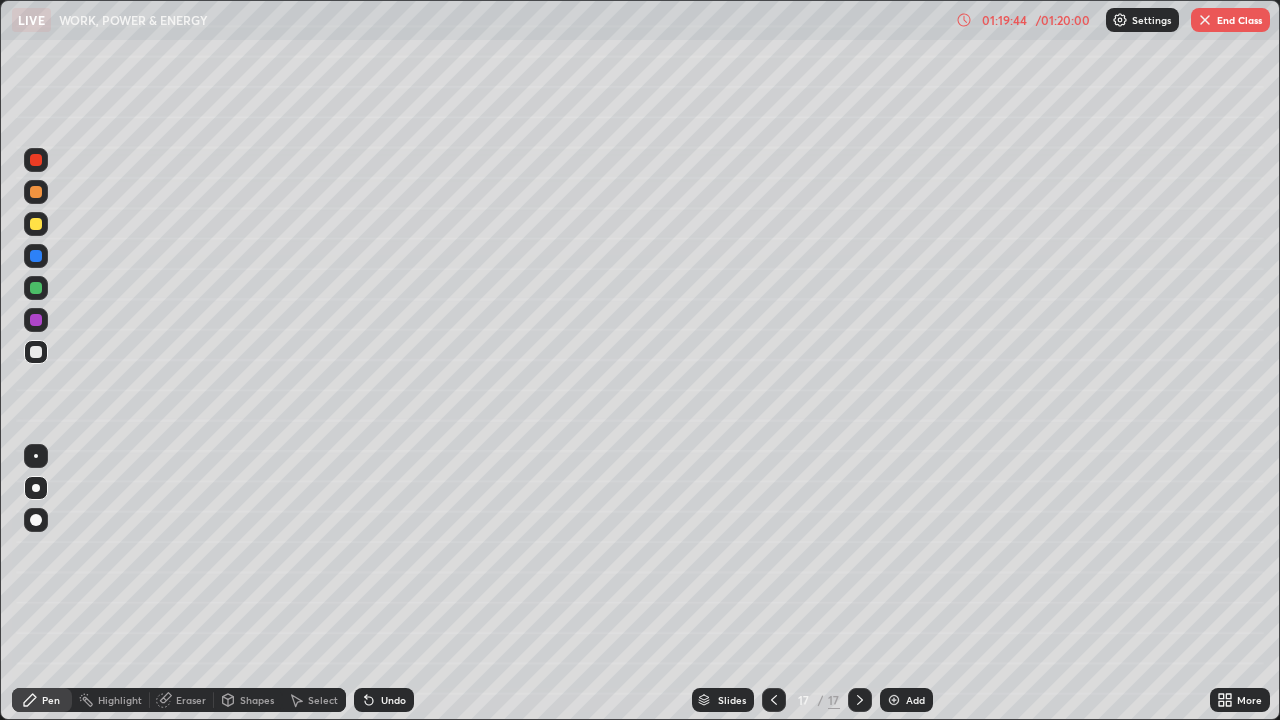 click on "Add" at bounding box center [906, 700] 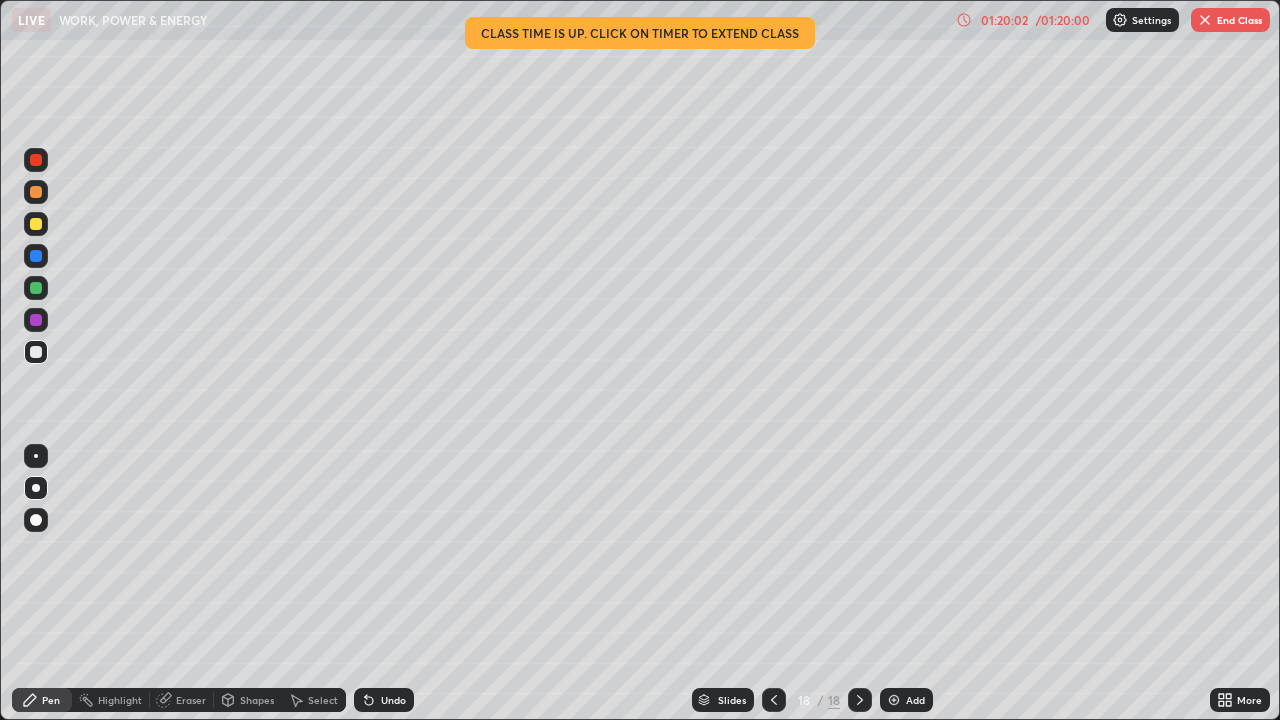 click on "/  01:20:00" at bounding box center [1063, 20] 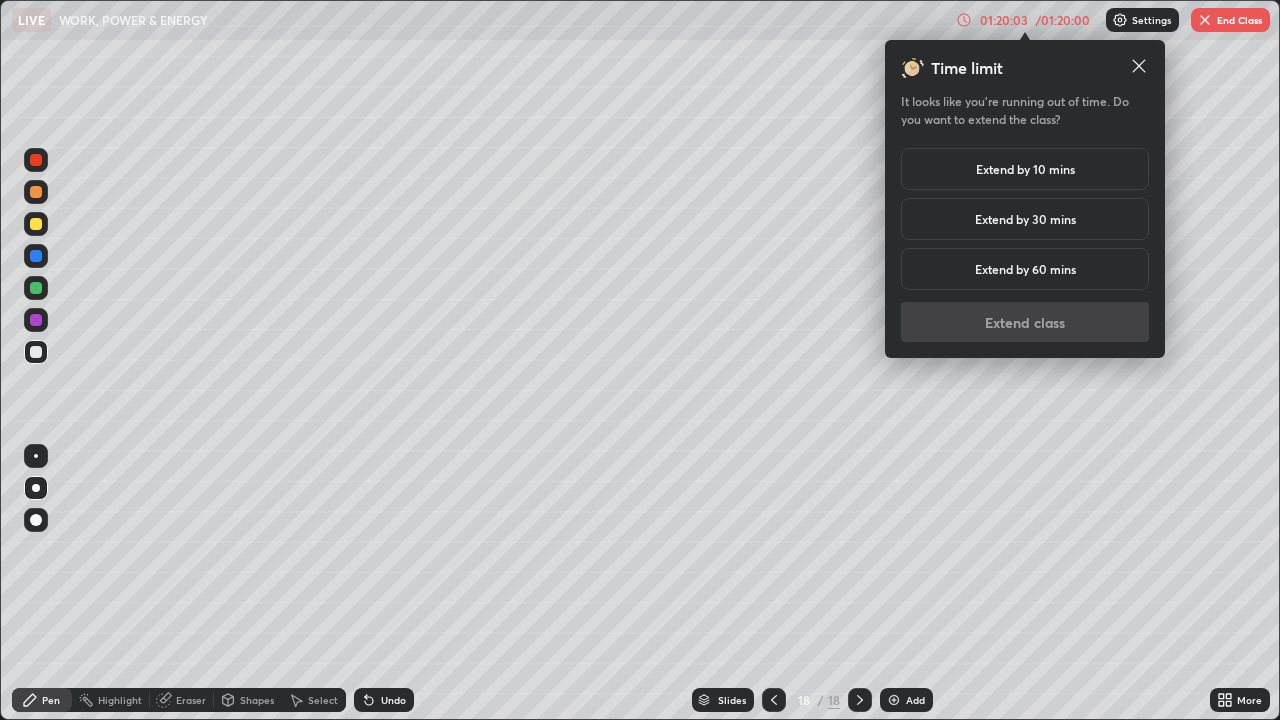 click on "Extend by 10 mins" at bounding box center (1025, 169) 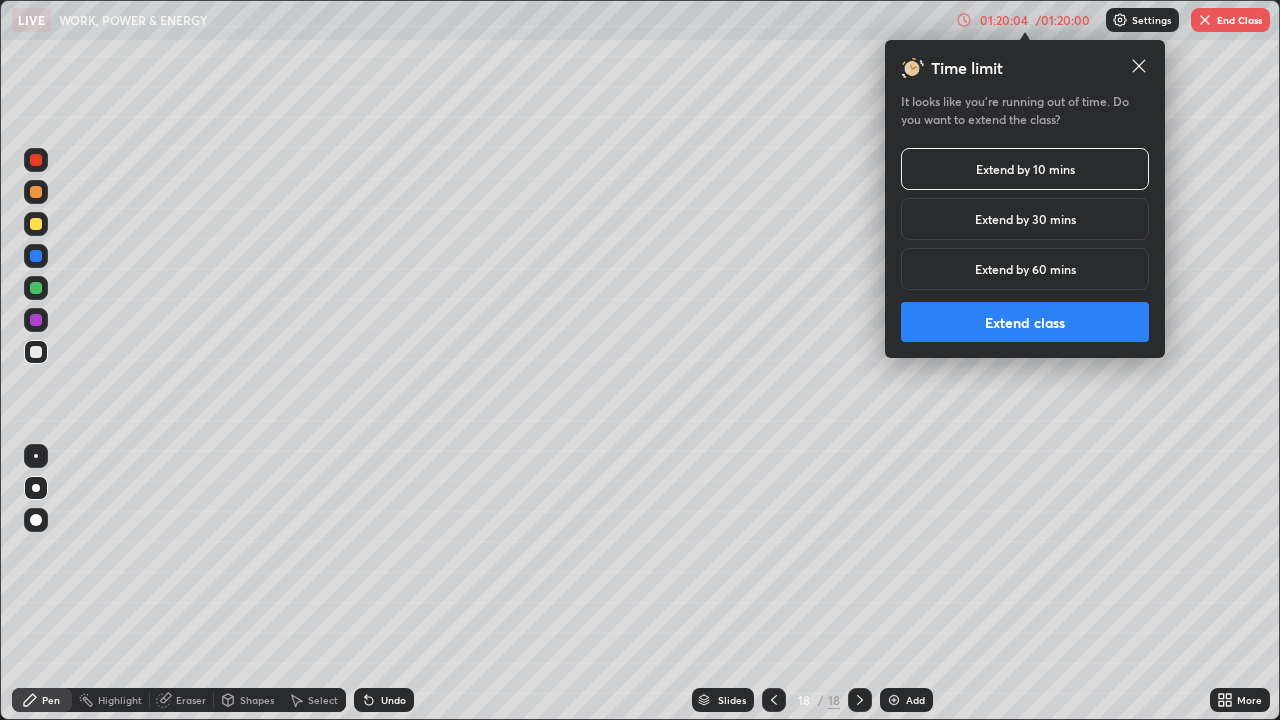 click on "Extend class" at bounding box center (1025, 322) 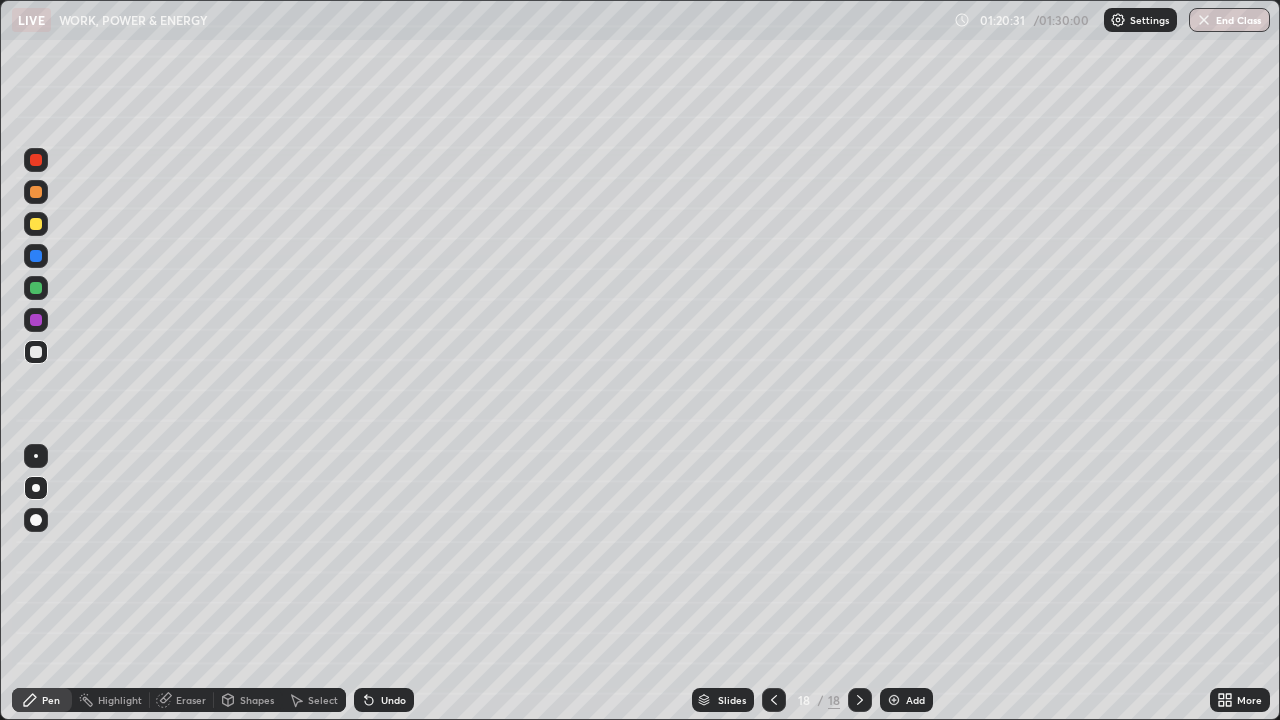 click on "Undo" at bounding box center (393, 700) 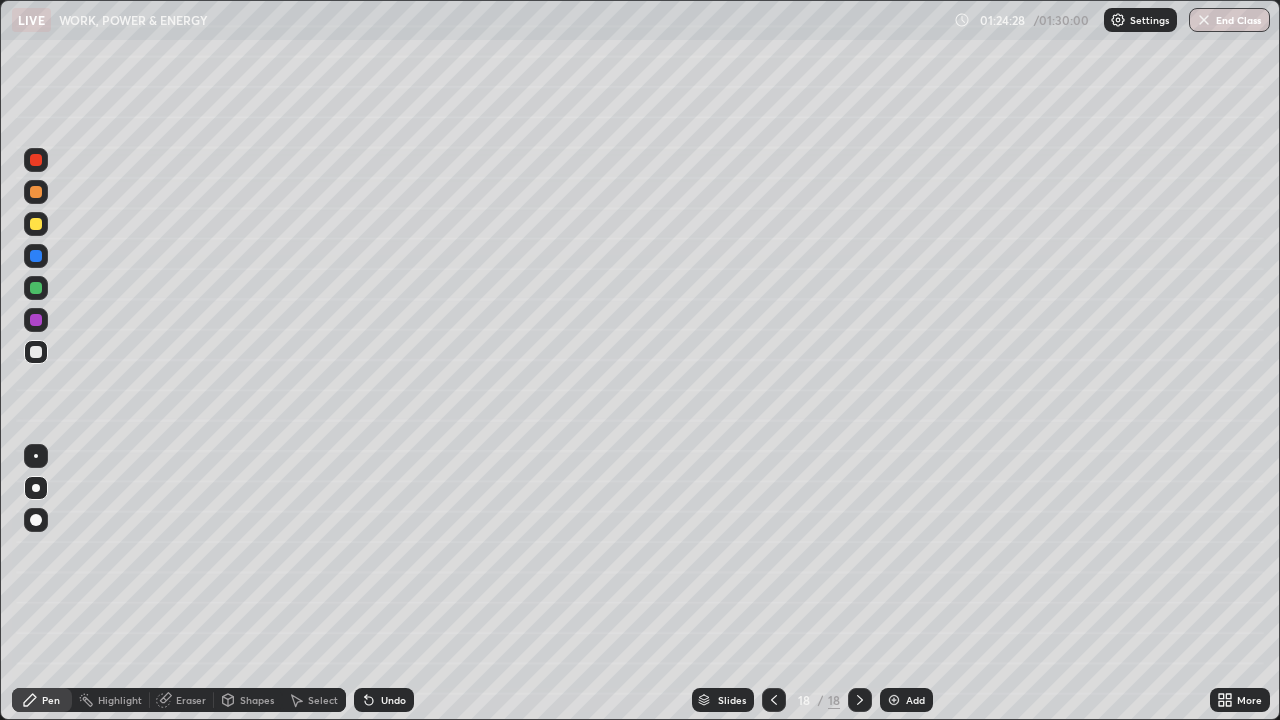 click on "End Class" at bounding box center (1229, 20) 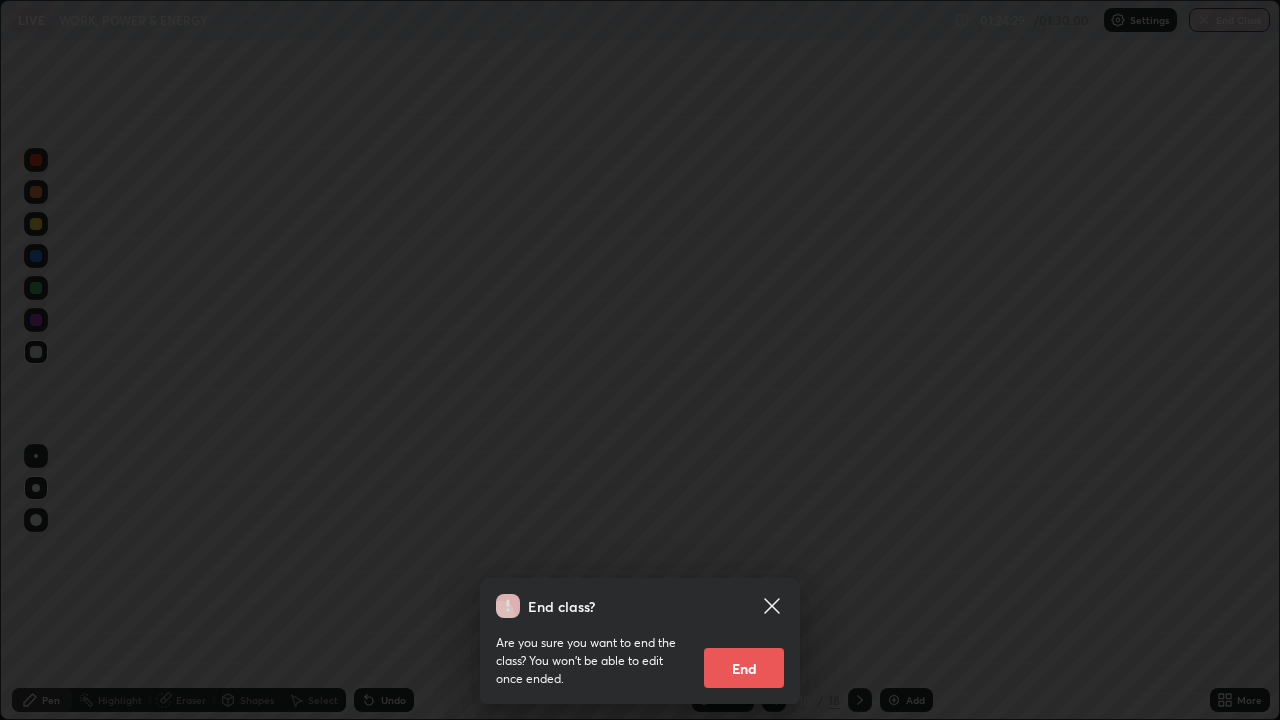 click on "End" at bounding box center [744, 668] 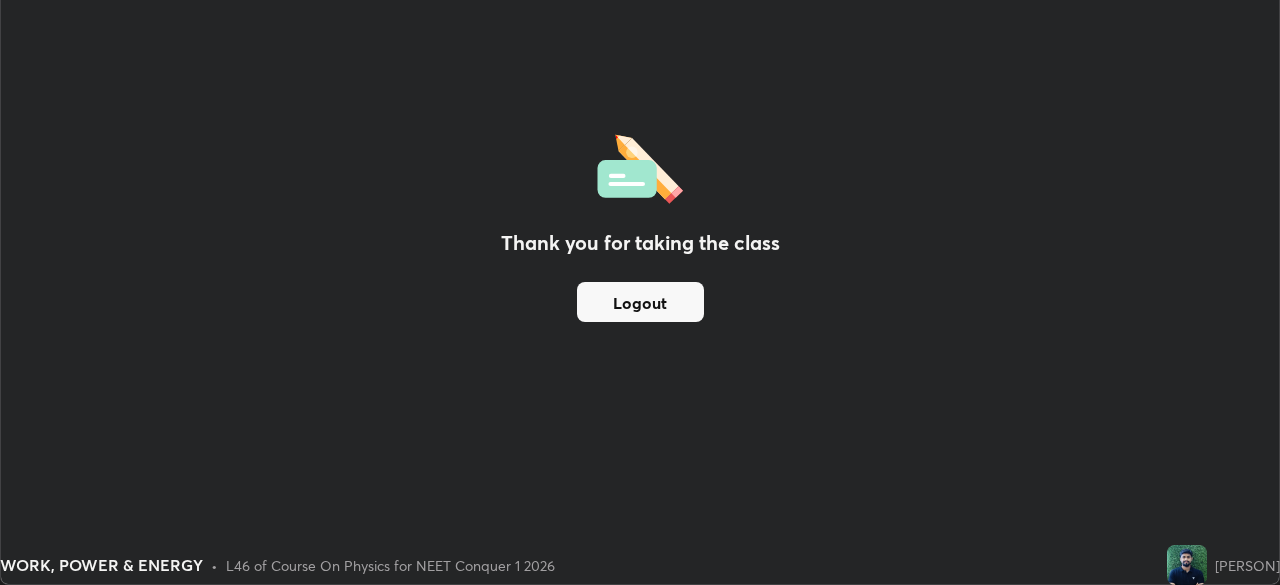scroll, scrollTop: 585, scrollLeft: 1280, axis: both 